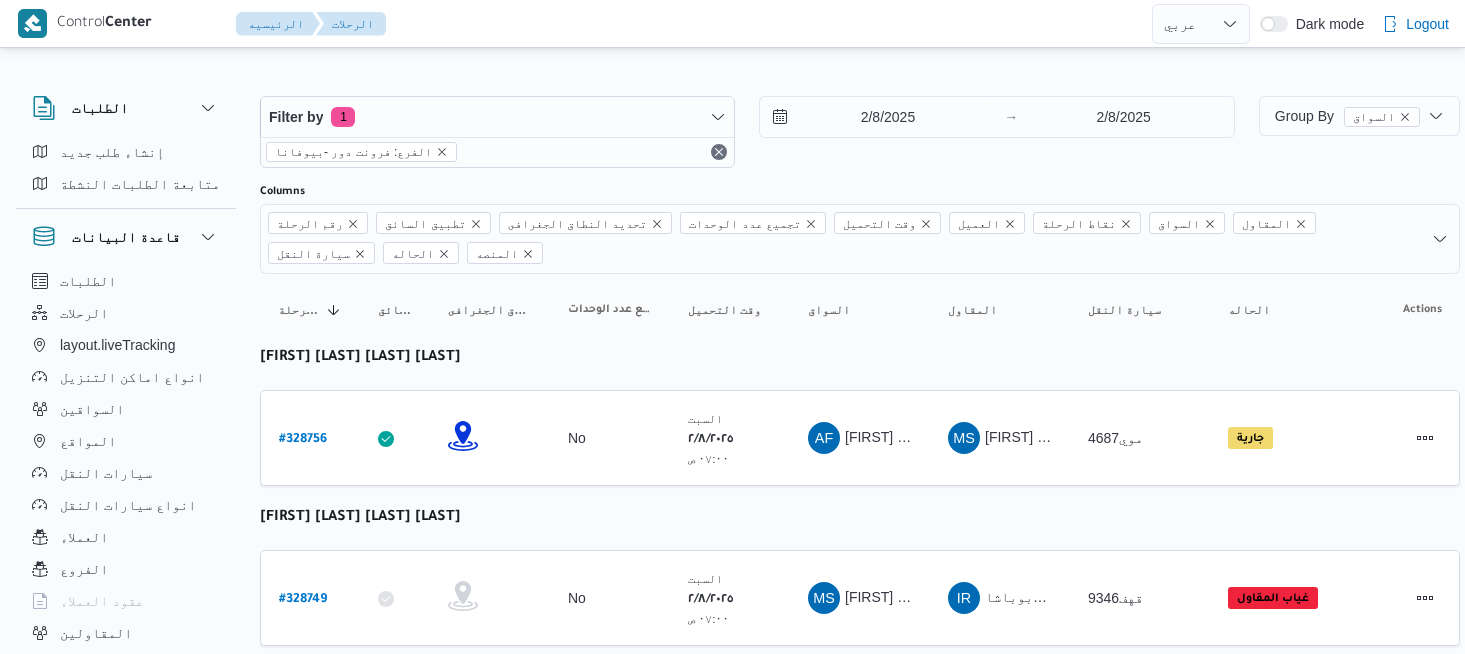 select on "ar" 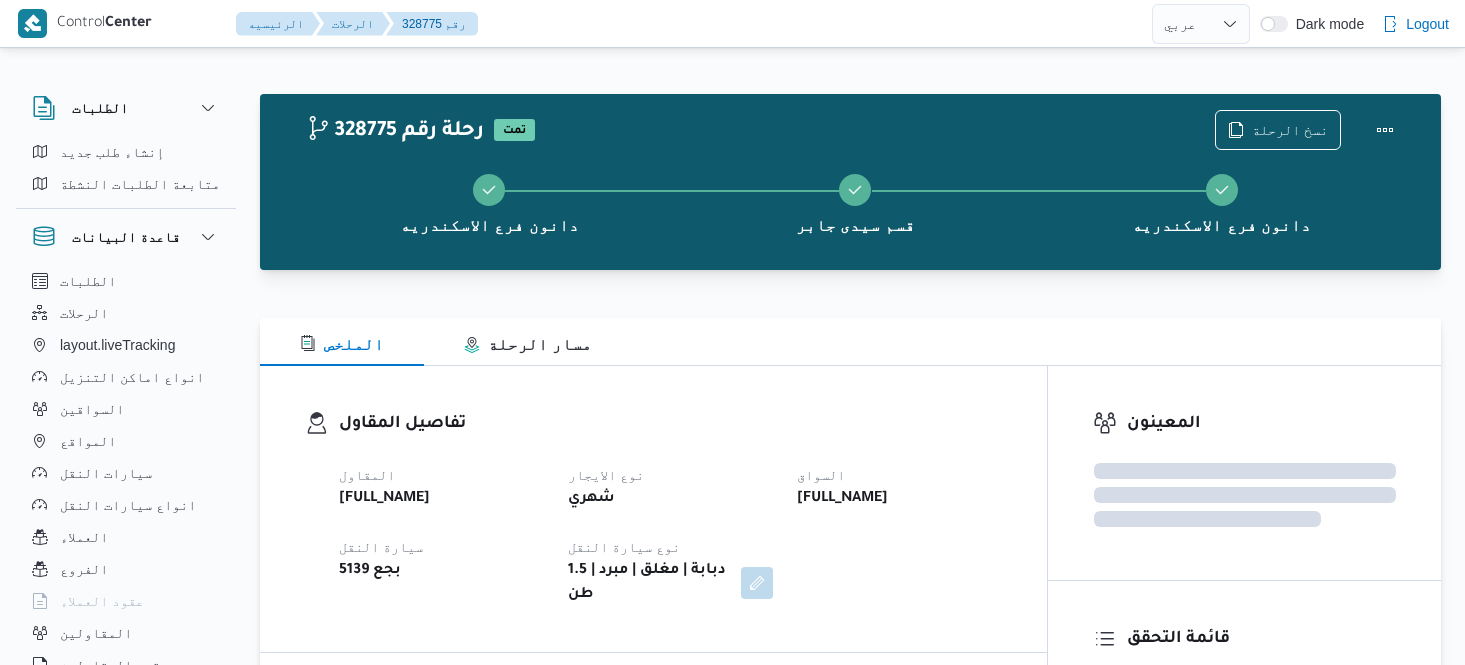 select on "ar" 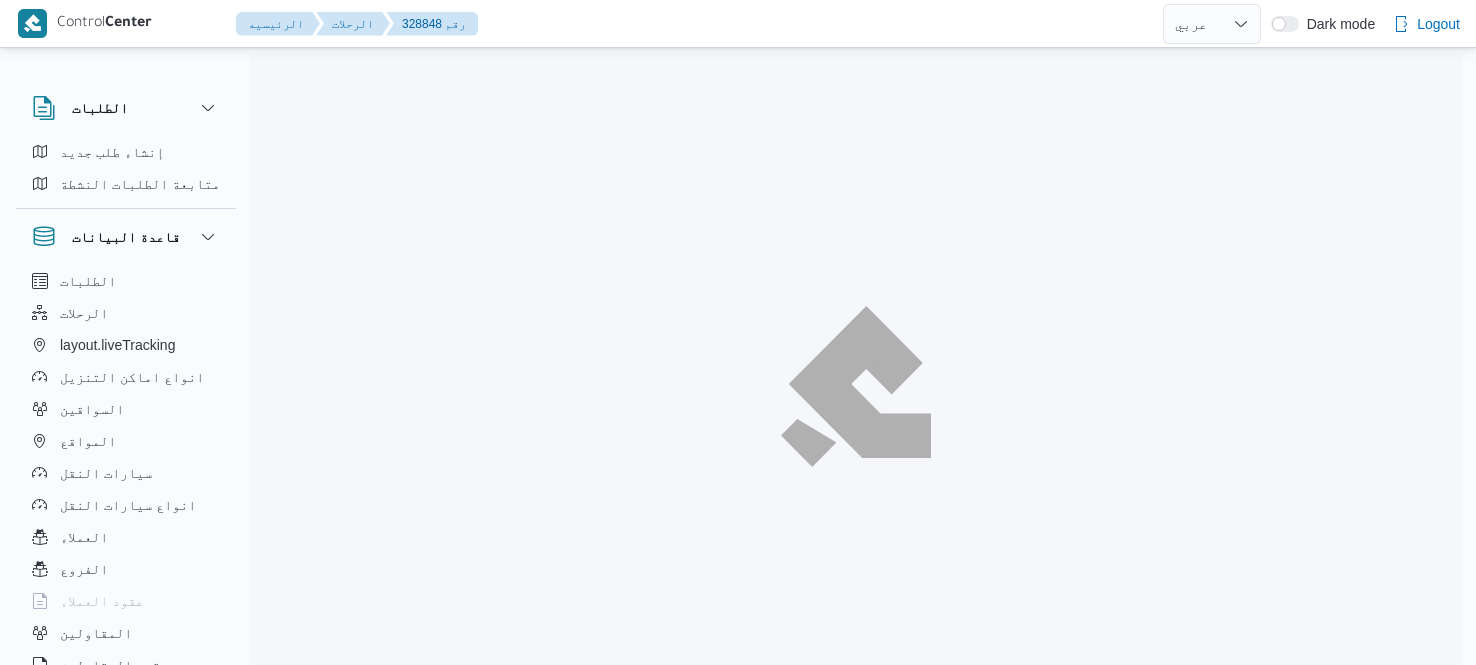 select on "ar" 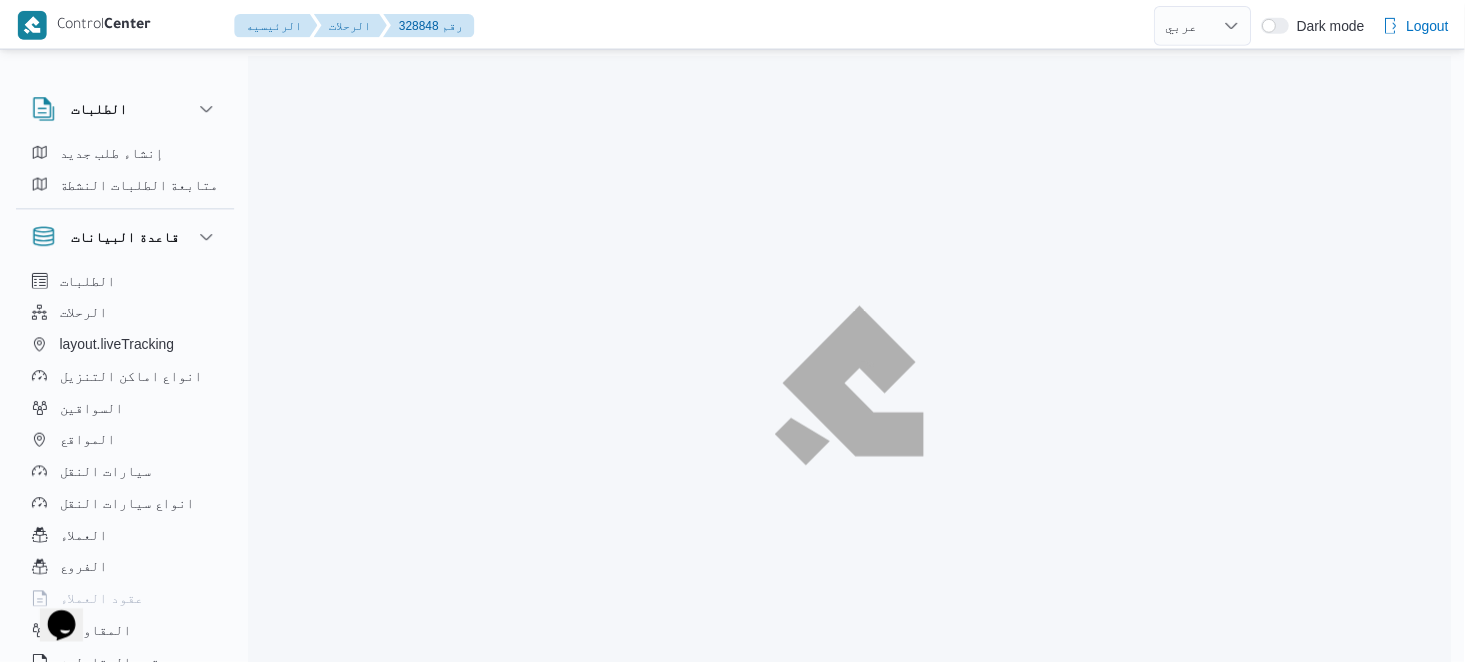 scroll, scrollTop: 0, scrollLeft: 0, axis: both 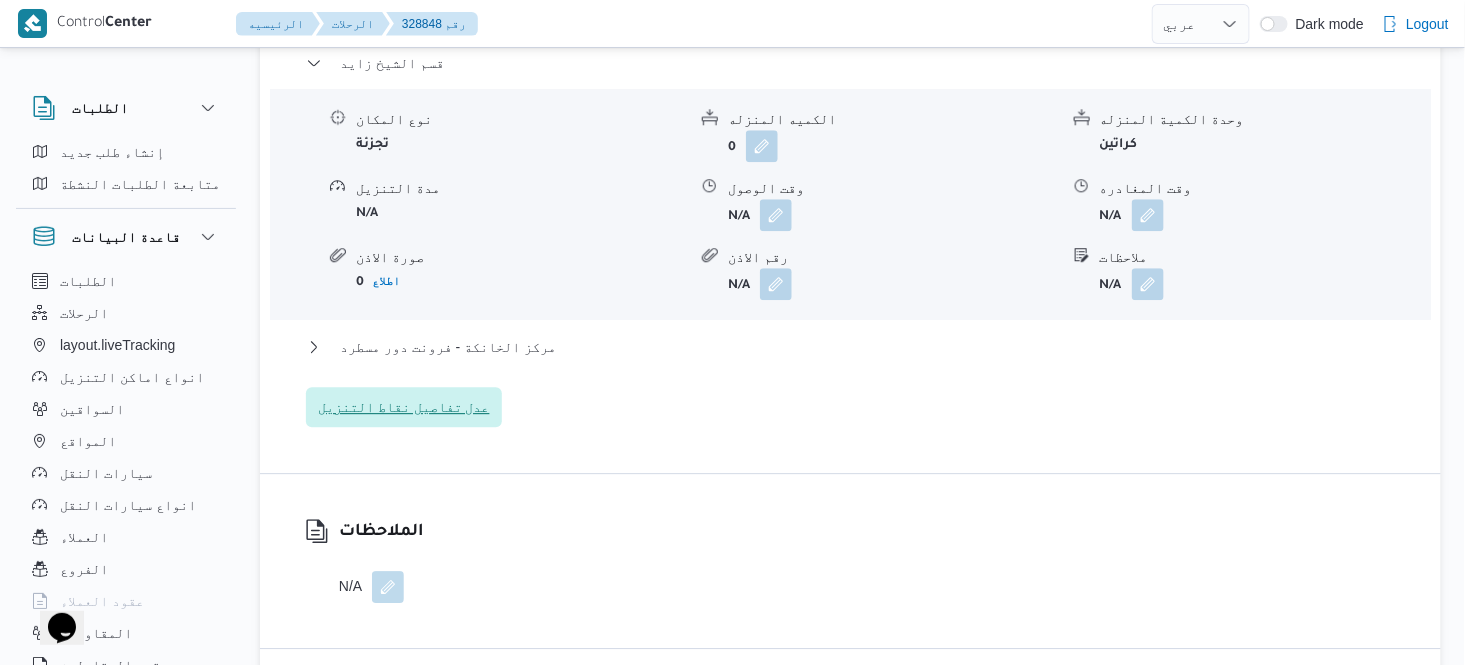click on "عدل تفاصيل نقاط التنزيل" at bounding box center [404, 407] 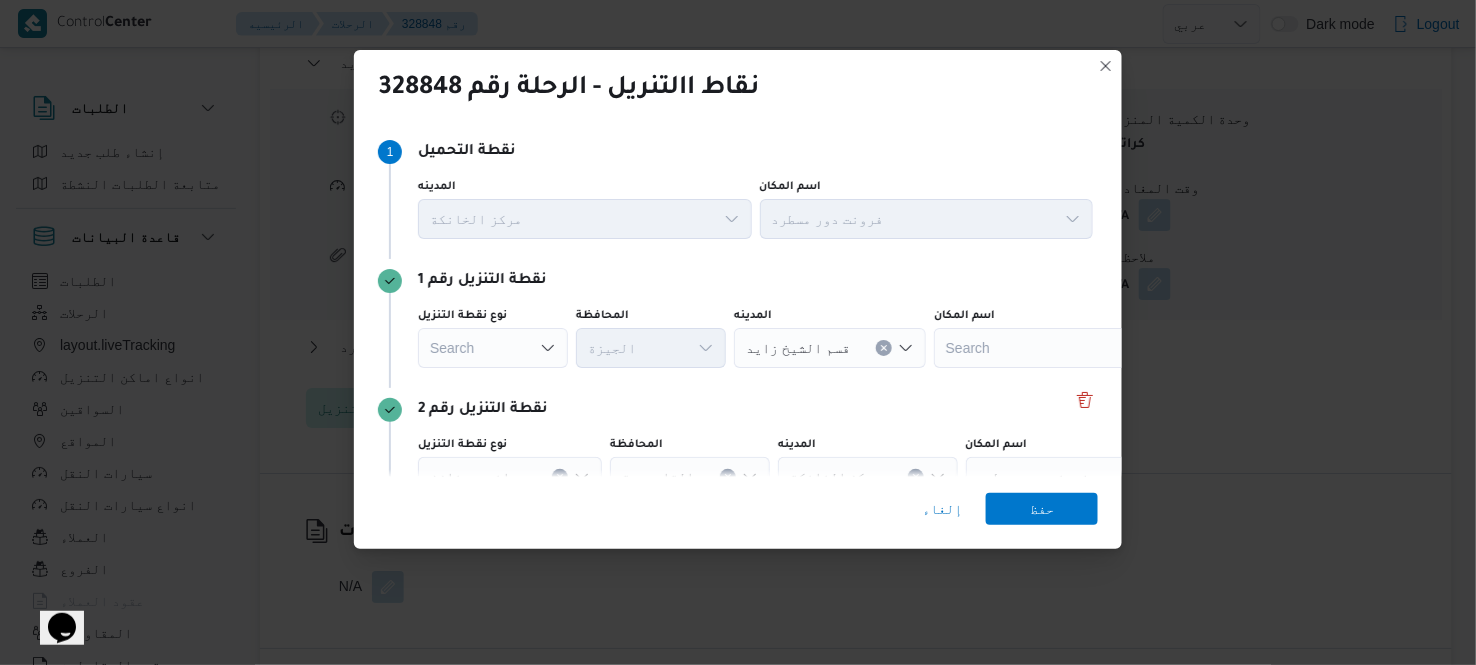 click 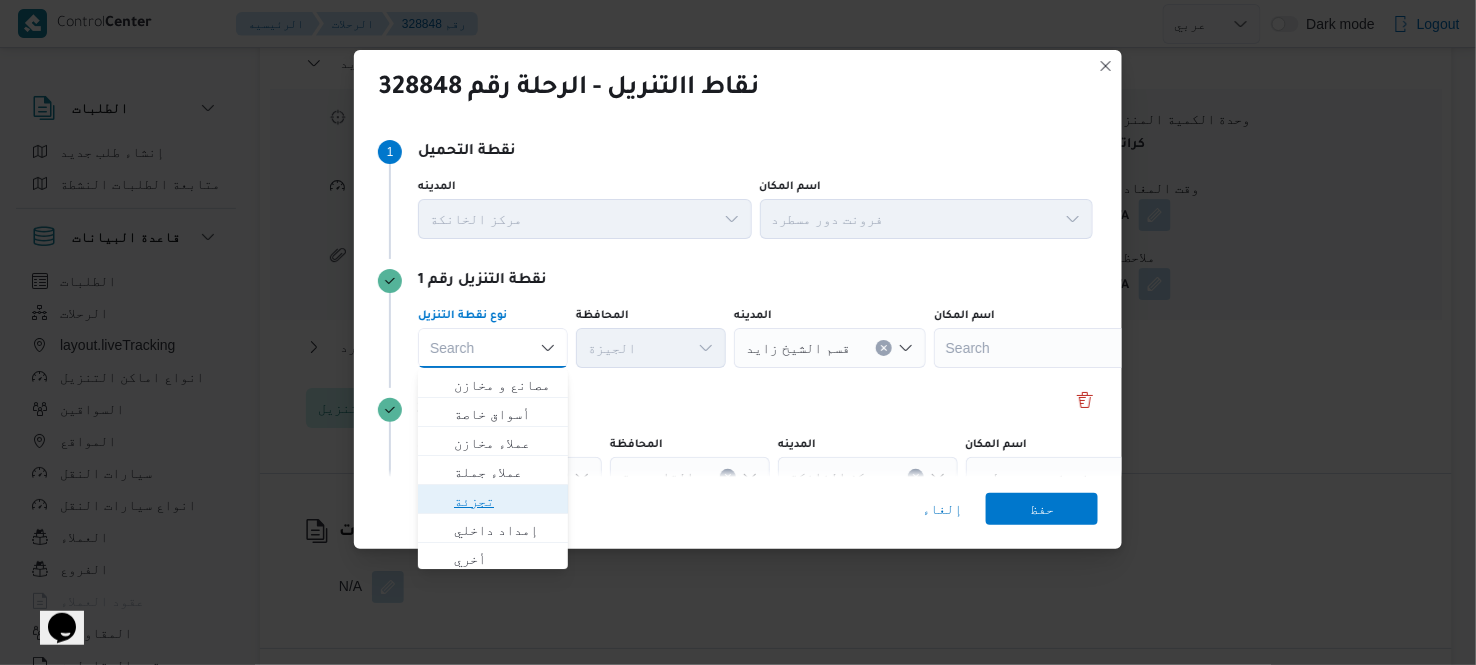 click on "تجزئة" at bounding box center [505, 501] 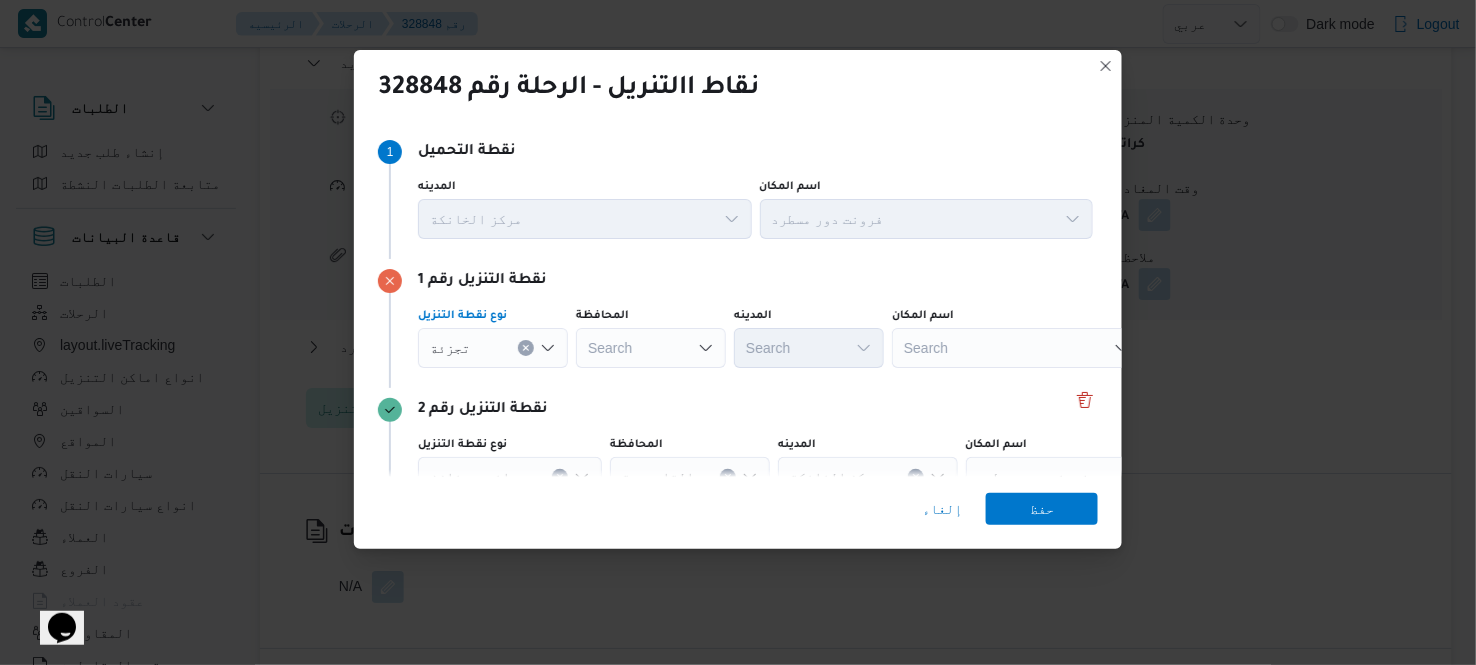 click on "Search" at bounding box center (651, 348) 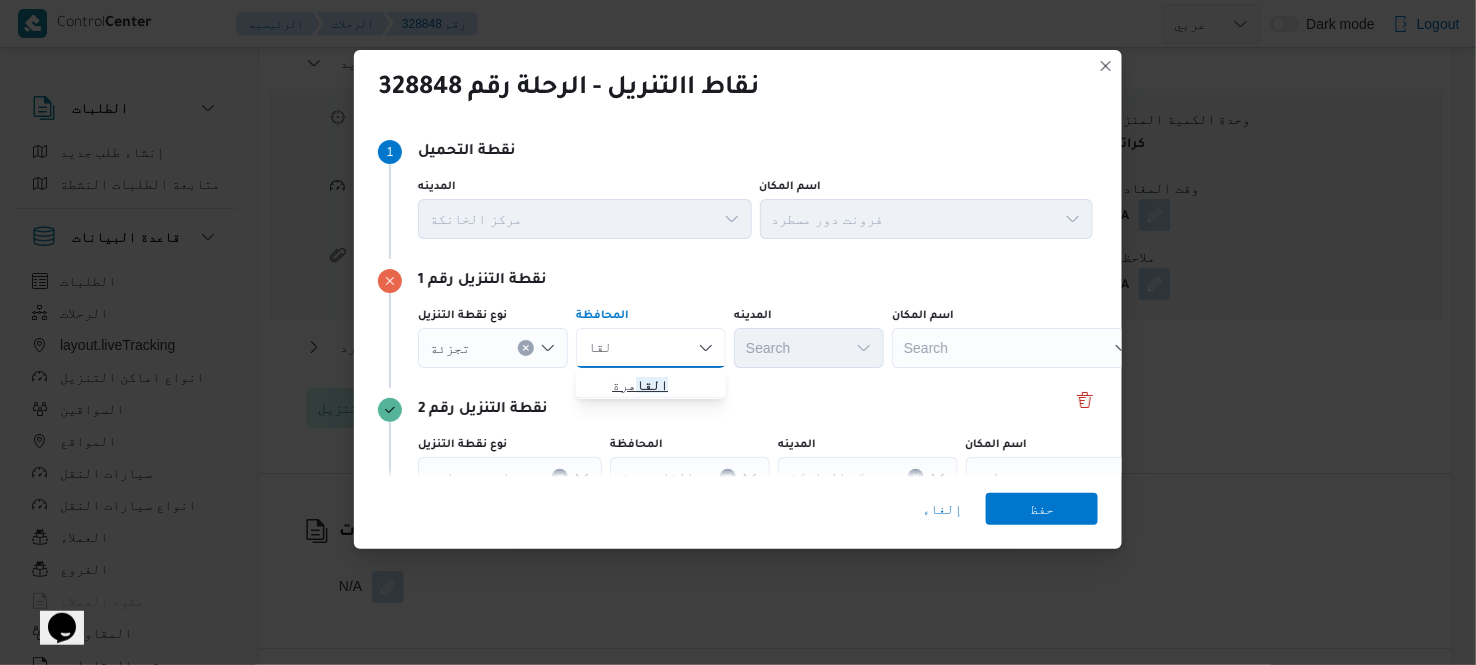 type on "القا" 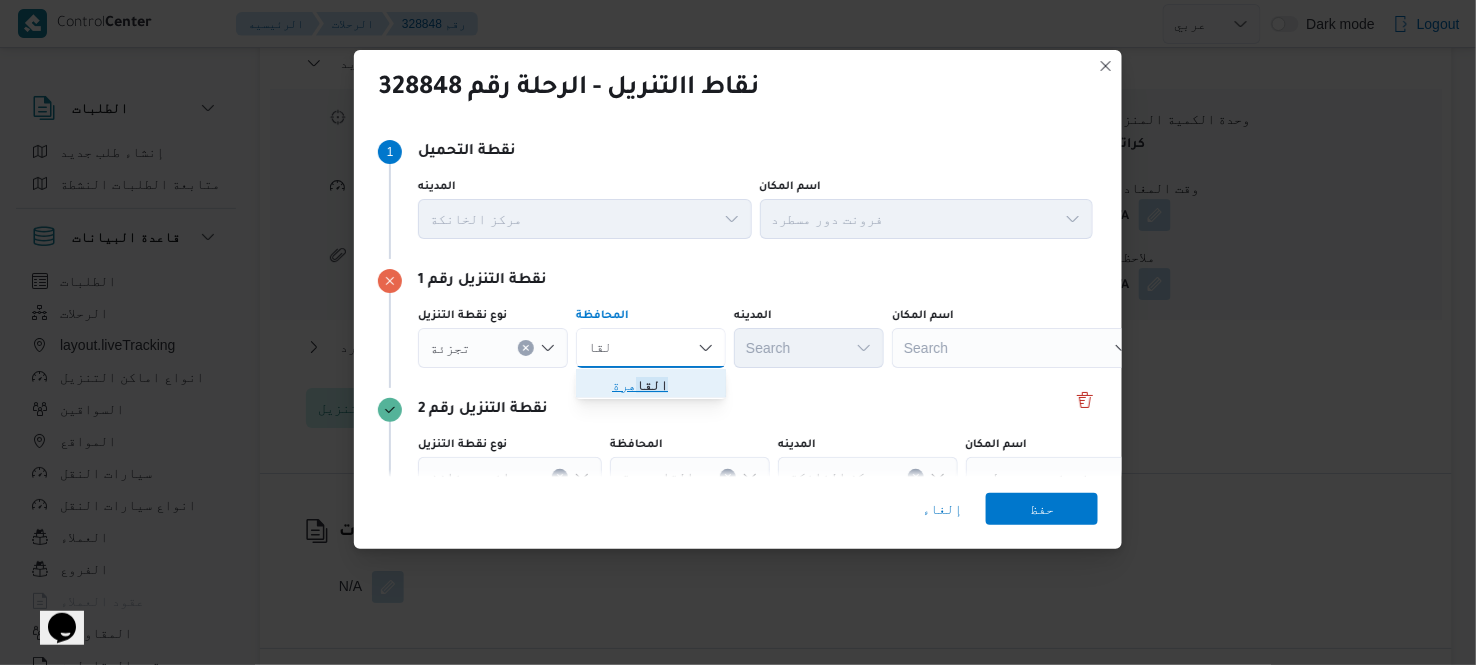 click on "القا" 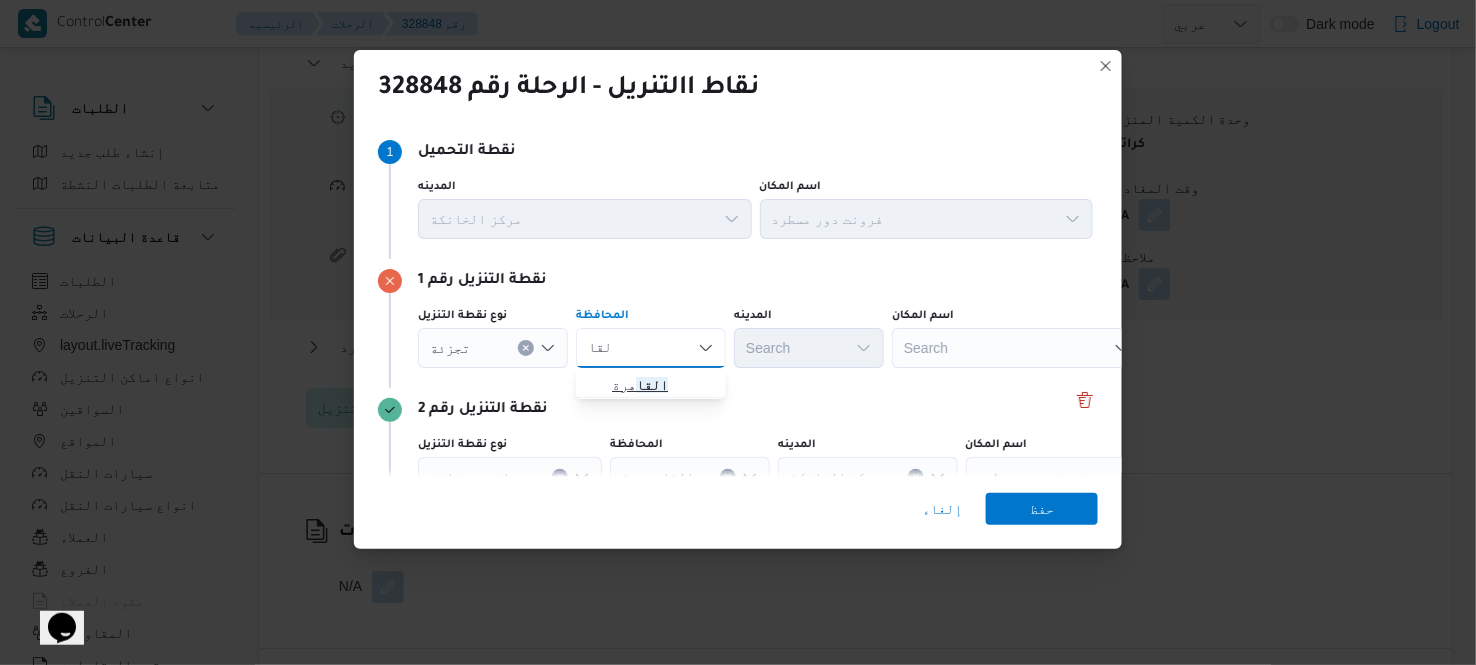 type 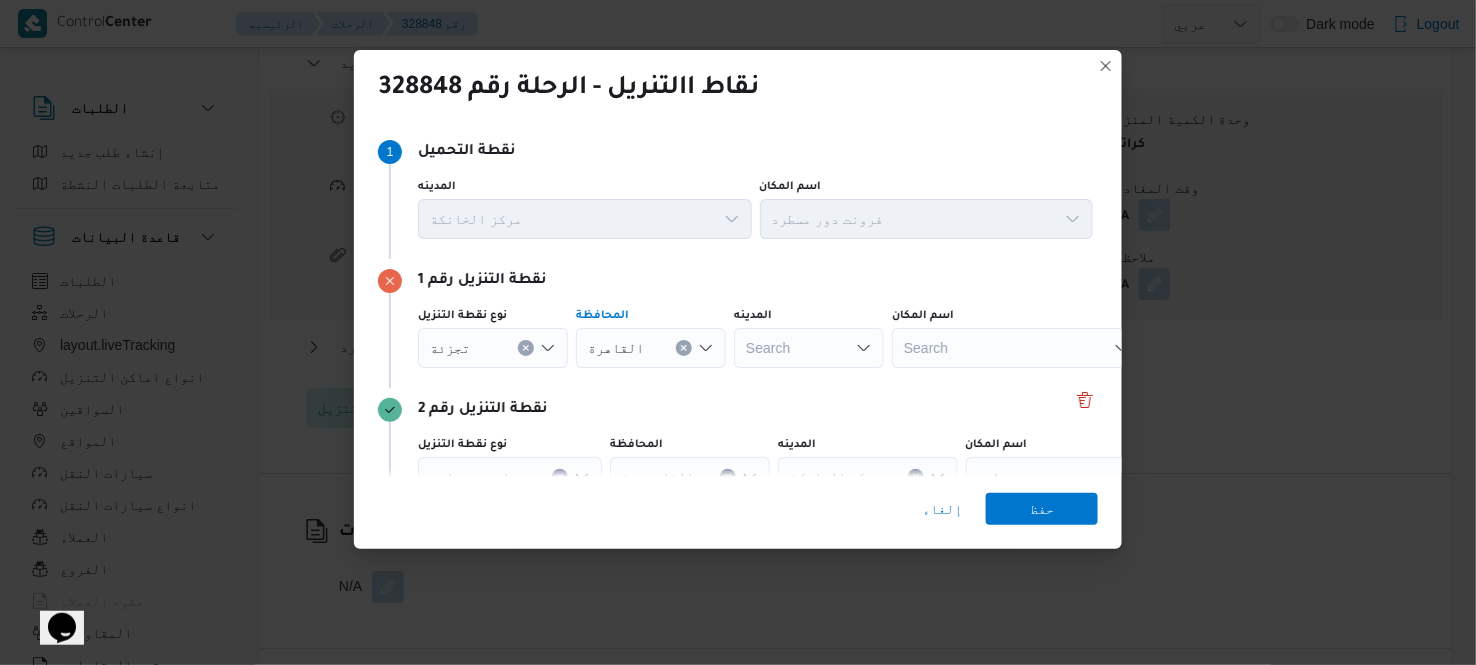 click on "Search" at bounding box center (809, 348) 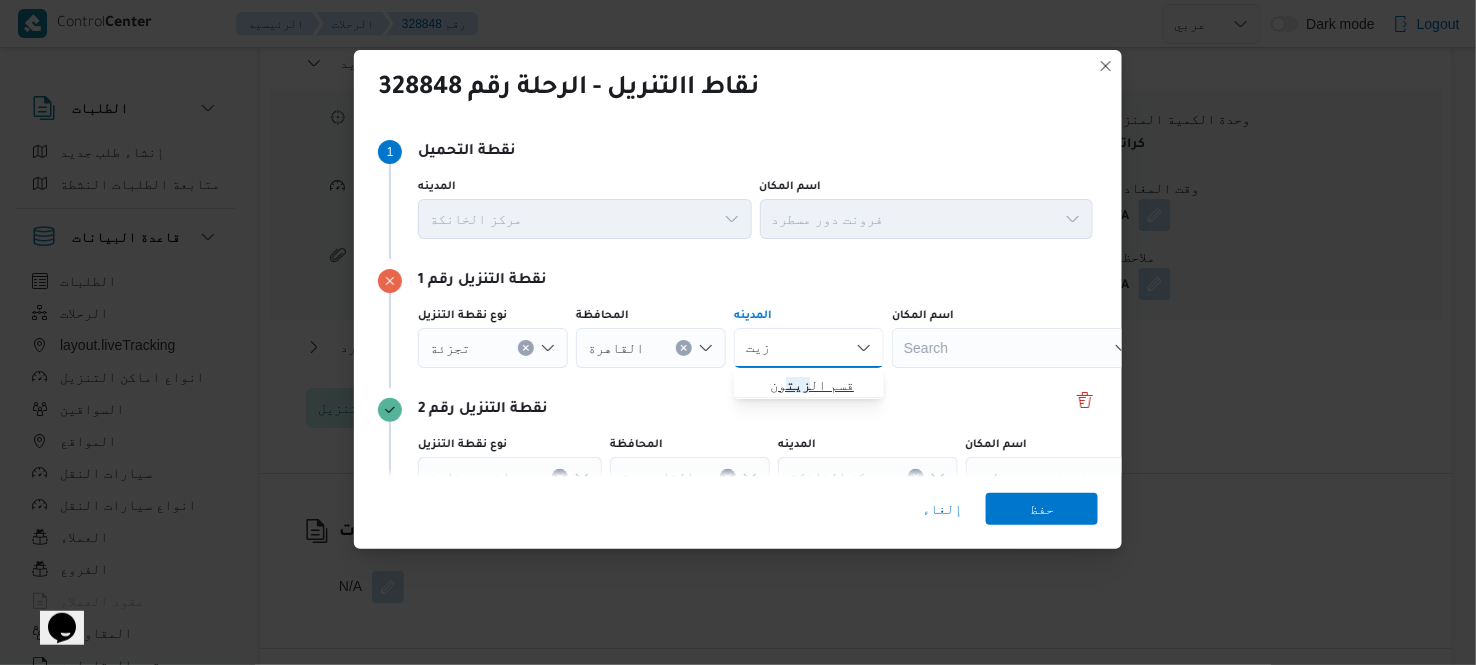 type on "زيت" 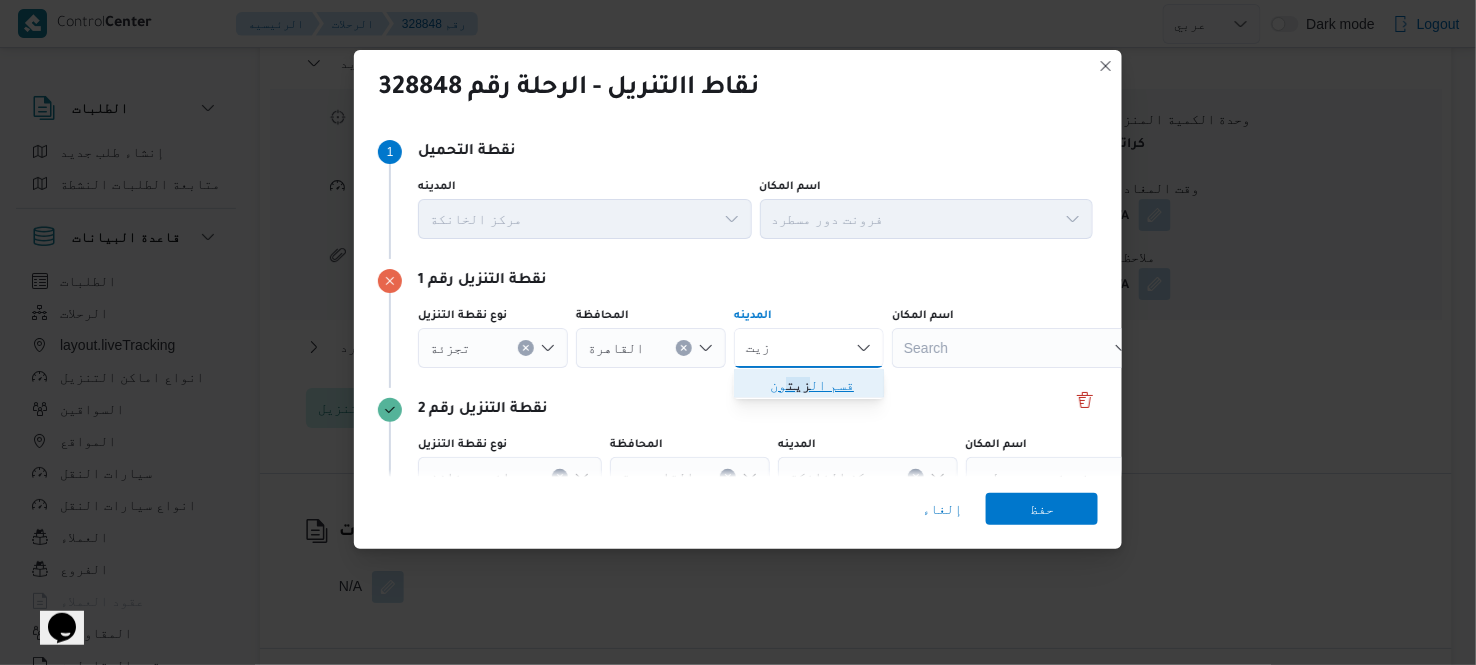 click on "قسم ال زيت ون" at bounding box center (821, 385) 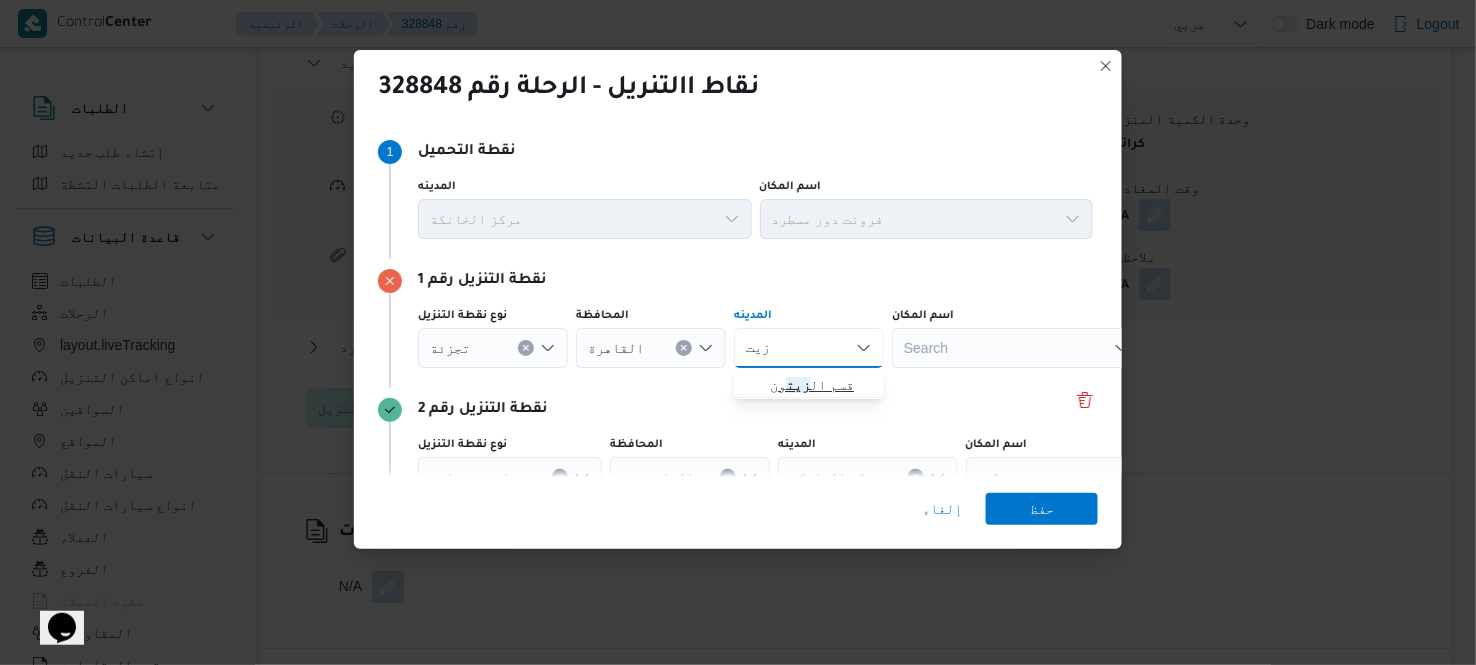 type 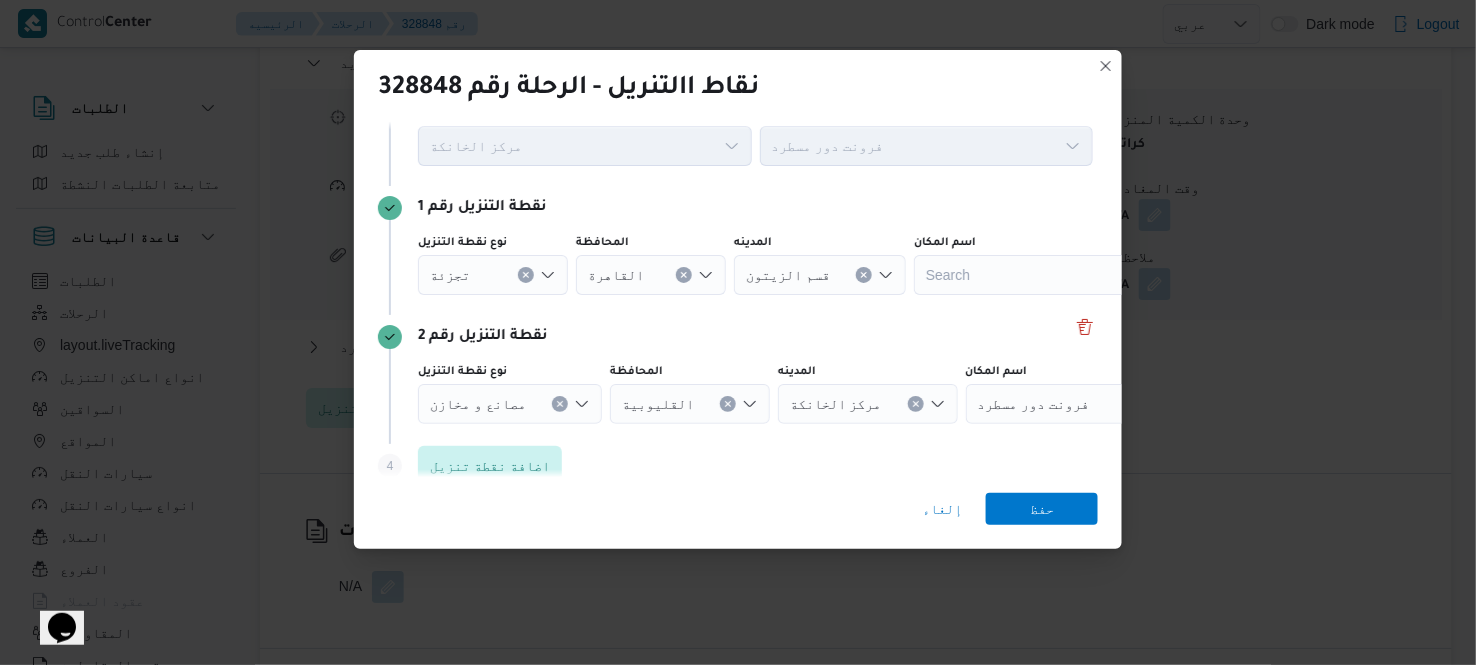 scroll, scrollTop: 91, scrollLeft: 0, axis: vertical 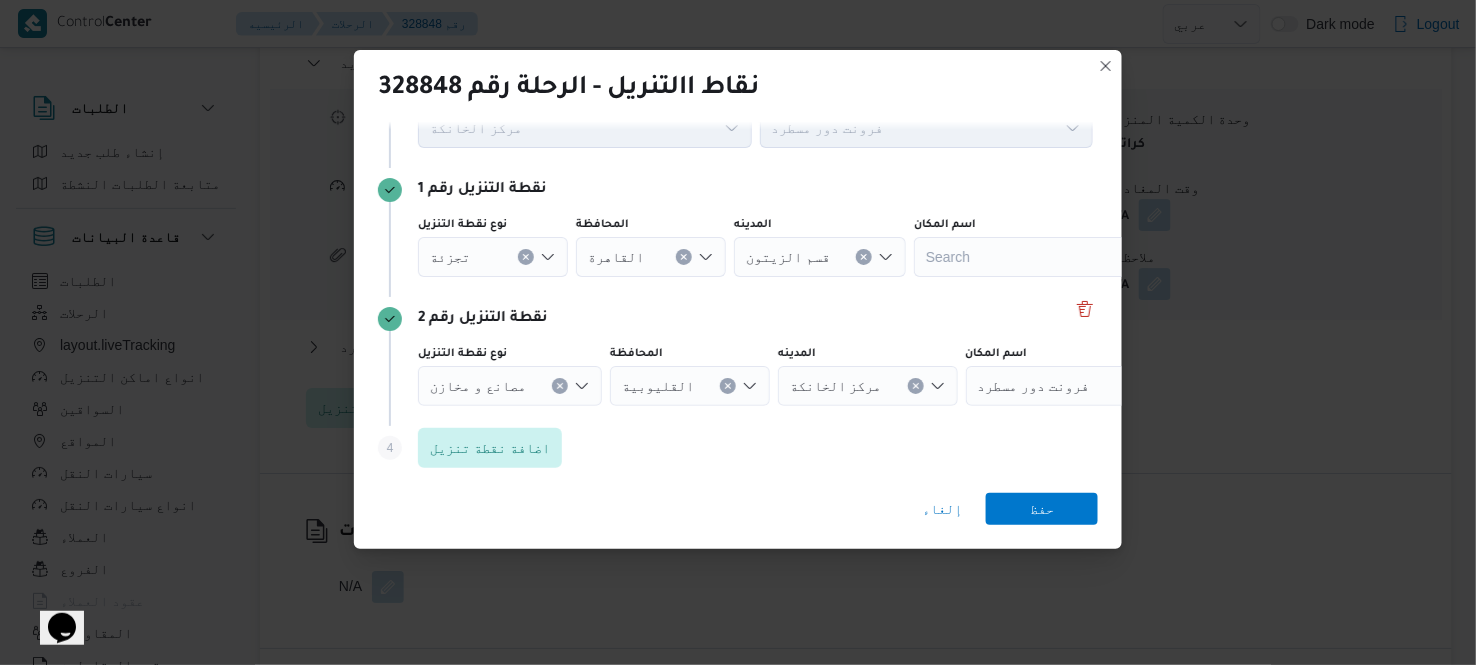 click 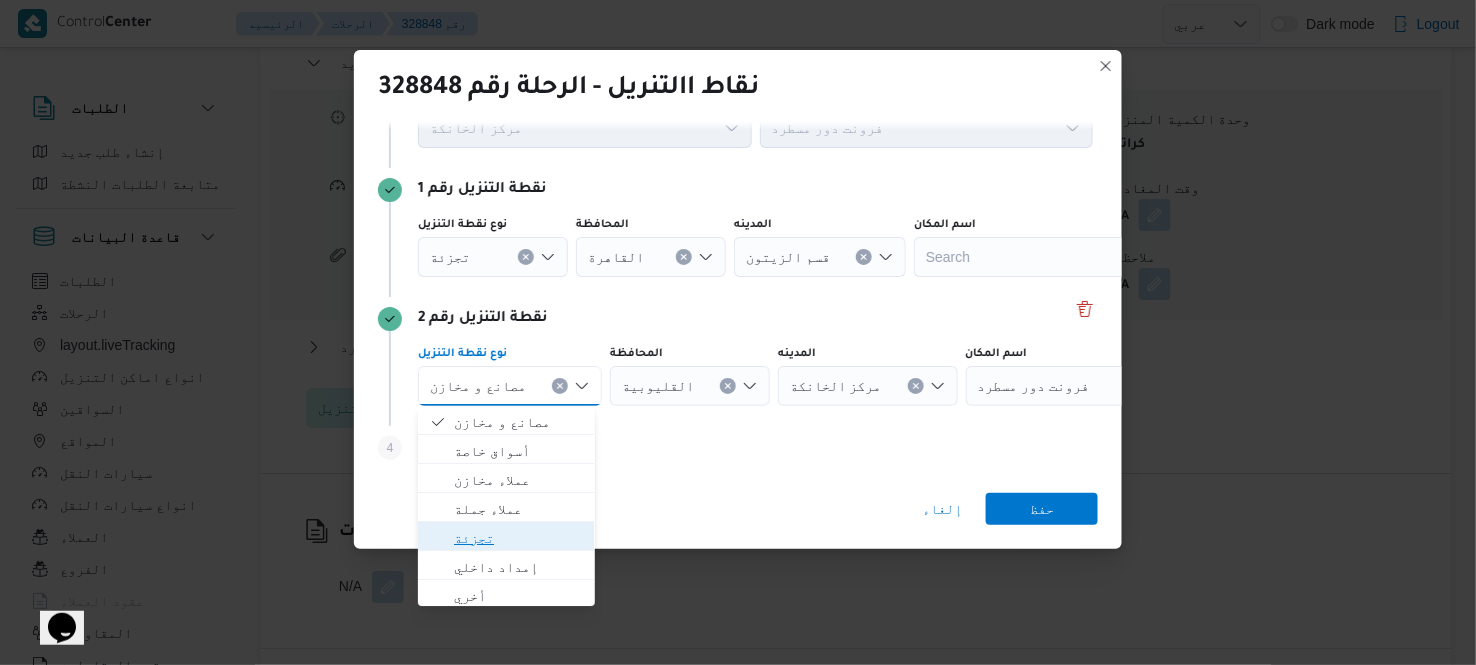 click on "تجزئة" at bounding box center [518, 538] 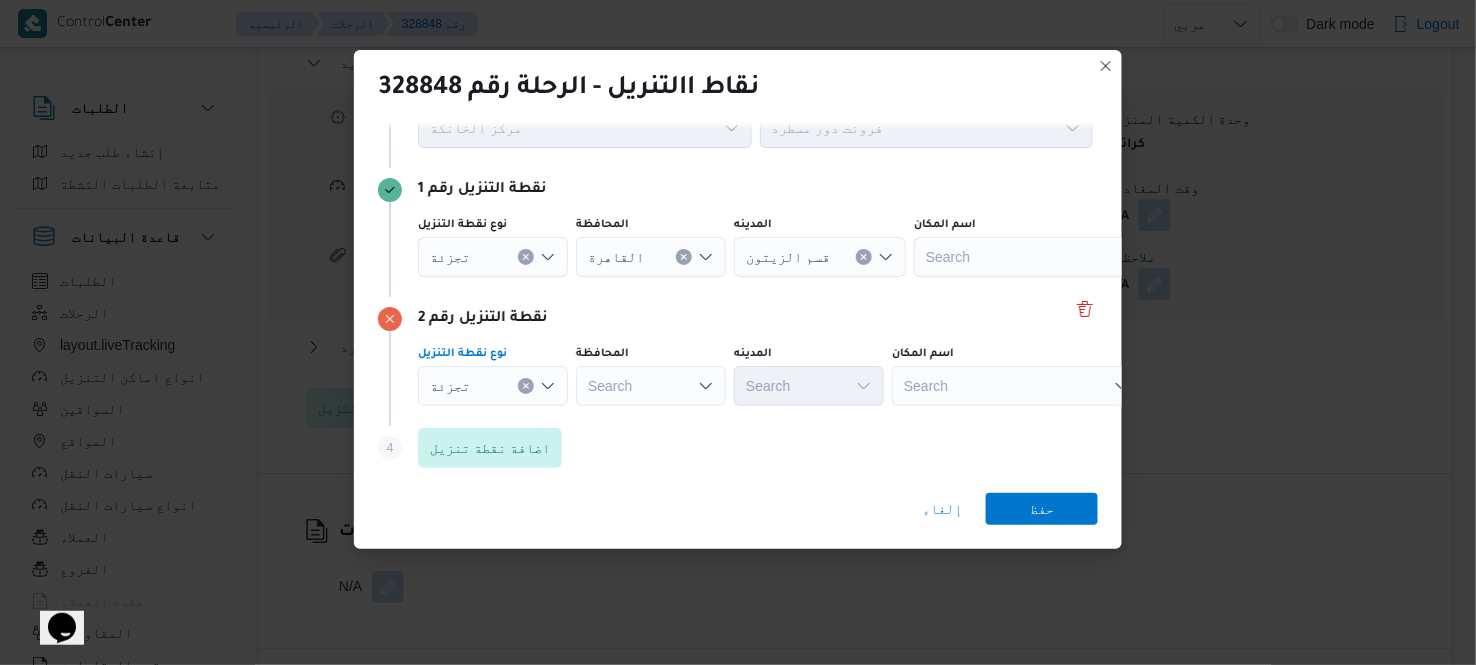 click on "Search" at bounding box center [651, 257] 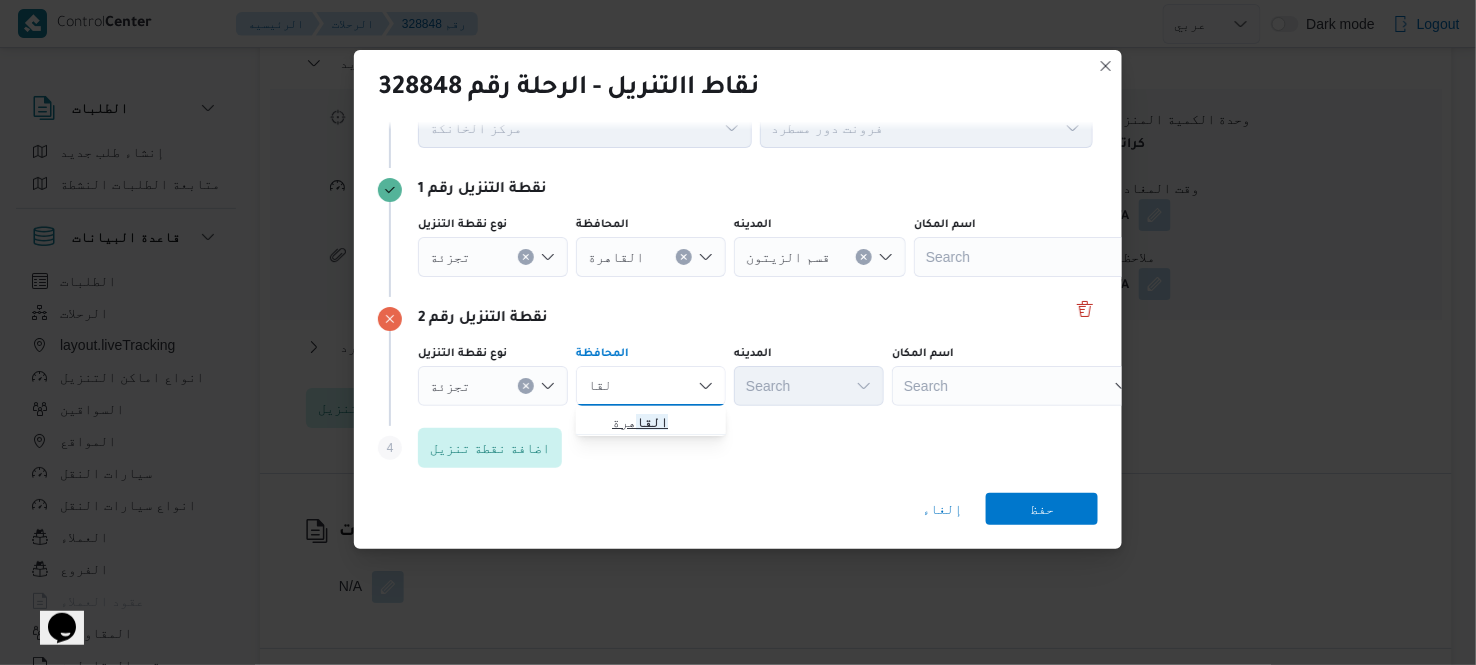 type on "القا" 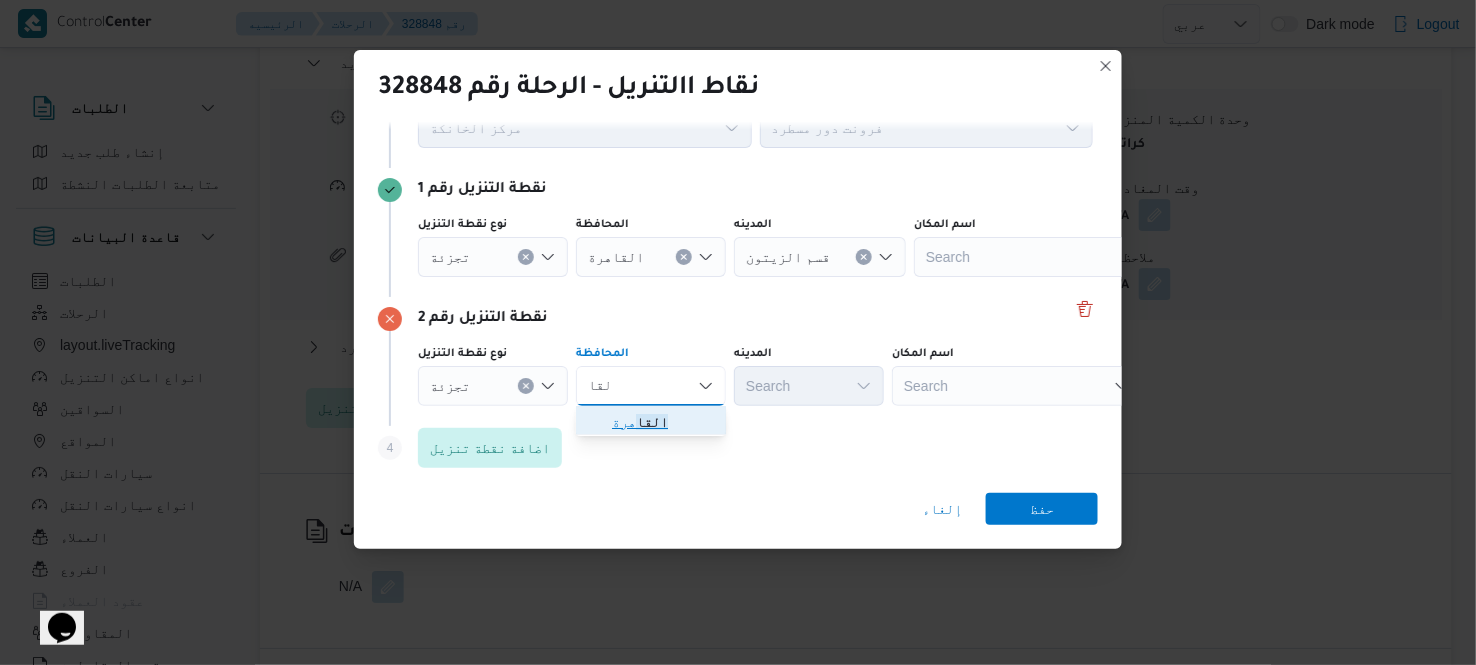click on "القا هرة" at bounding box center (663, 422) 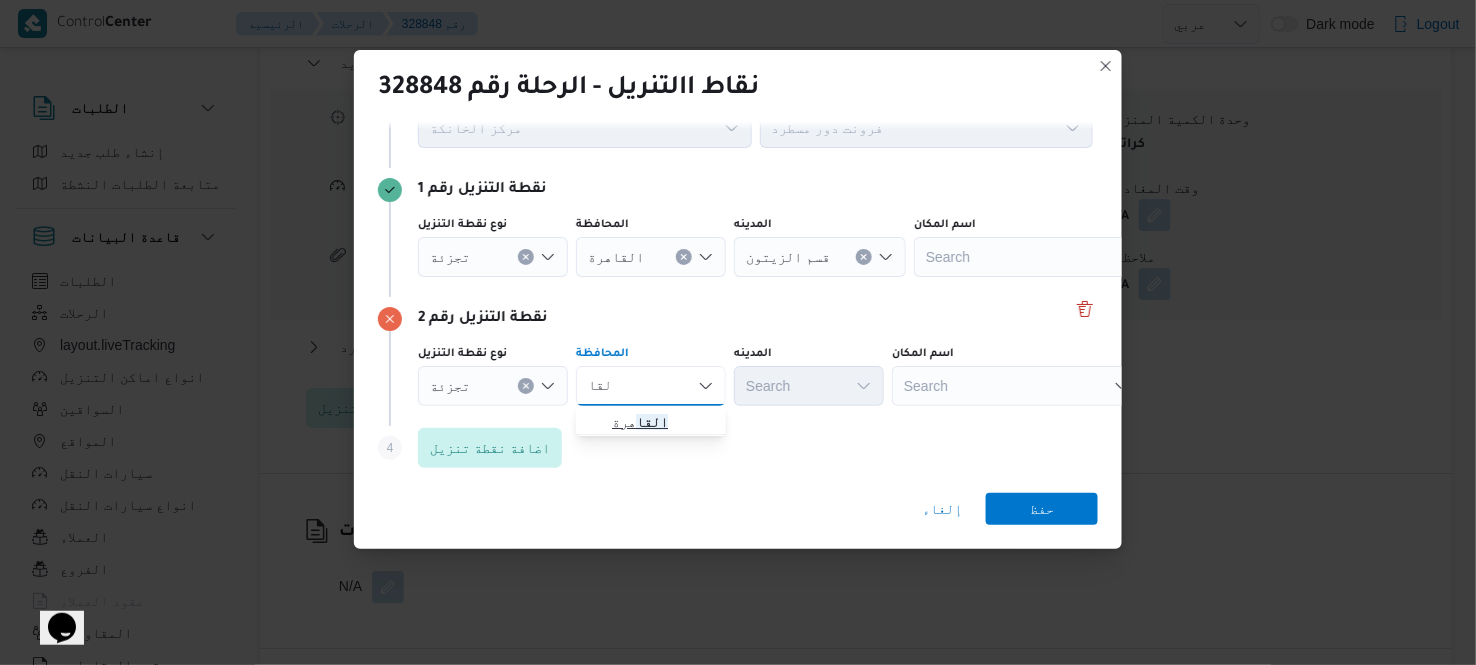 type 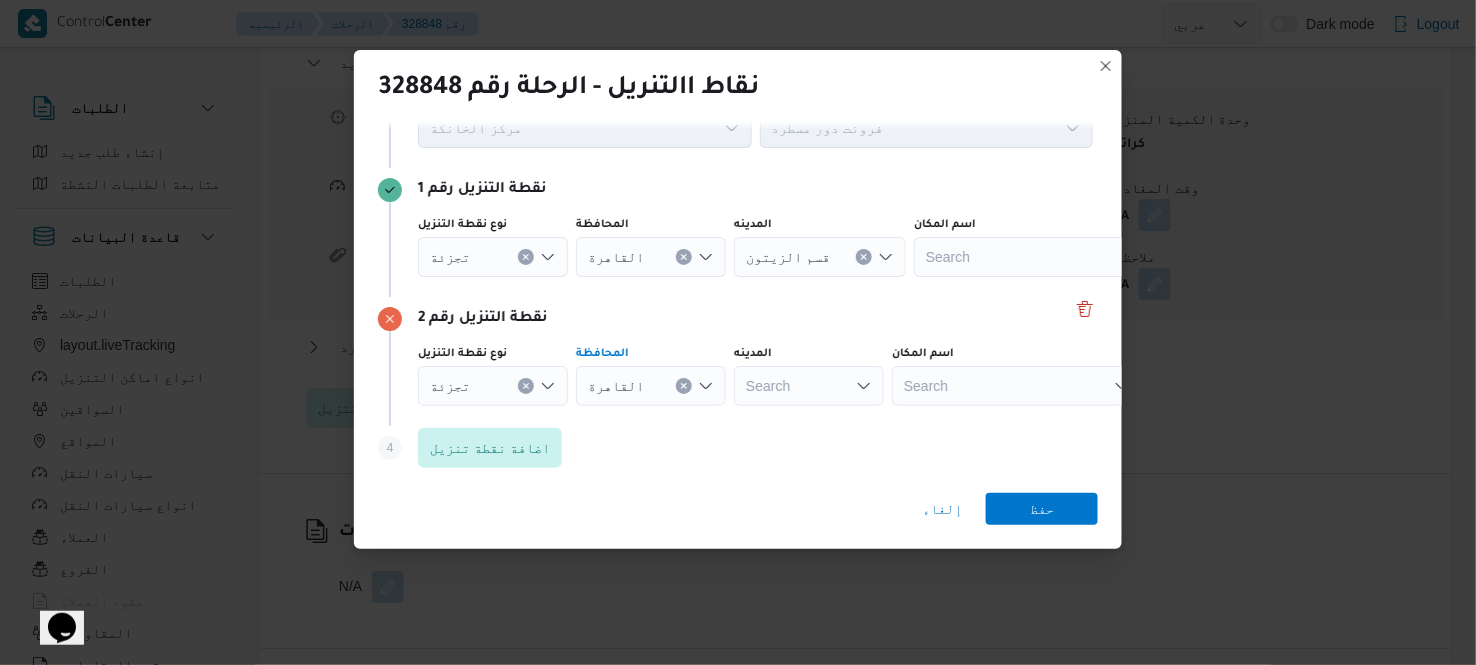 click on "Search" at bounding box center (820, 257) 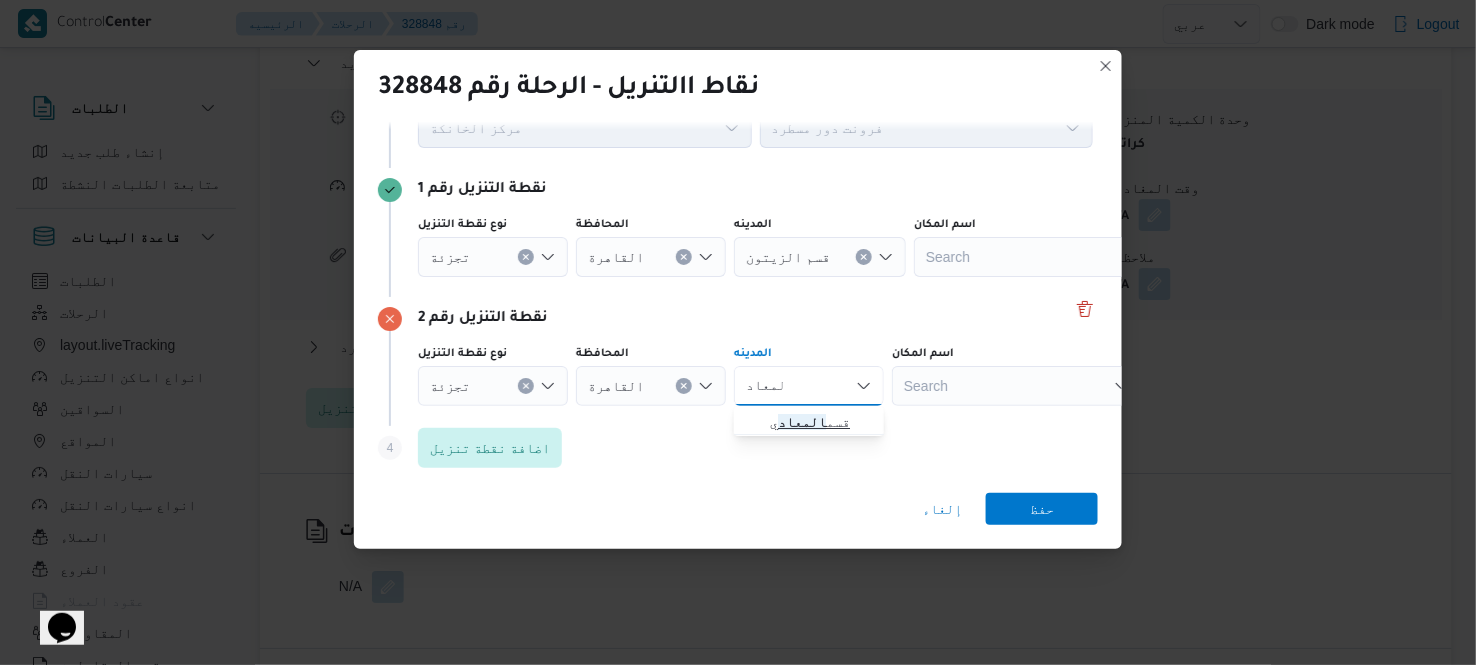 type on "المعاد" 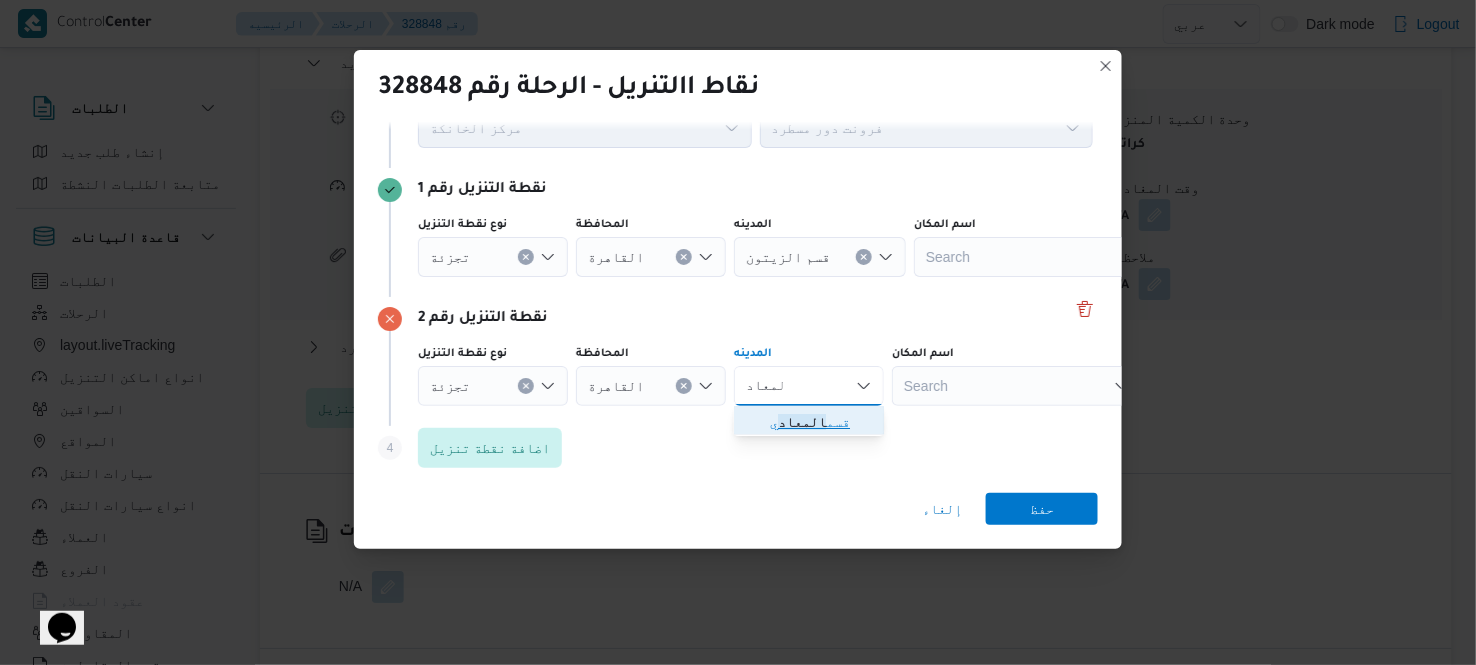 click on "قسم  المعاد ي" at bounding box center [821, 422] 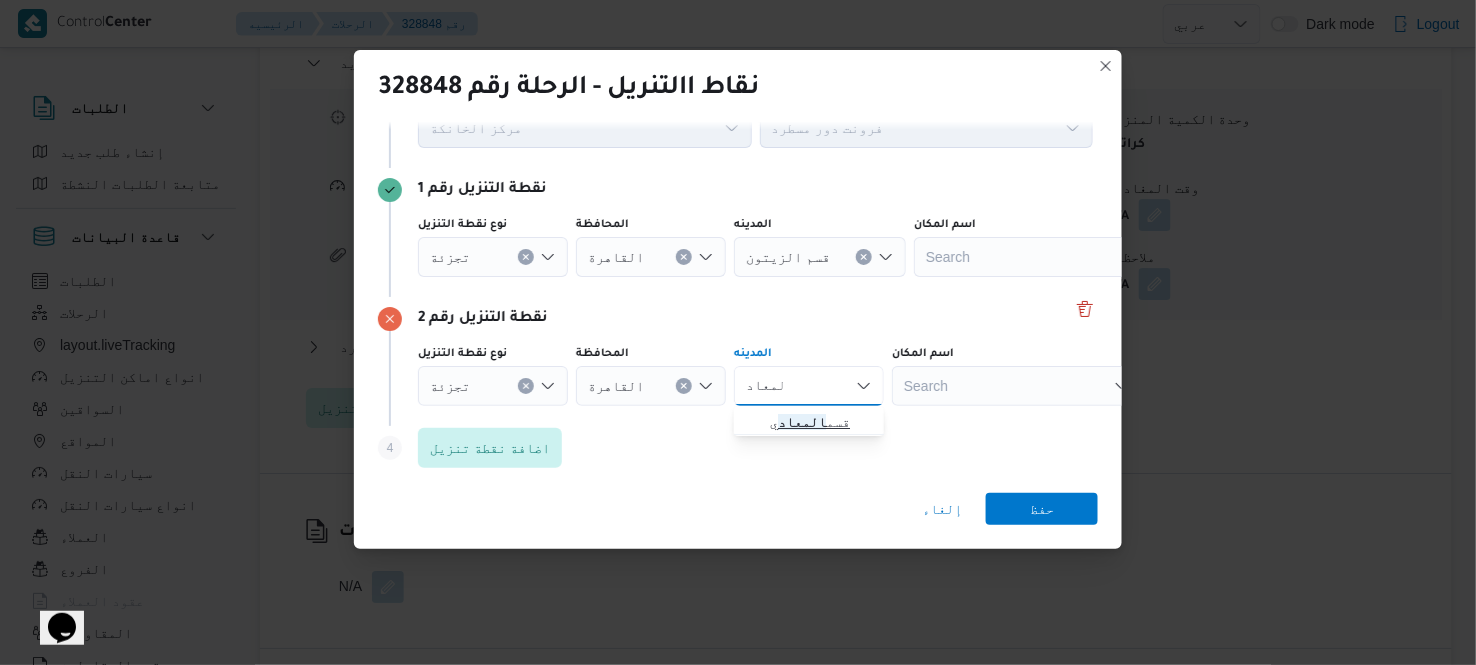 type 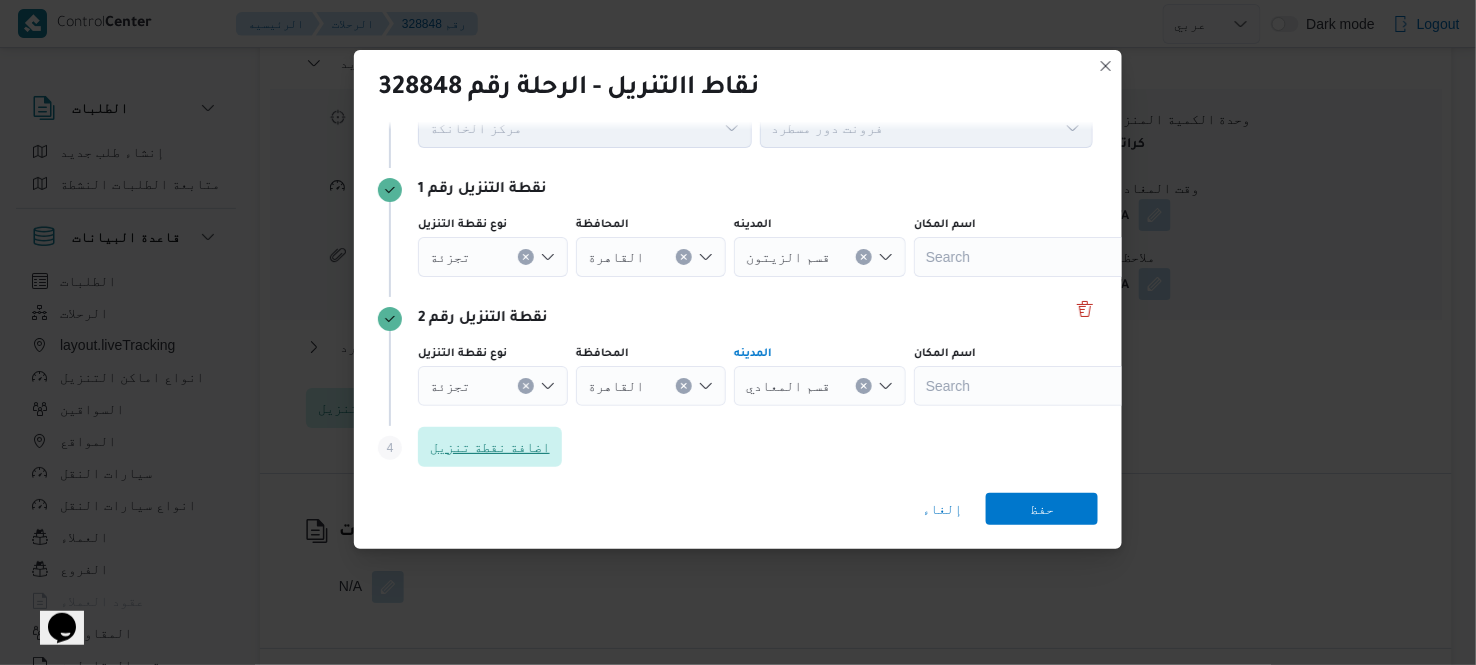 click on "اضافة نقطة تنزيل" at bounding box center (490, 447) 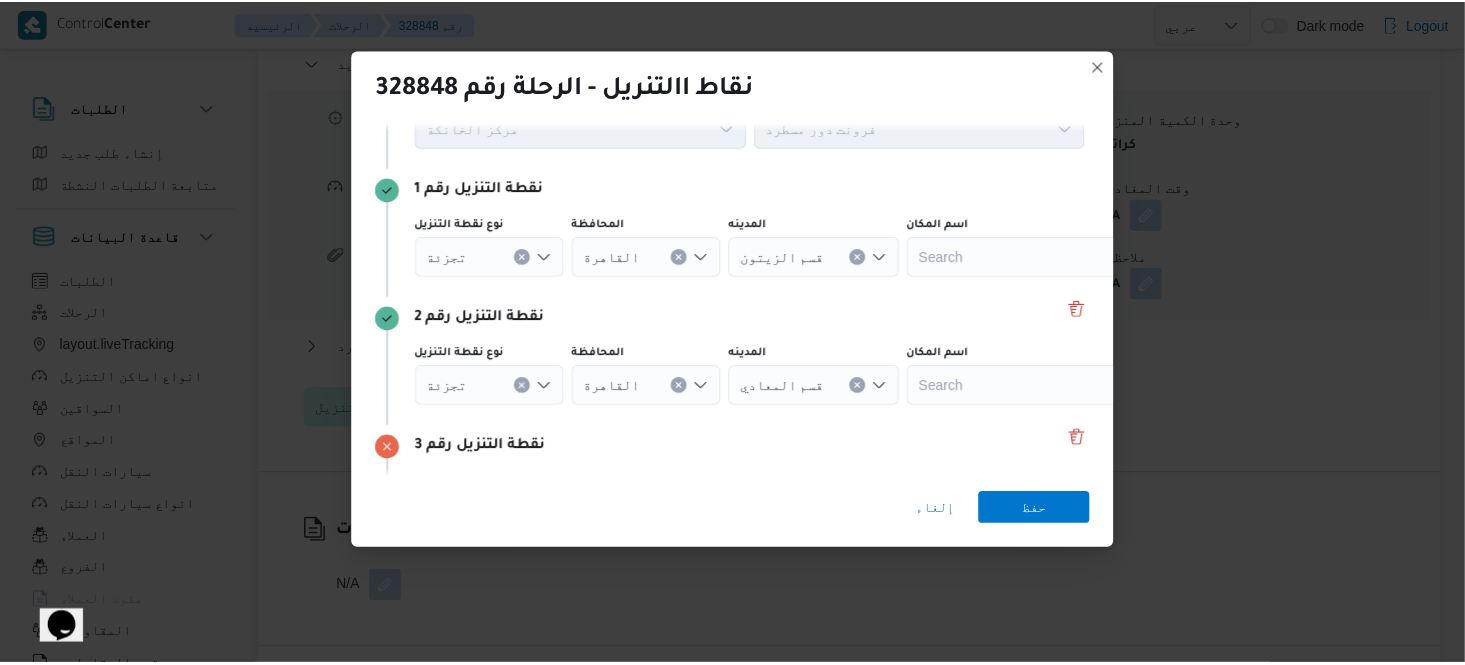 scroll, scrollTop: 228, scrollLeft: 0, axis: vertical 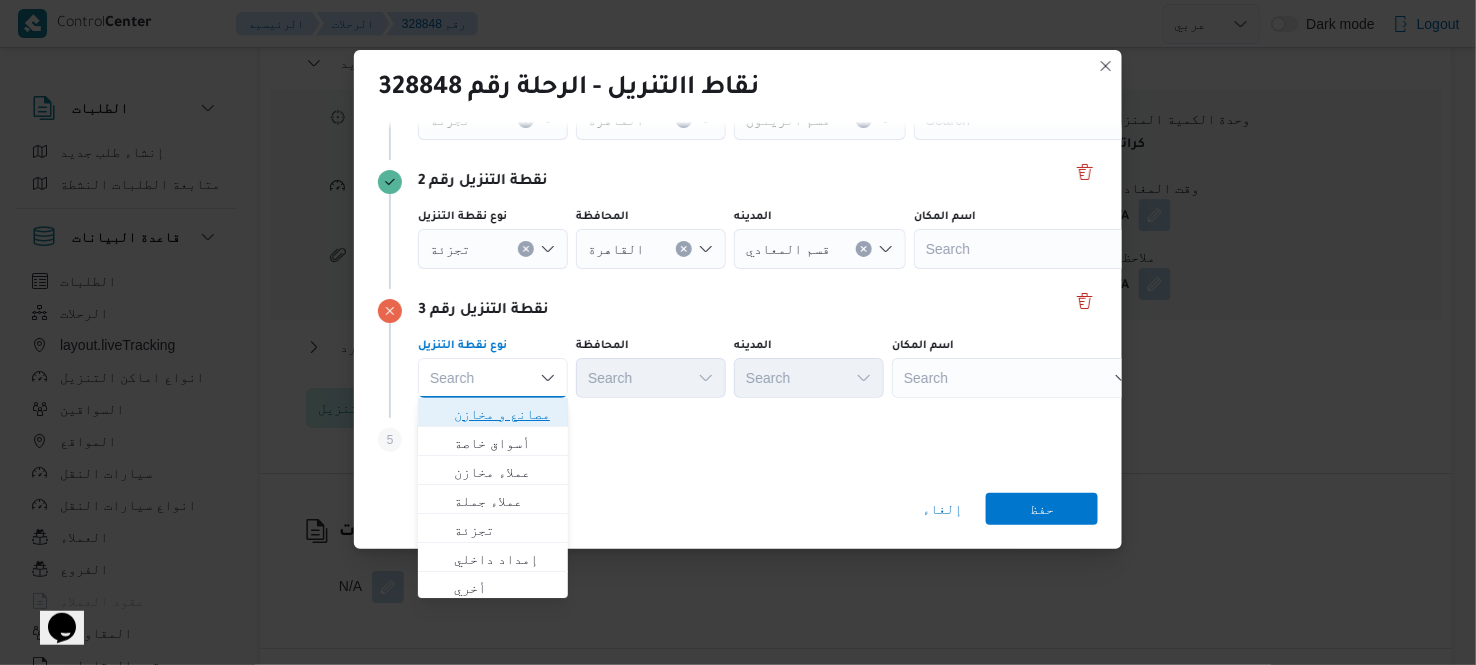 click on "مصانع و مخازن" at bounding box center (505, 414) 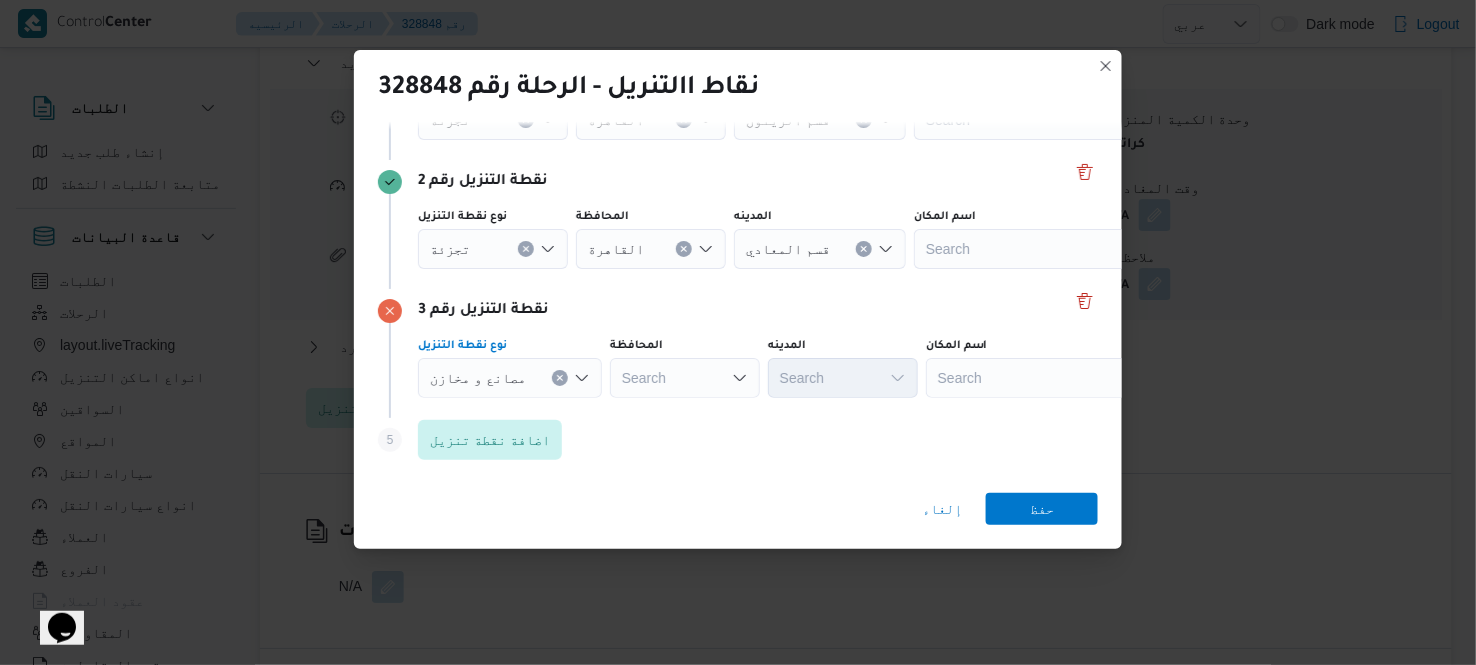 click on "Search" at bounding box center [651, 120] 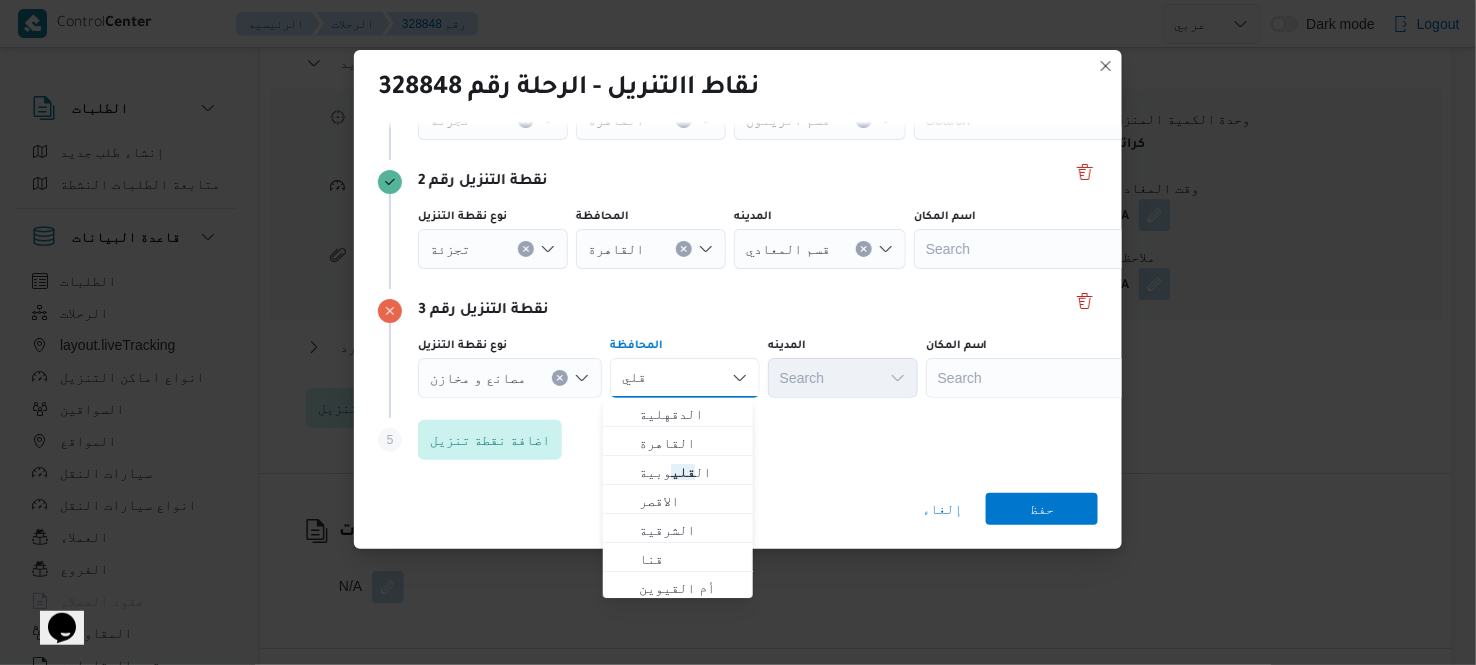 type on "قلي" 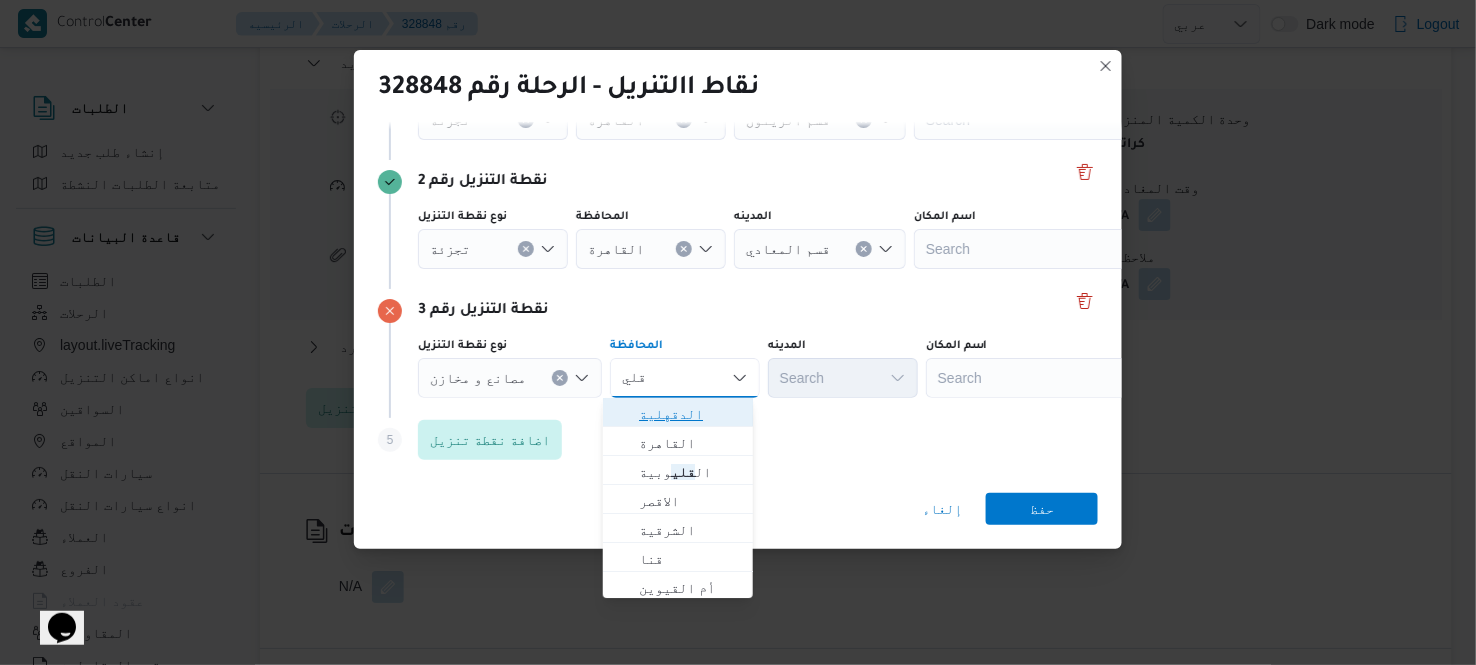 click on "الدقهلية" at bounding box center [690, 414] 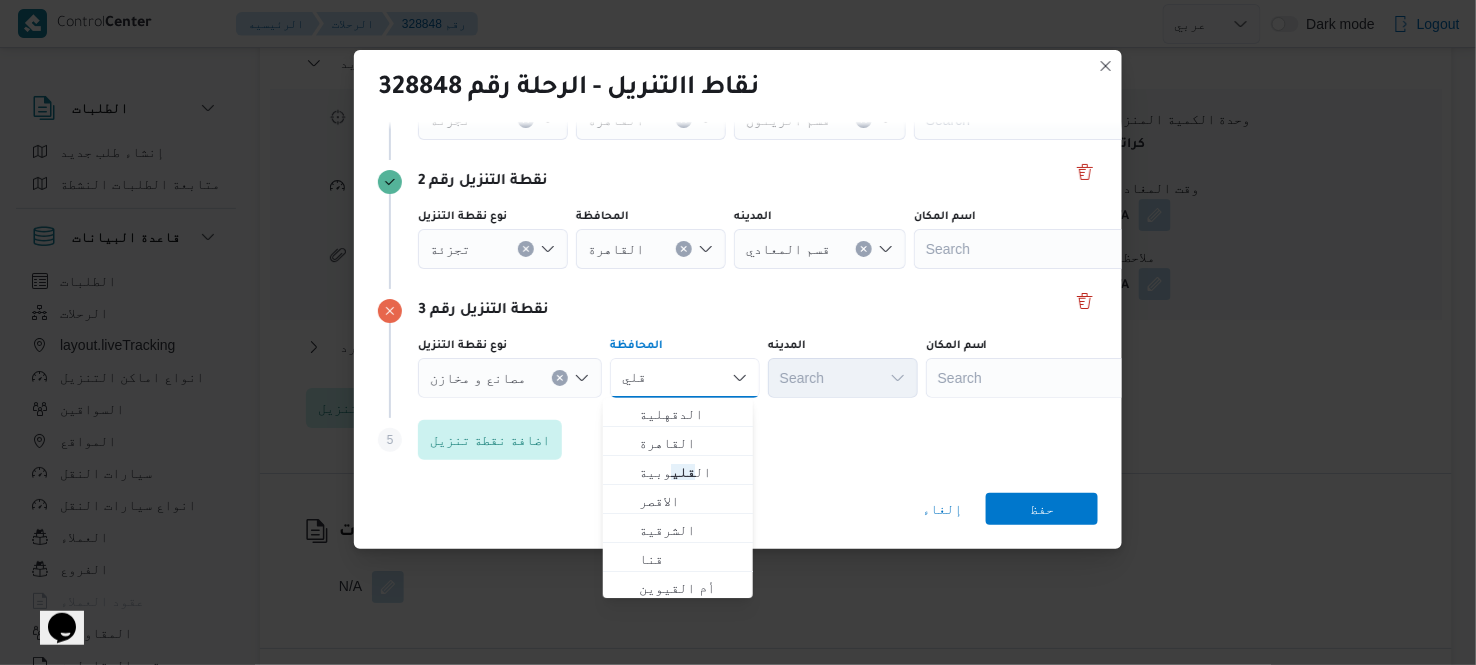 type 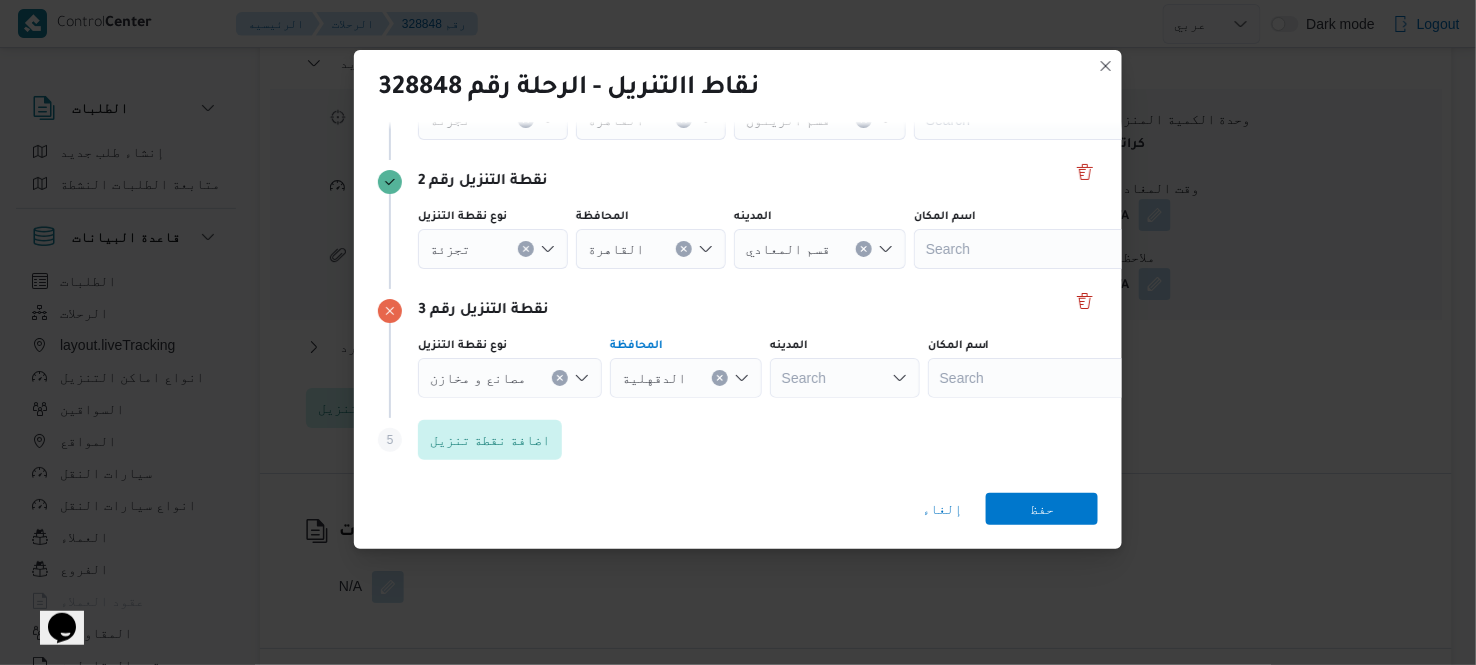 click on "الدقهلية" at bounding box center [651, 120] 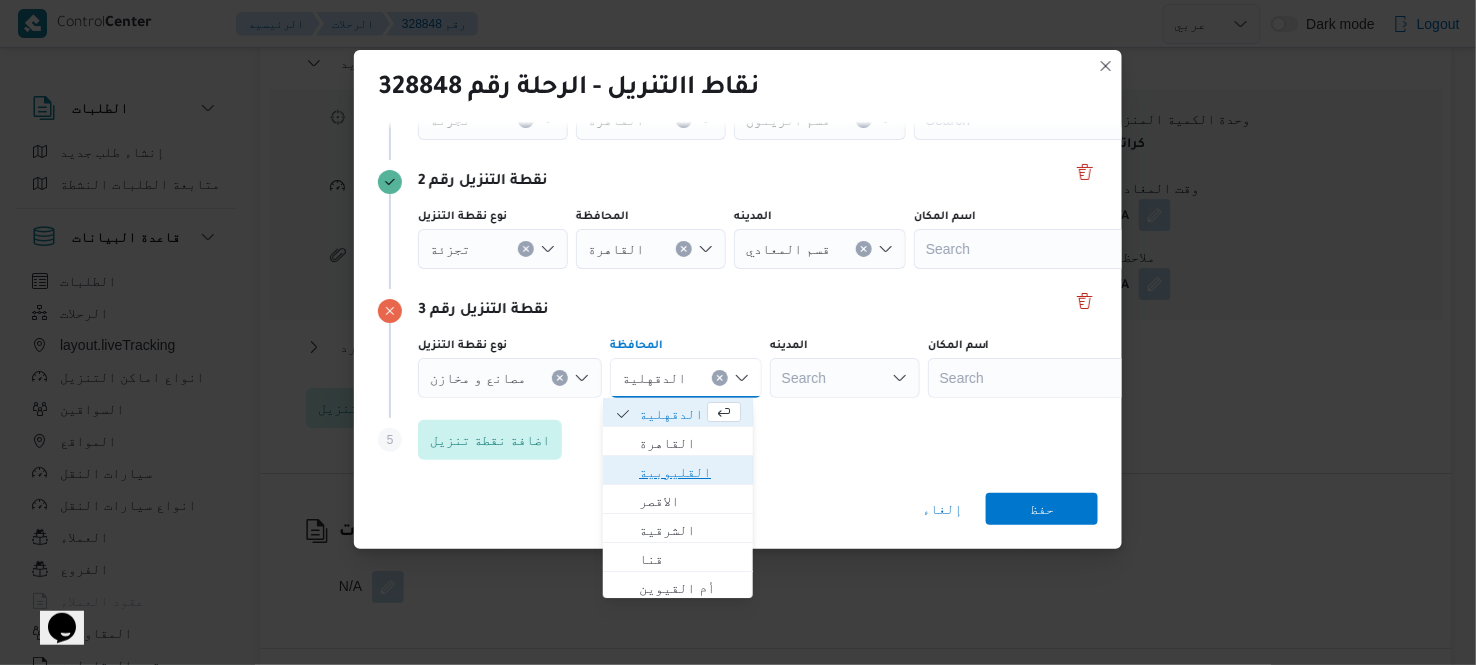 click on "القليوبية" at bounding box center (690, 472) 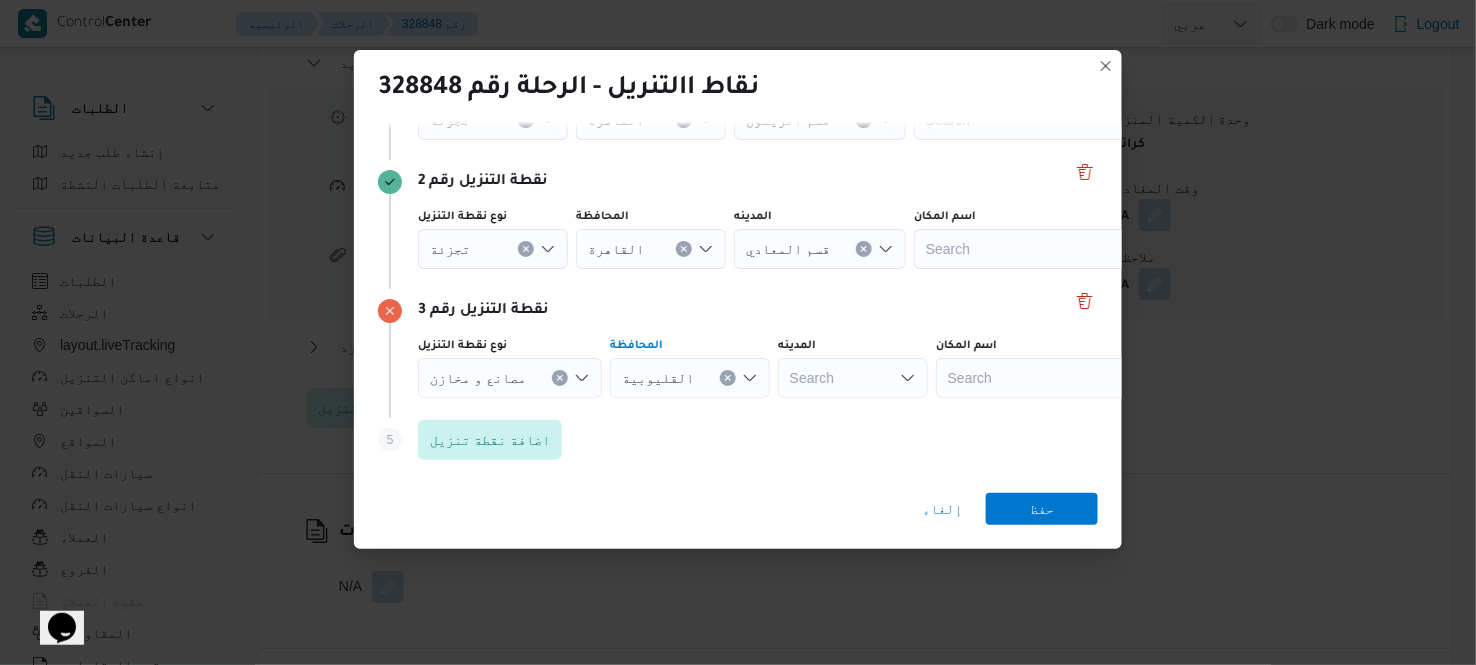 click on "Search" at bounding box center (820, 120) 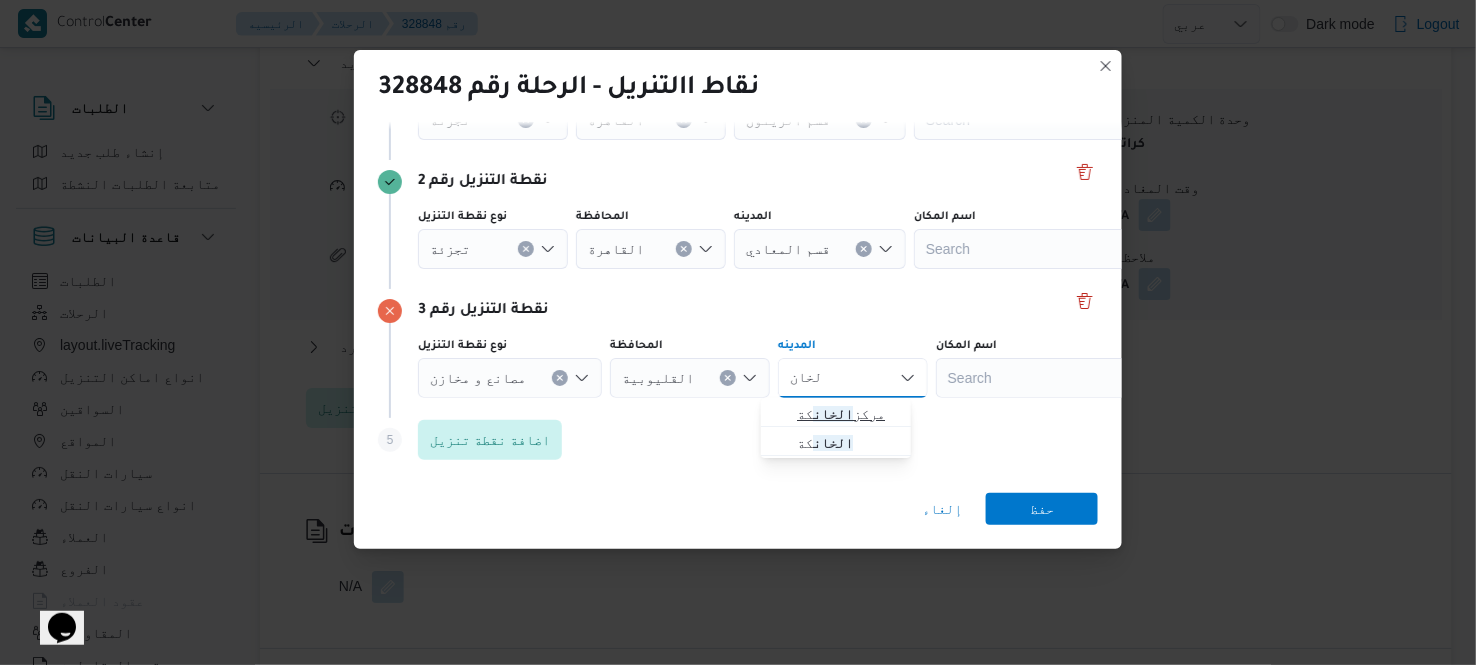 type on "الخان" 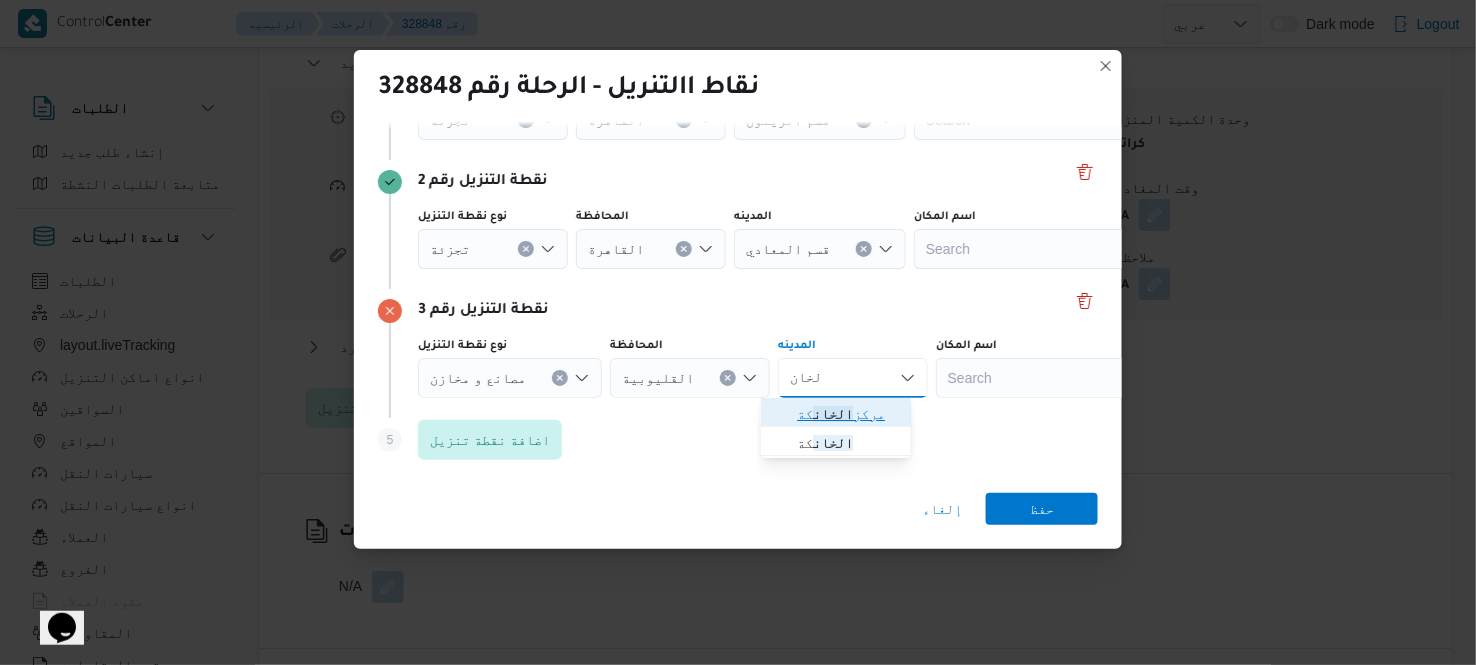 click on "الخان" at bounding box center (833, 414) 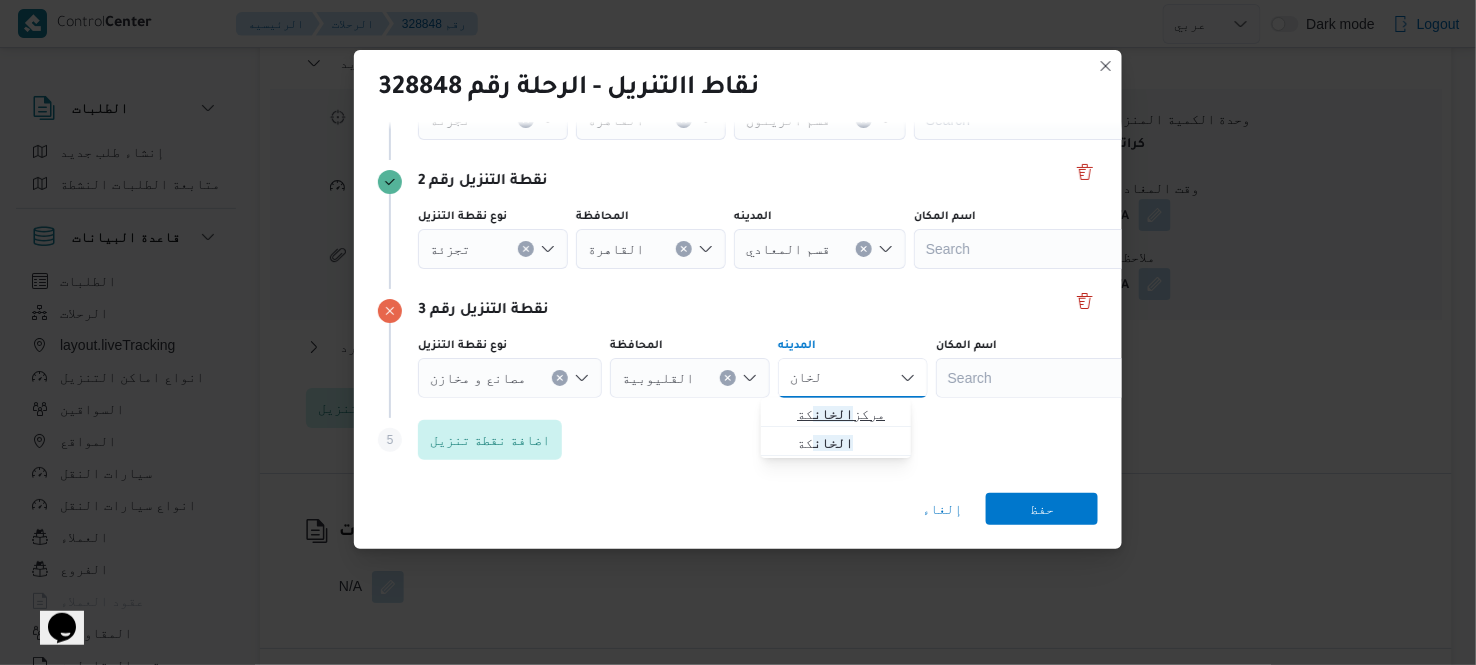 type 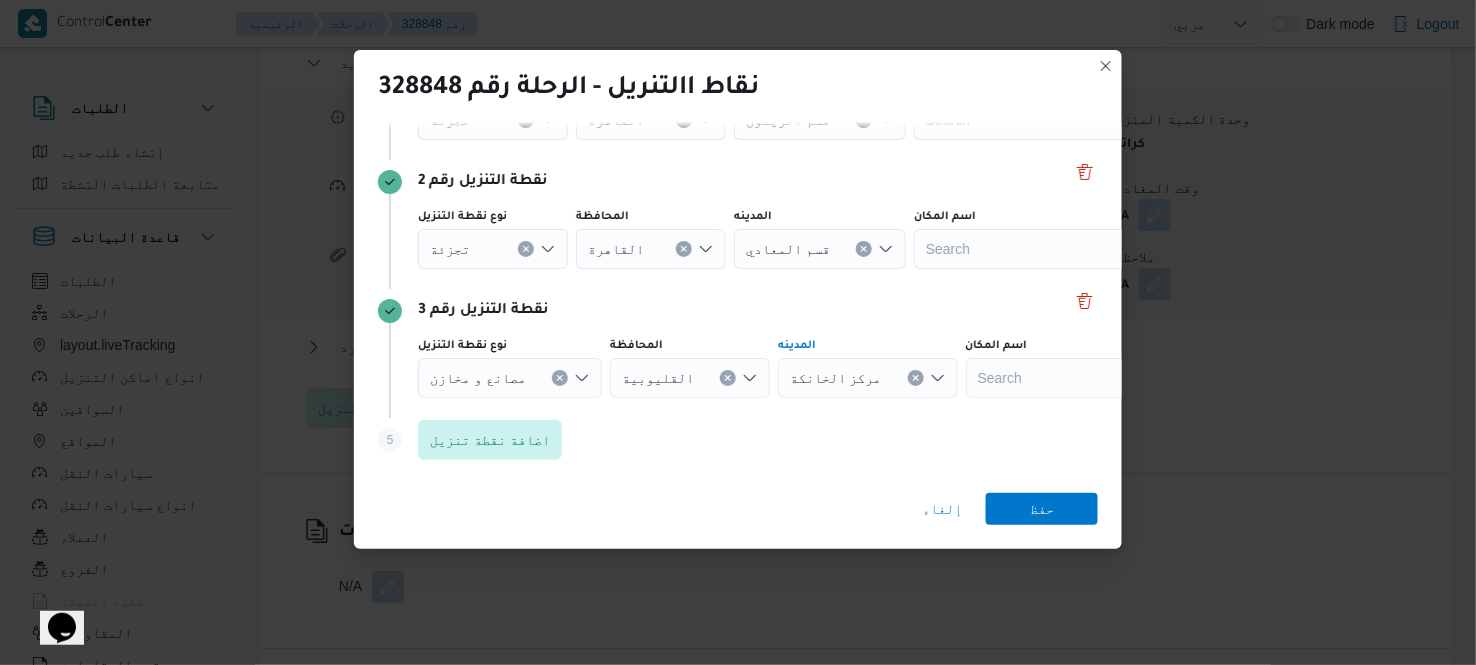 click on "Search" at bounding box center [1039, 120] 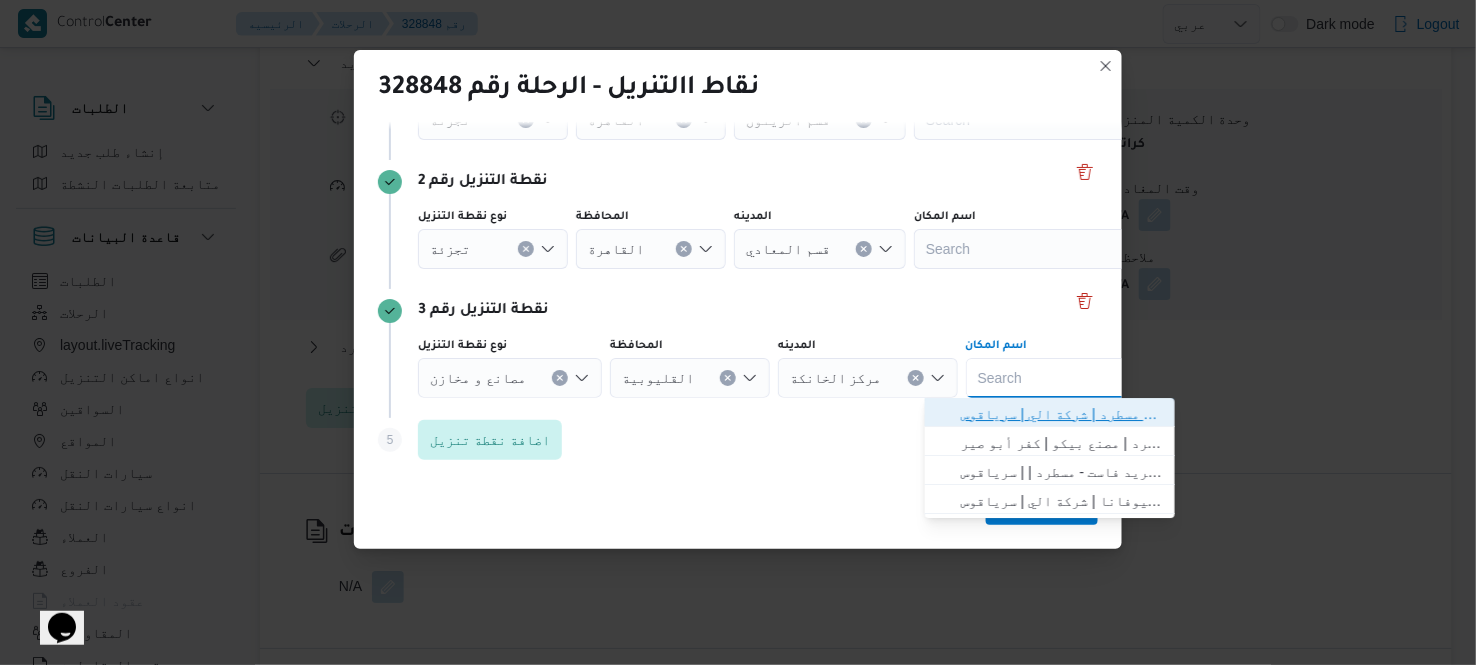 click on "فرونت دور مسطرد | شركة الي | سرياقوس" at bounding box center [1062, 414] 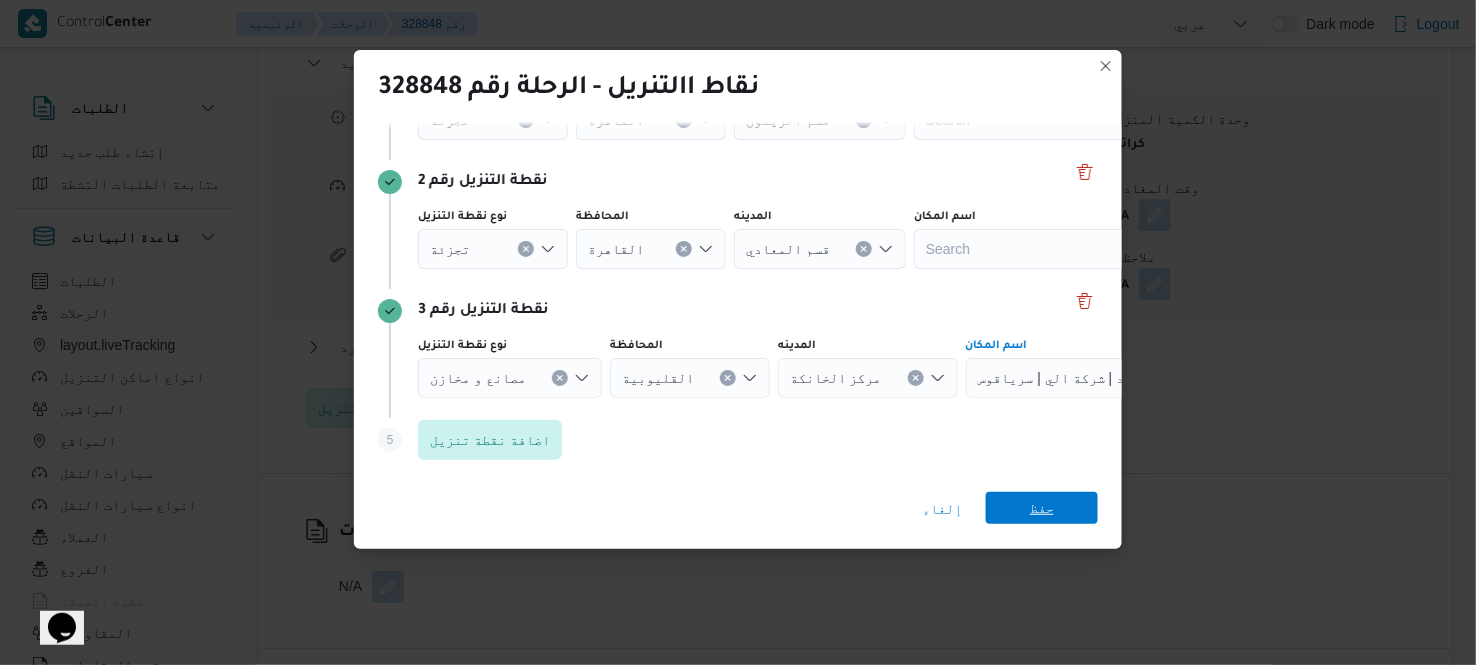 click on "حفظ" at bounding box center (1042, 508) 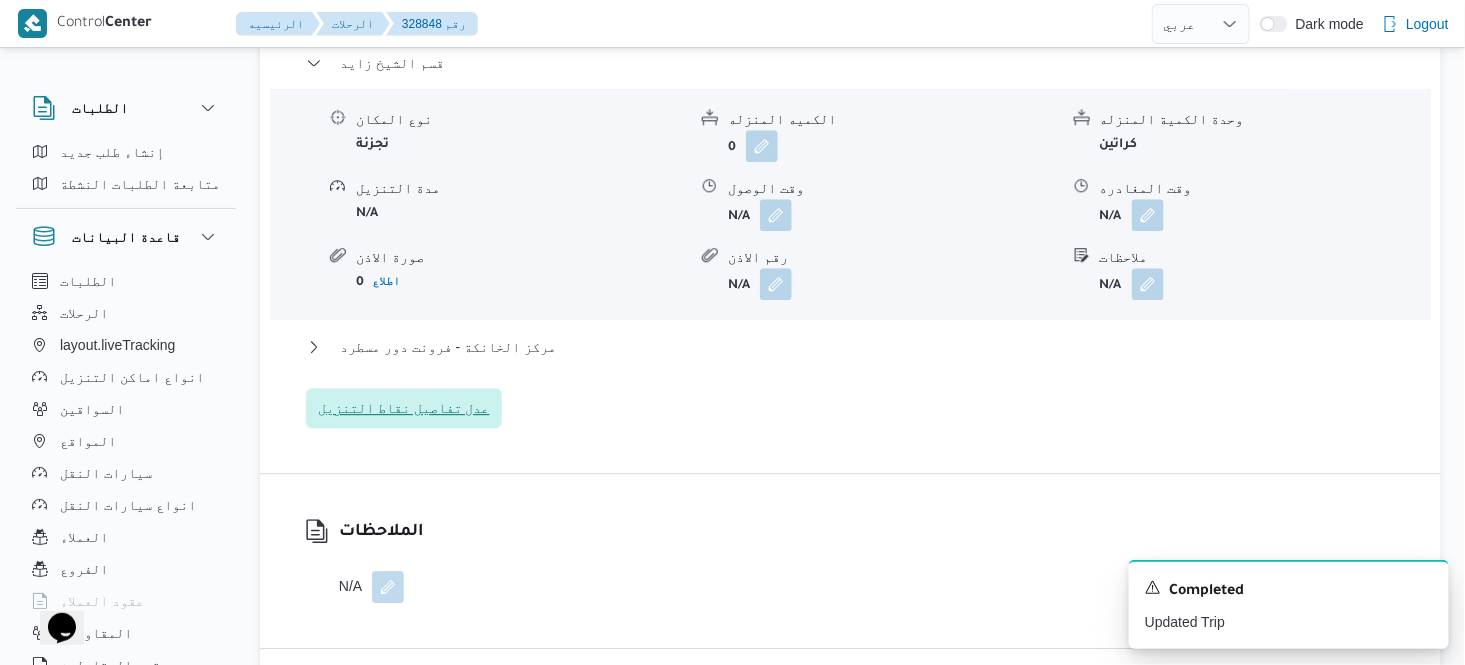 type 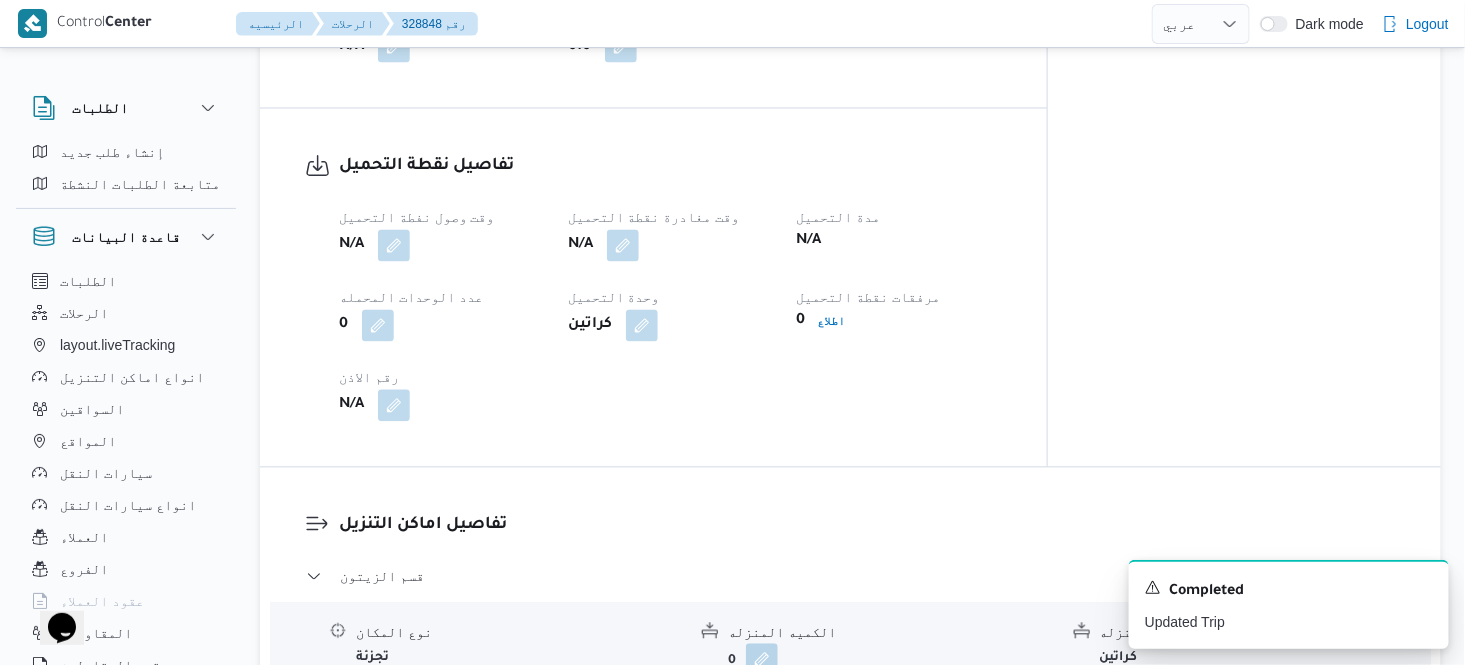 scroll, scrollTop: 1111, scrollLeft: 0, axis: vertical 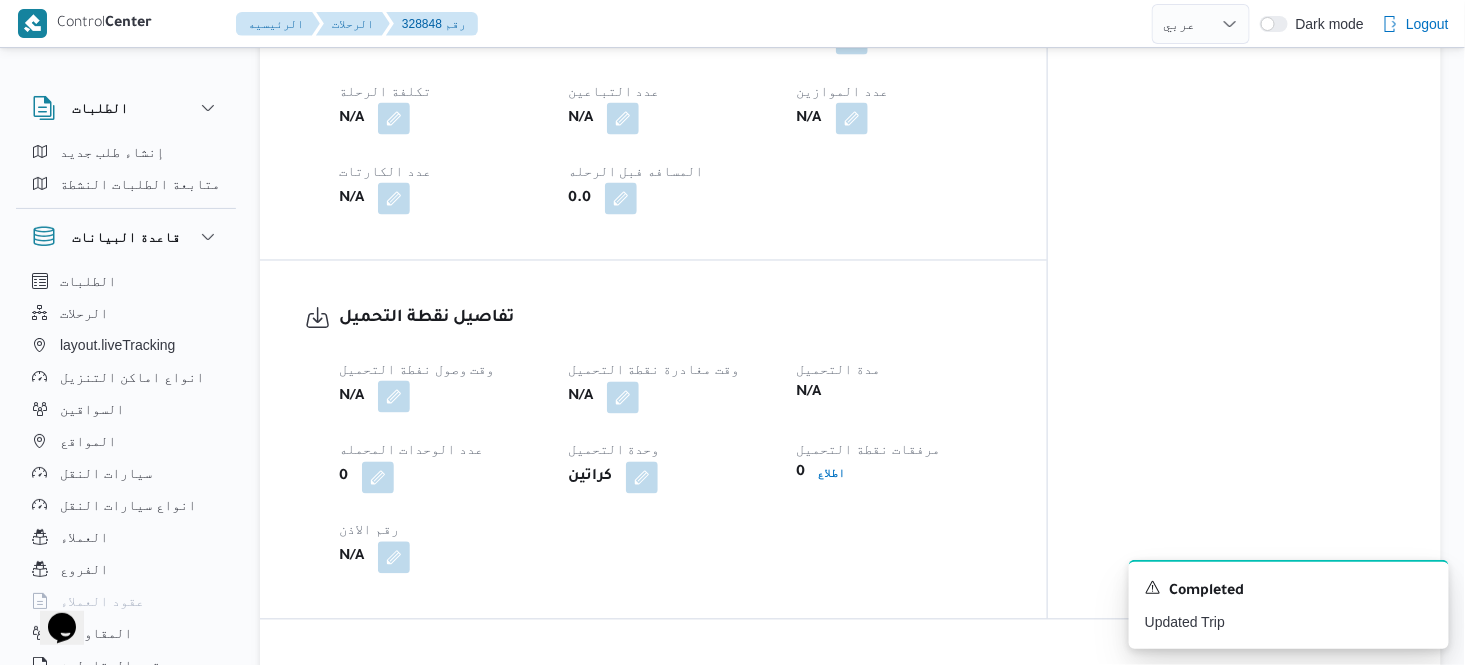 click at bounding box center [394, 397] 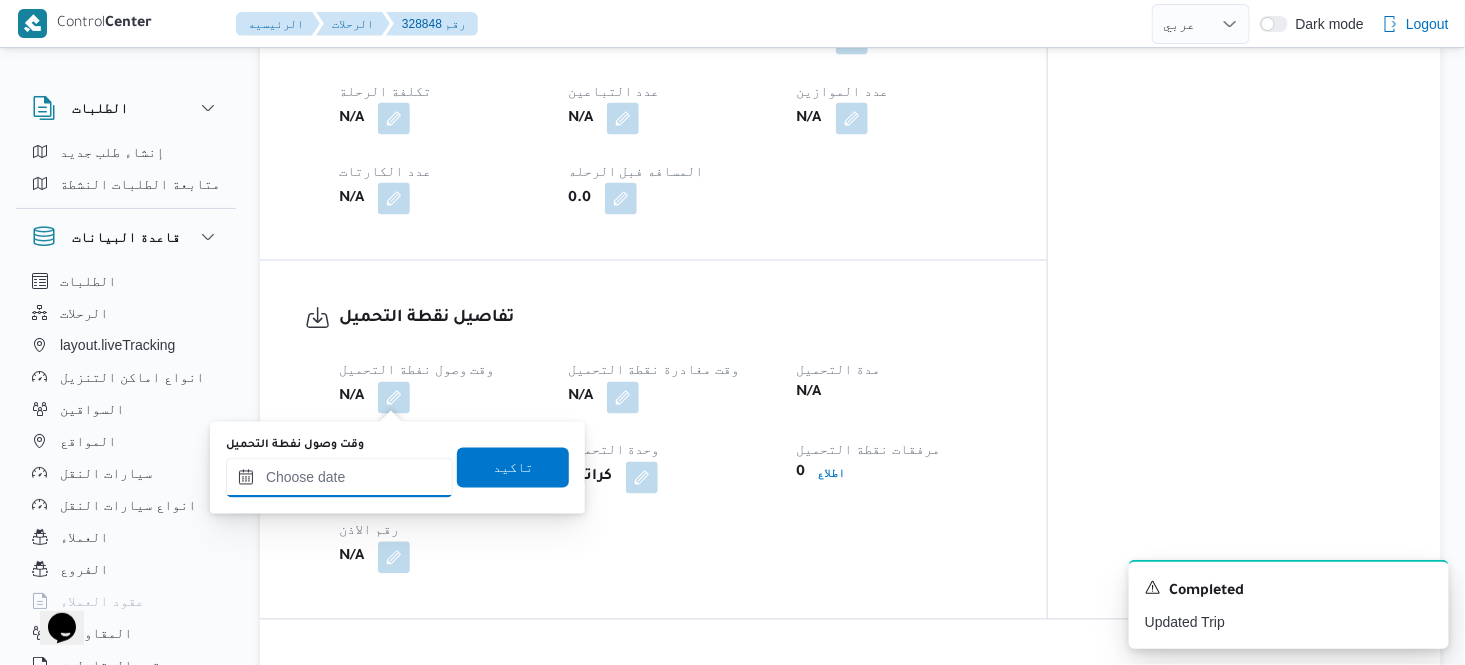 click on "وقت وصول نفطة التحميل" at bounding box center (339, 478) 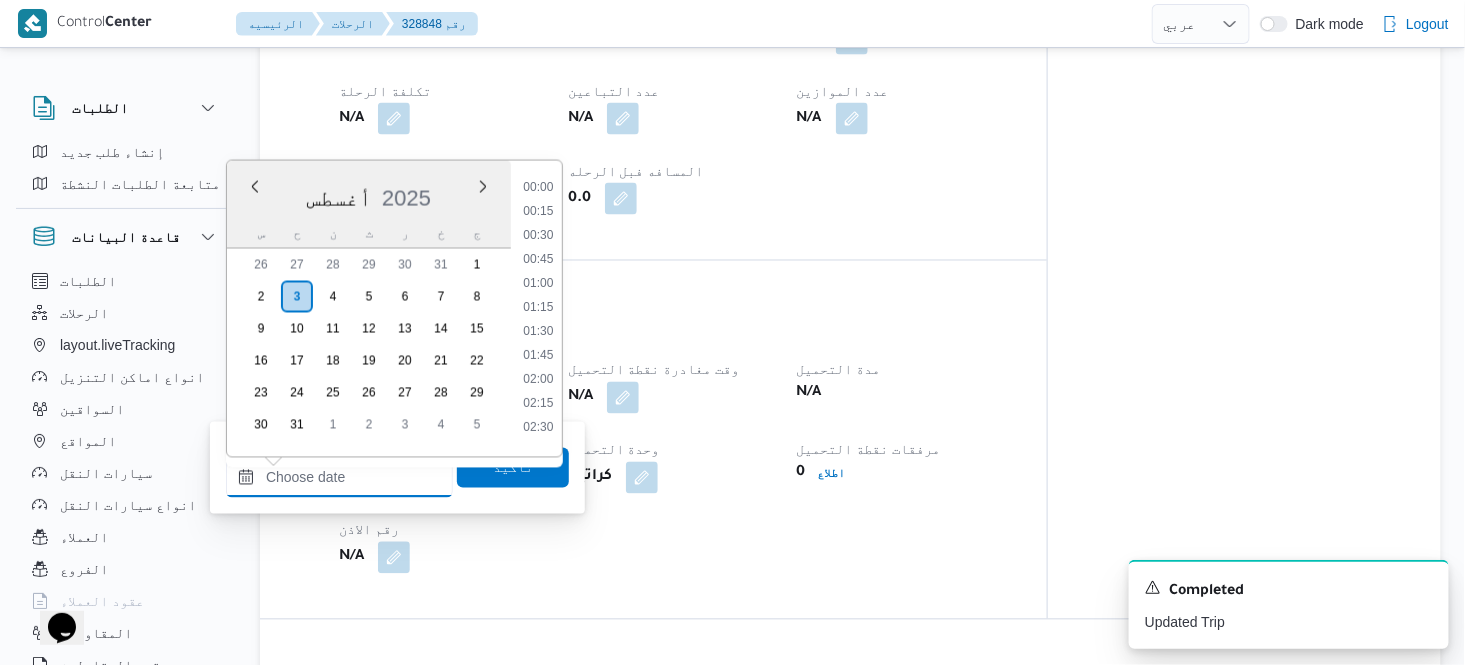 scroll, scrollTop: 802, scrollLeft: 0, axis: vertical 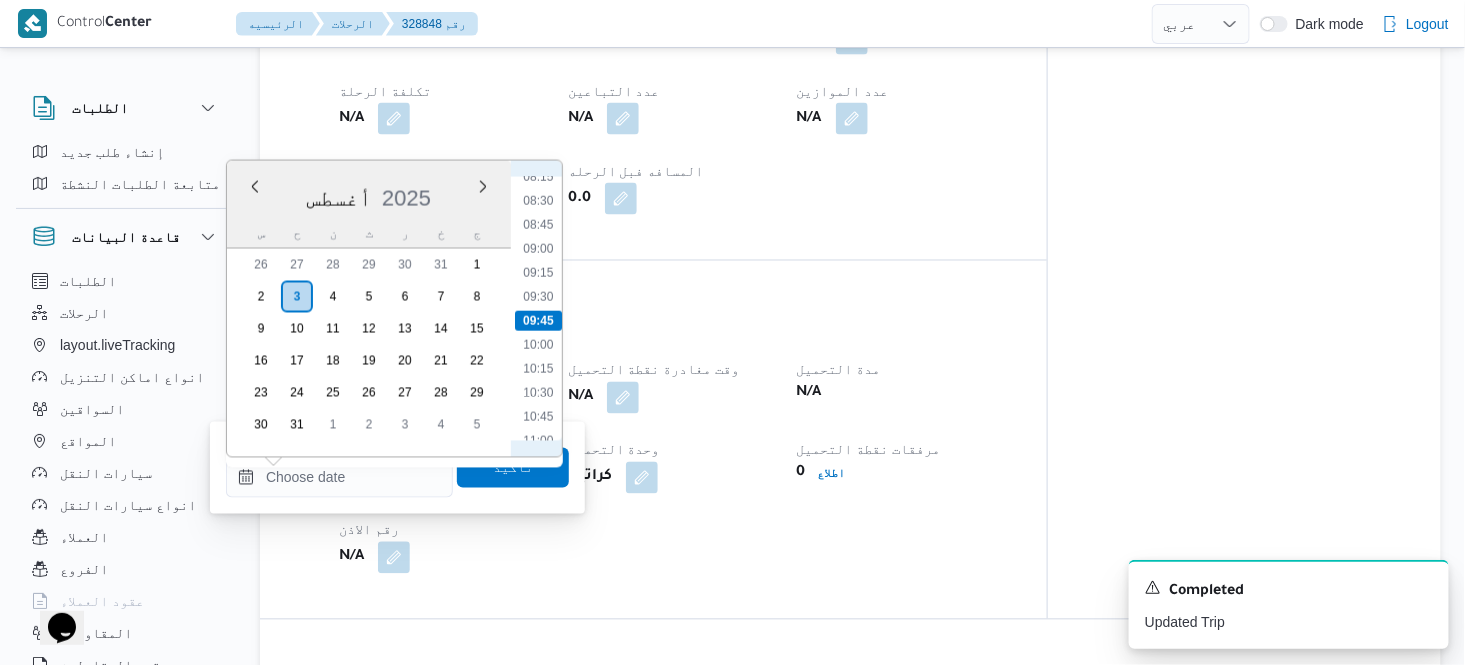 click on "00:00 00:15 00:30 00:45 01:00 01:15 01:30 01:45 02:00 02:15 02:30 02:45 03:00 03:15 03:30 03:45 04:00 04:15 04:30 04:45 05:00 05:15 05:30 05:45 06:00 06:15 06:30 06:45 07:00 07:15 07:30 07:45 08:00 08:15 08:30 08:45 09:00 09:15 09:30 09:45 10:00 10:15 10:30 10:45 11:00 11:15 11:30 11:45 12:00 12:15 12:30 12:45 13:00 13:15 13:30 13:45 14:00 14:15 14:30 14:45 15:00 15:15 15:30 15:45 16:00 16:15 16:30 16:45 17:00 17:15 17:30 17:45 18:00 18:15 18:30 18:45 19:00 19:15 19:30 19:45 20:00 20:15 20:30 20:45 21:00 21:15 21:30 21:45 22:00 22:15 22:30 22:45 23:00 23:15 23:30 23:45" at bounding box center [538, 309] 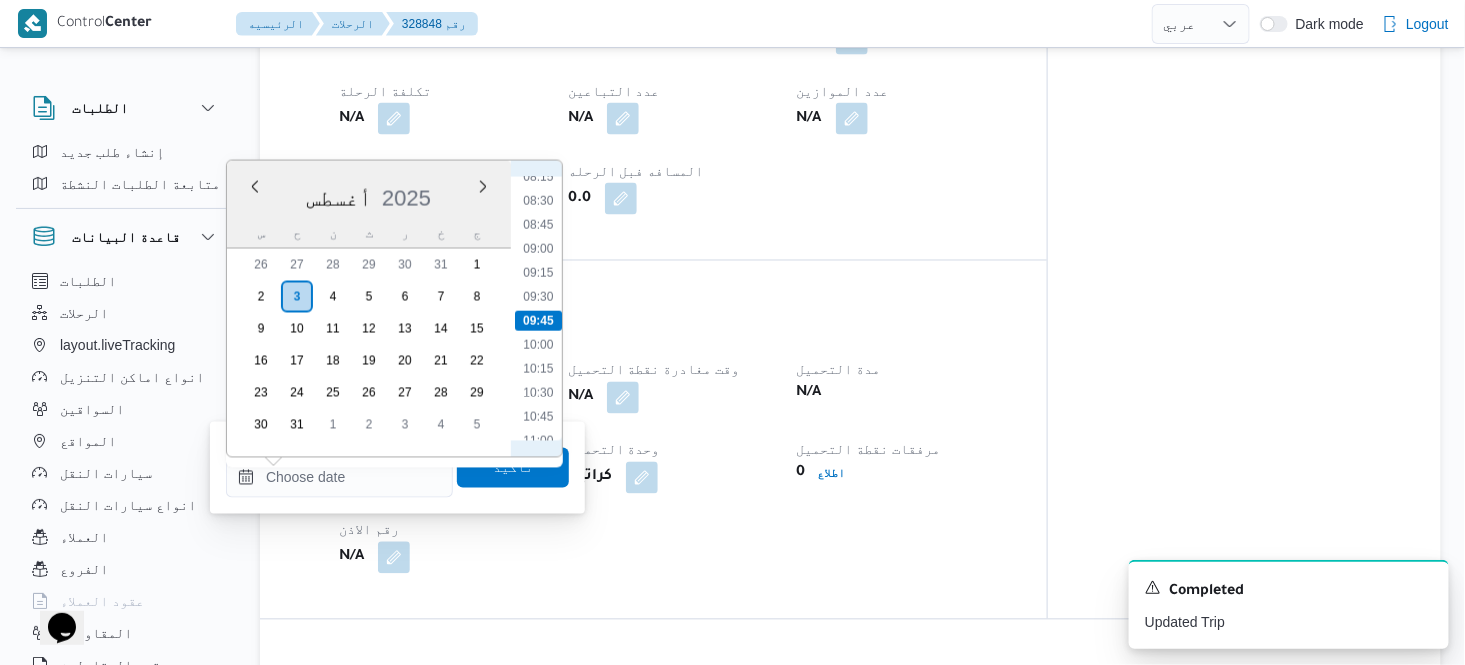 scroll, scrollTop: 580, scrollLeft: 0, axis: vertical 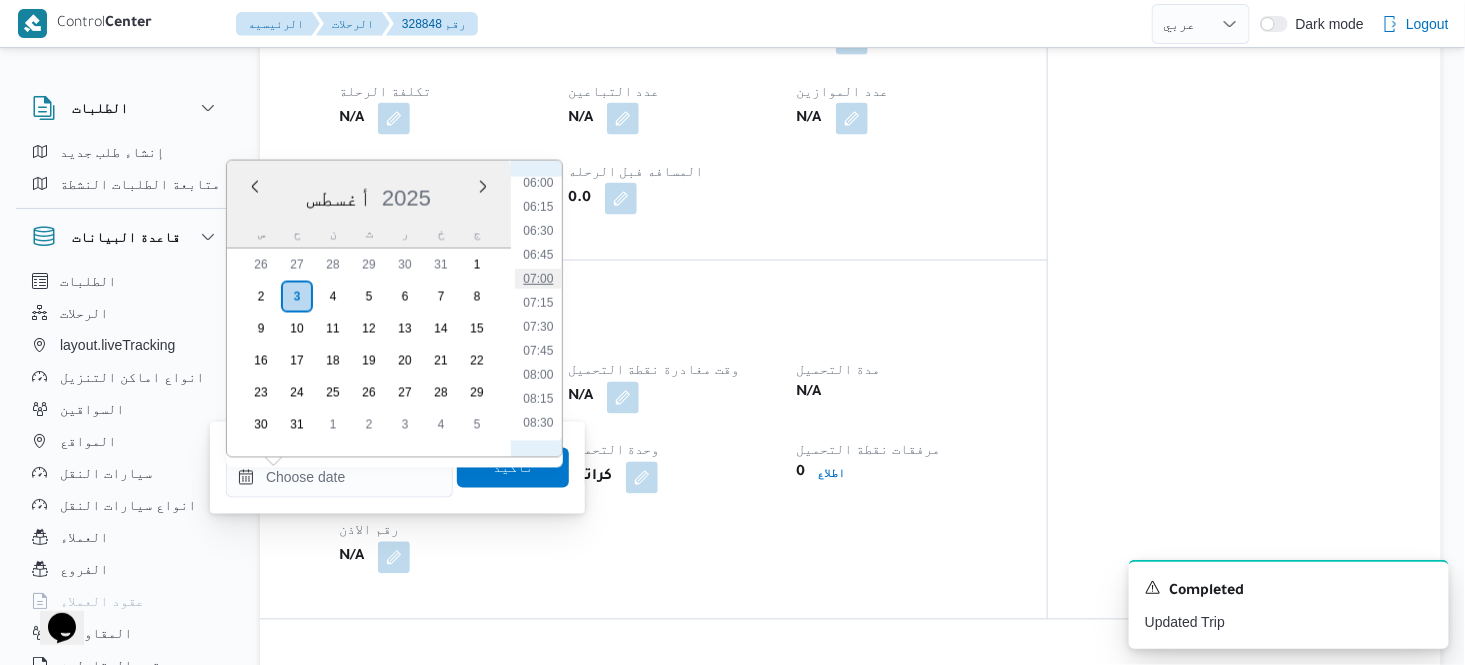 click on "07:00" at bounding box center (538, 279) 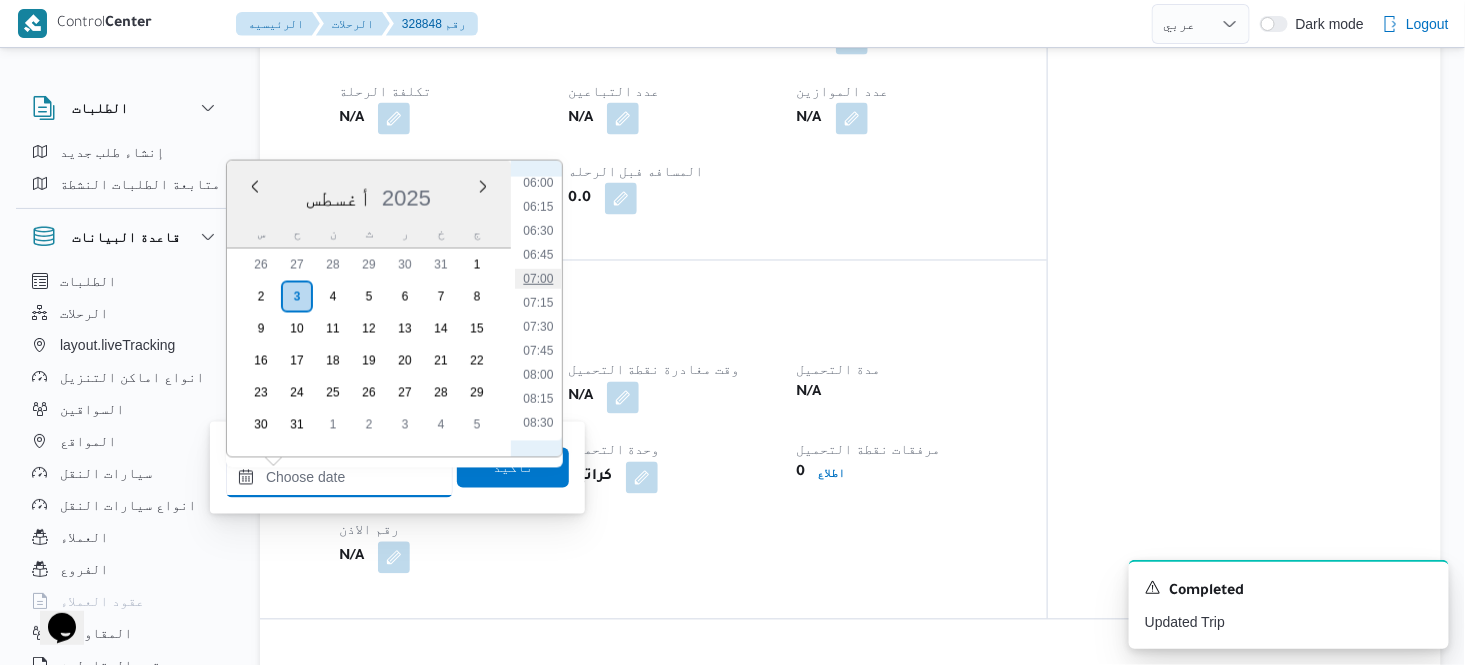 type on "٠٣/٠٨/٢٠٢٥ ٠٧:٠٠" 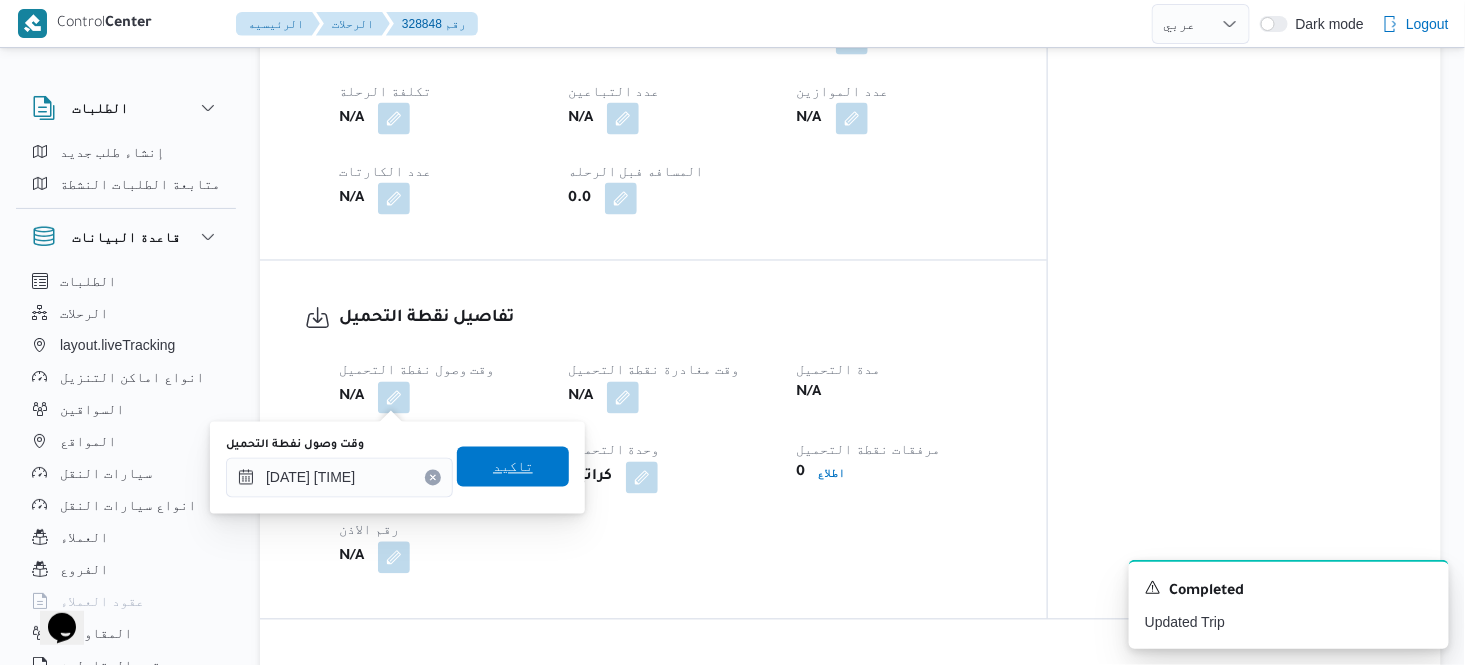click on "تاكيد" at bounding box center (513, 467) 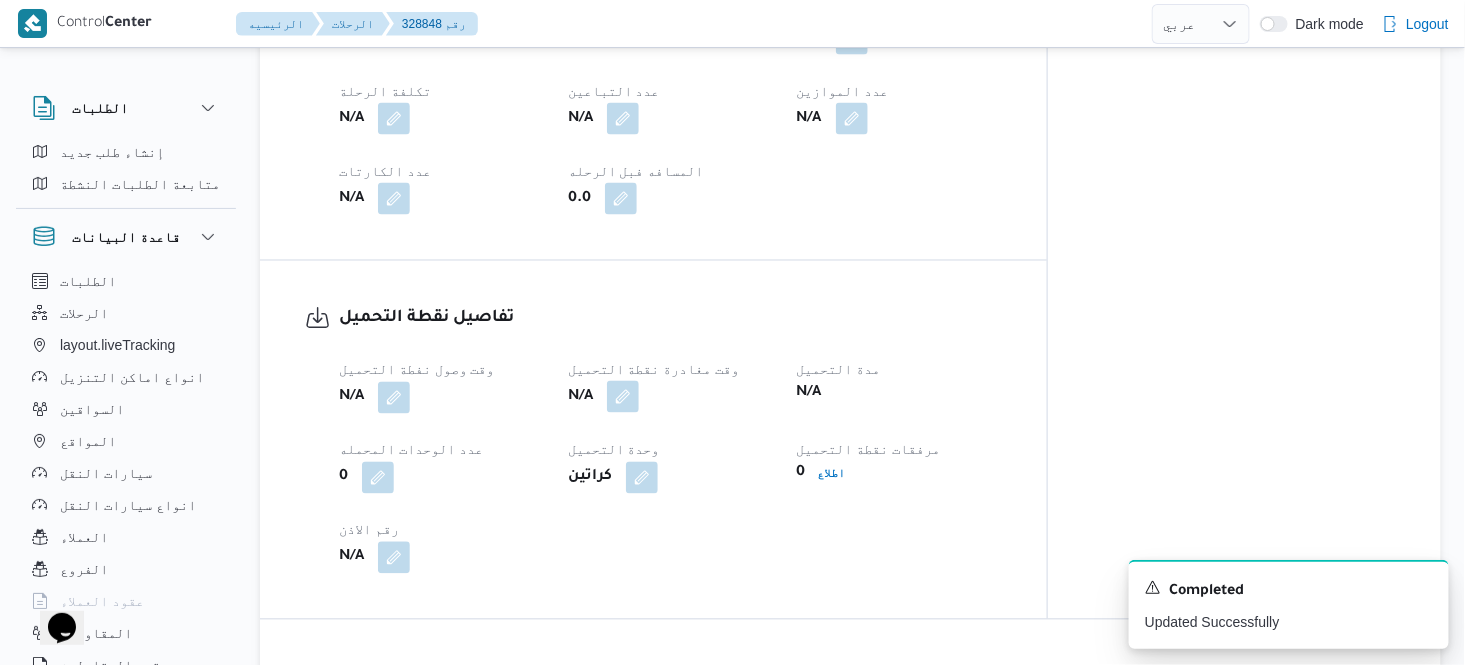 click at bounding box center [623, 397] 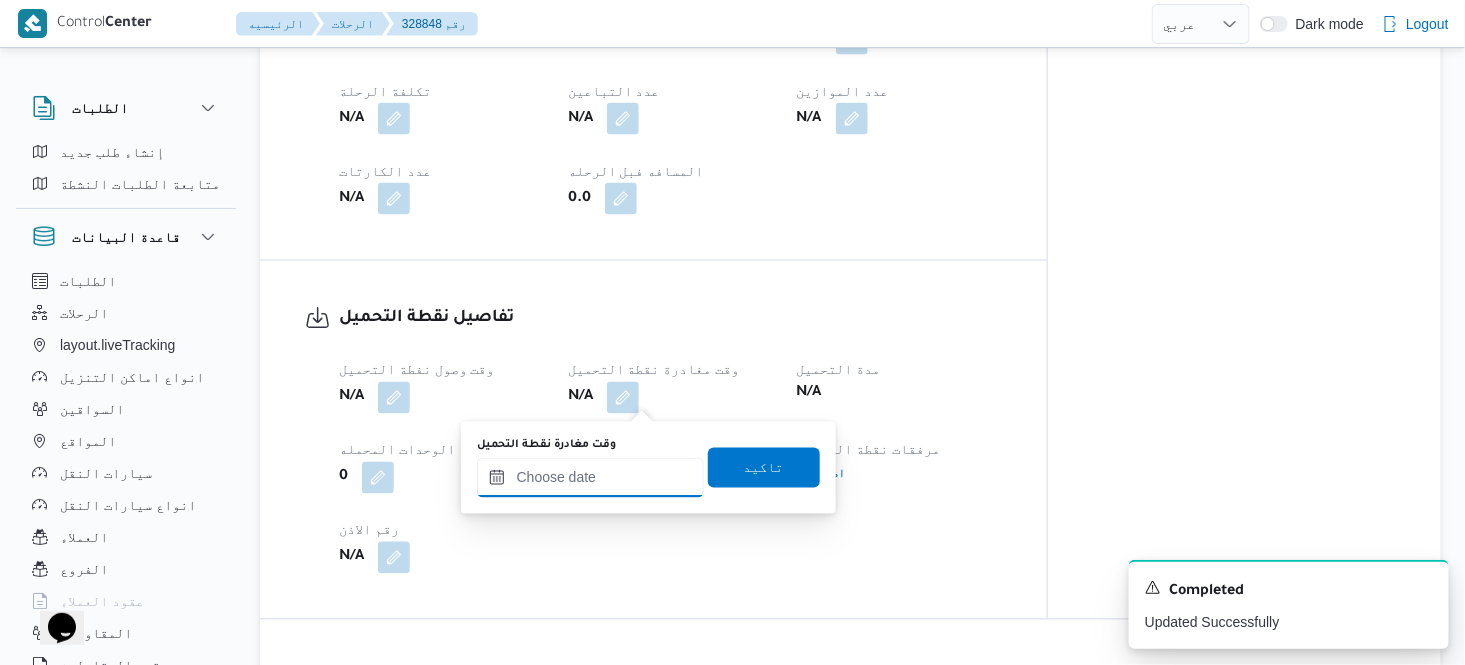 click on "وقت مغادرة نقطة التحميل" at bounding box center (590, 478) 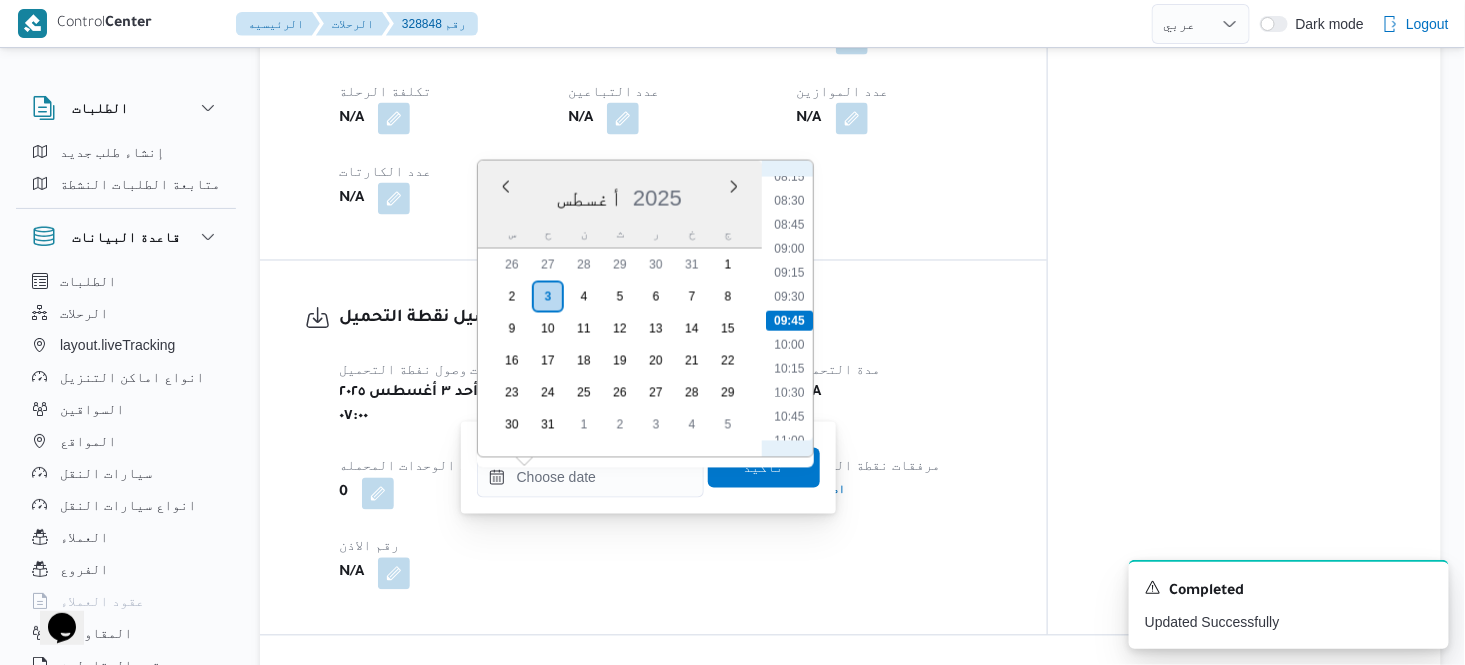 scroll, scrollTop: 580, scrollLeft: 0, axis: vertical 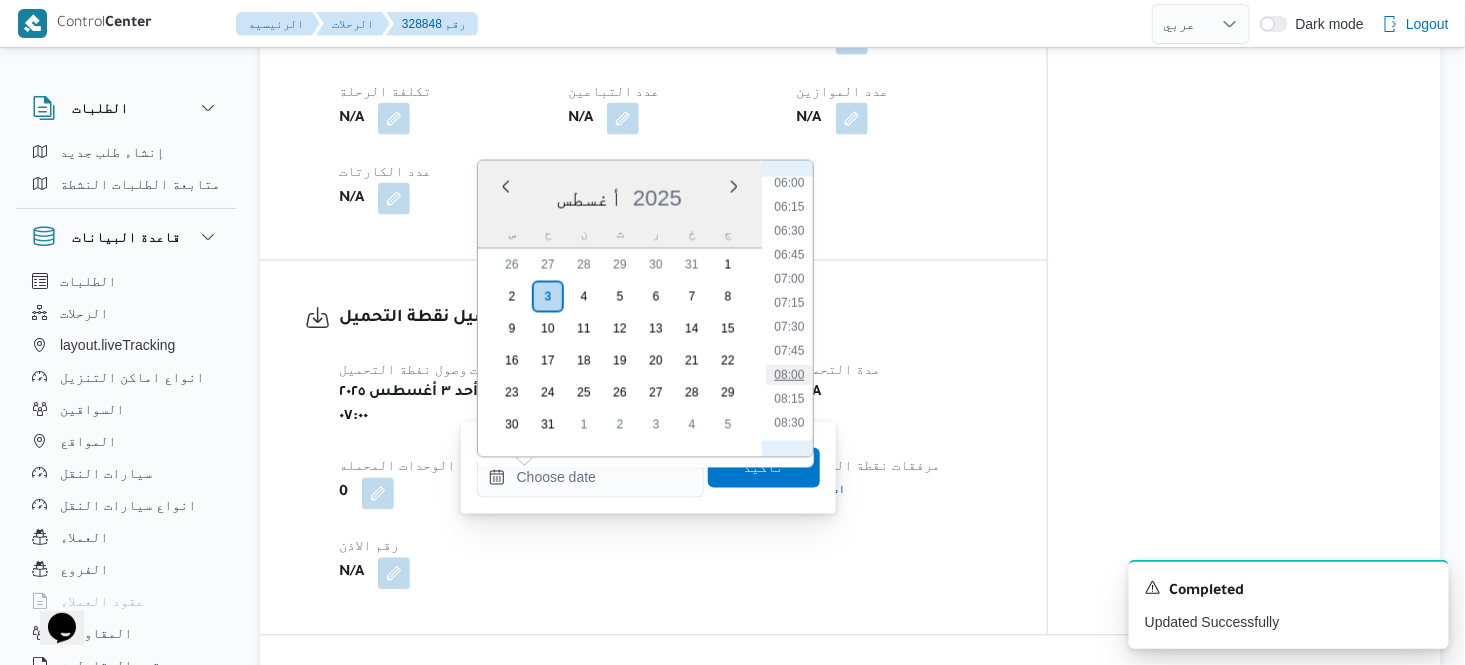 click on "08:00" at bounding box center [789, 375] 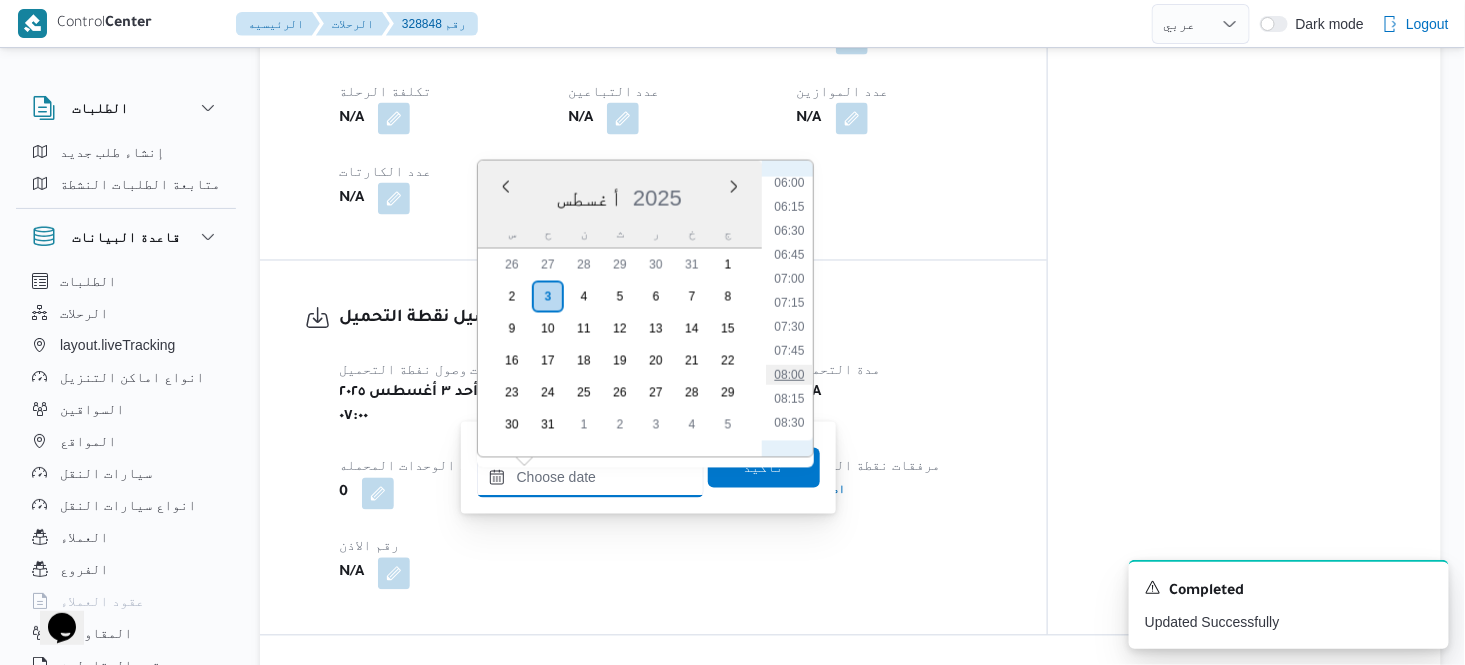 type on "٠٣/٠٨/٢٠٢٥ ٠٨:٠٠" 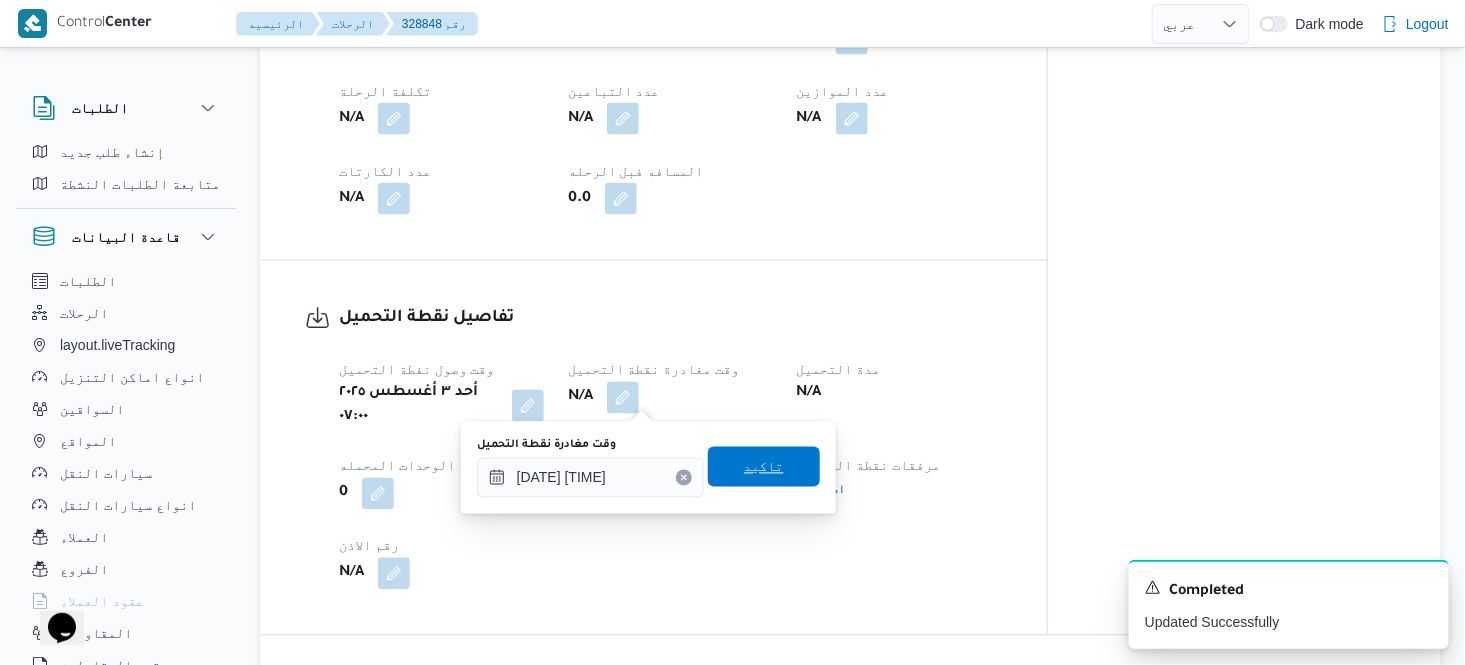click on "تاكيد" at bounding box center [764, 467] 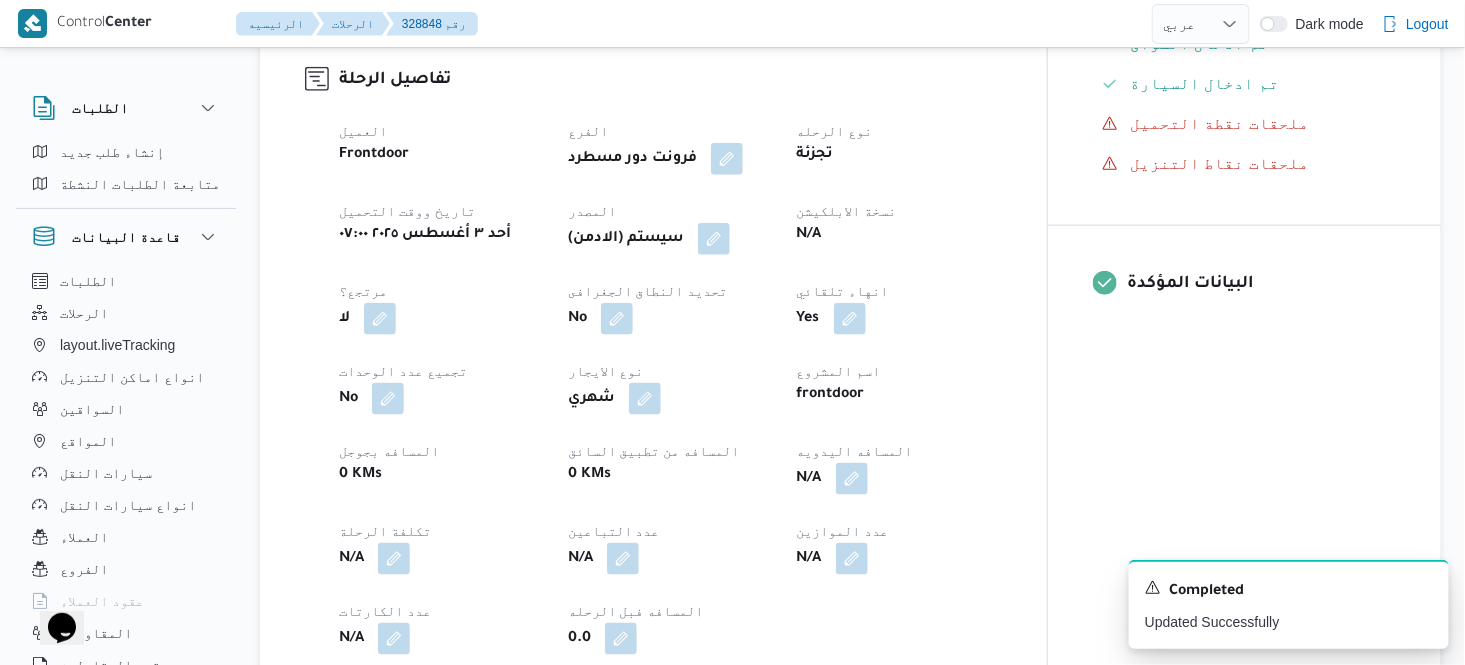 scroll, scrollTop: 666, scrollLeft: 0, axis: vertical 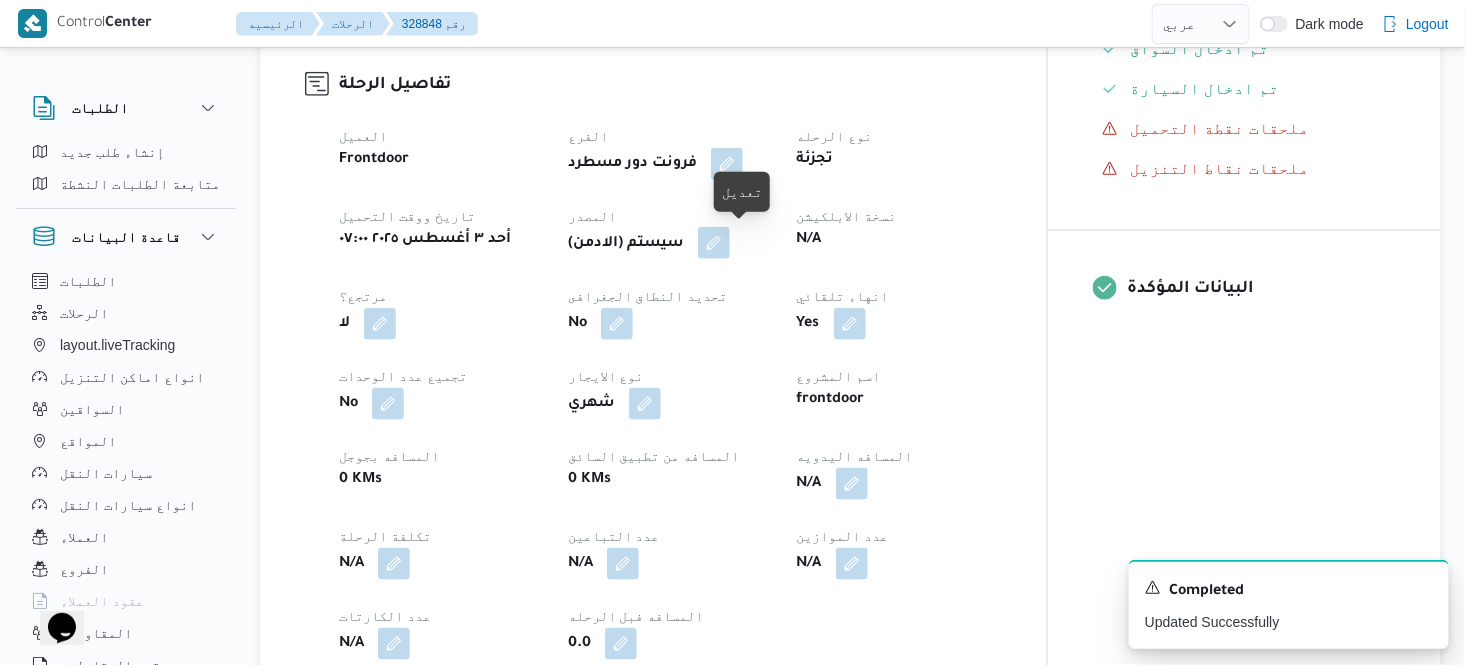 click at bounding box center [714, 243] 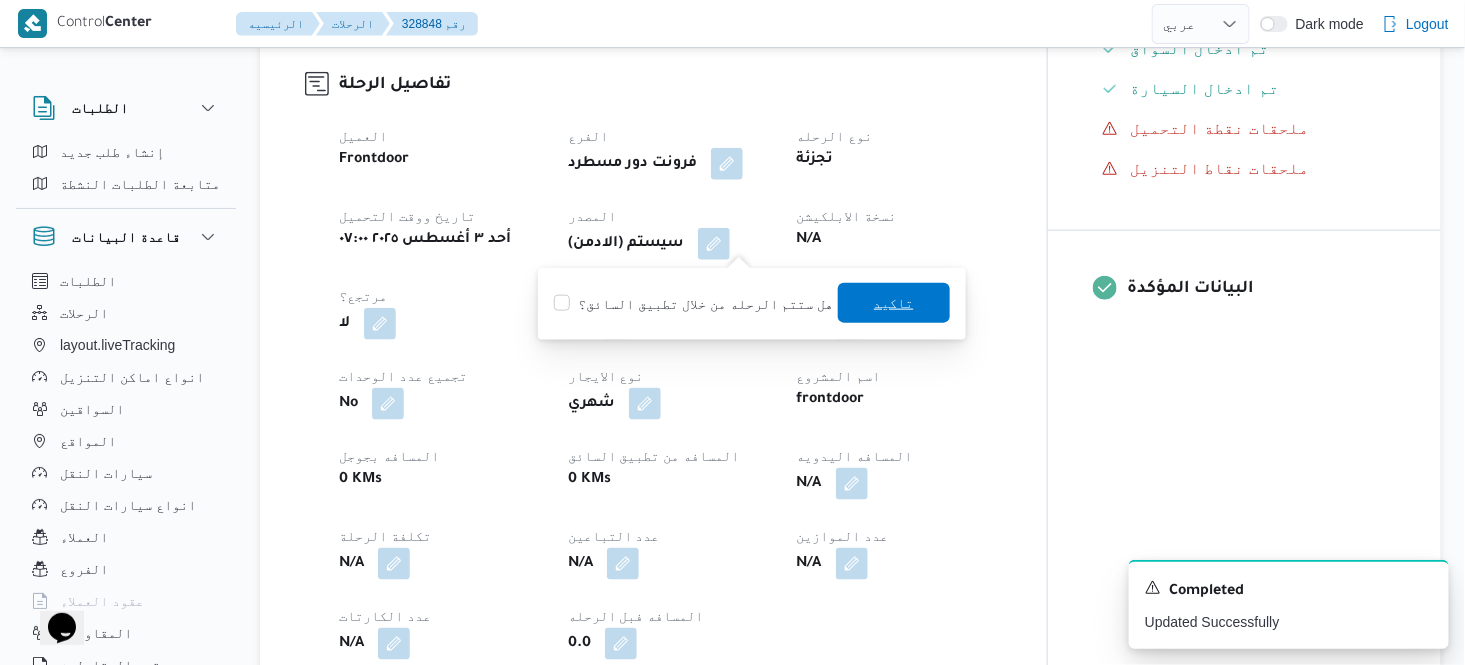click on "تاكيد" at bounding box center [894, 303] 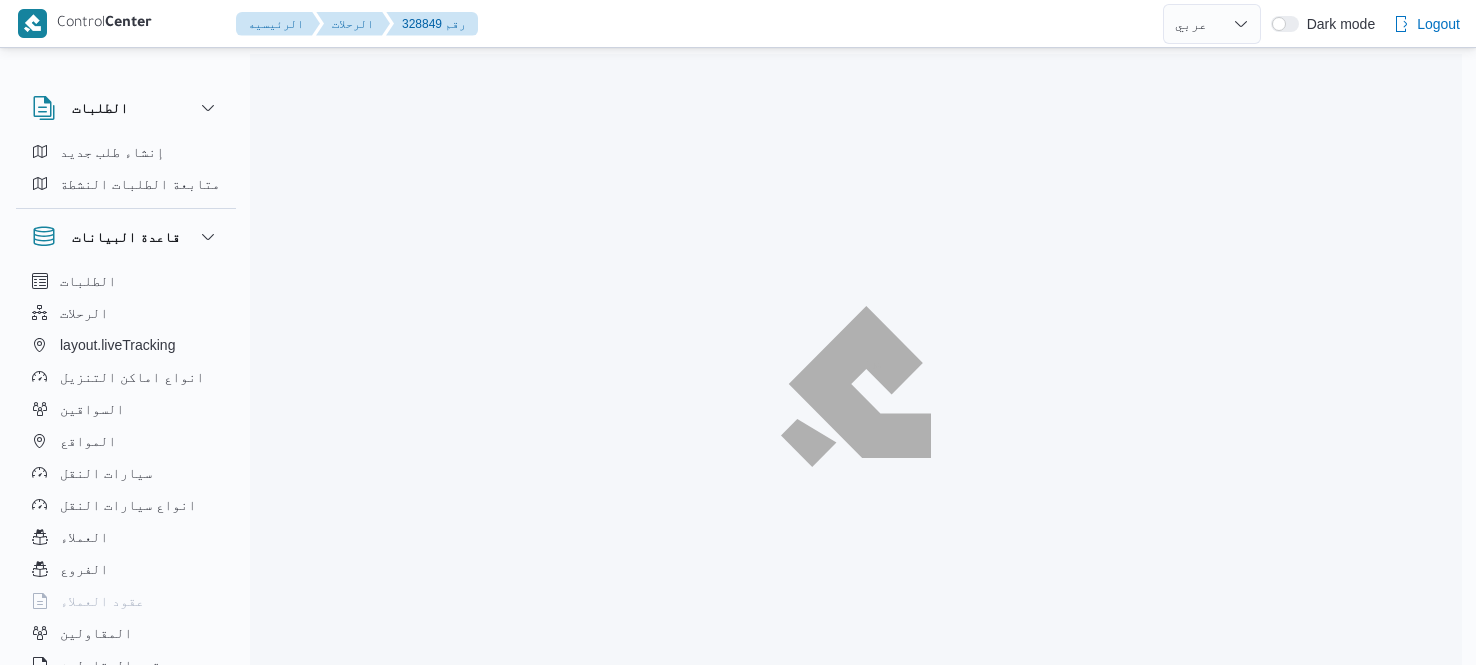select on "ar" 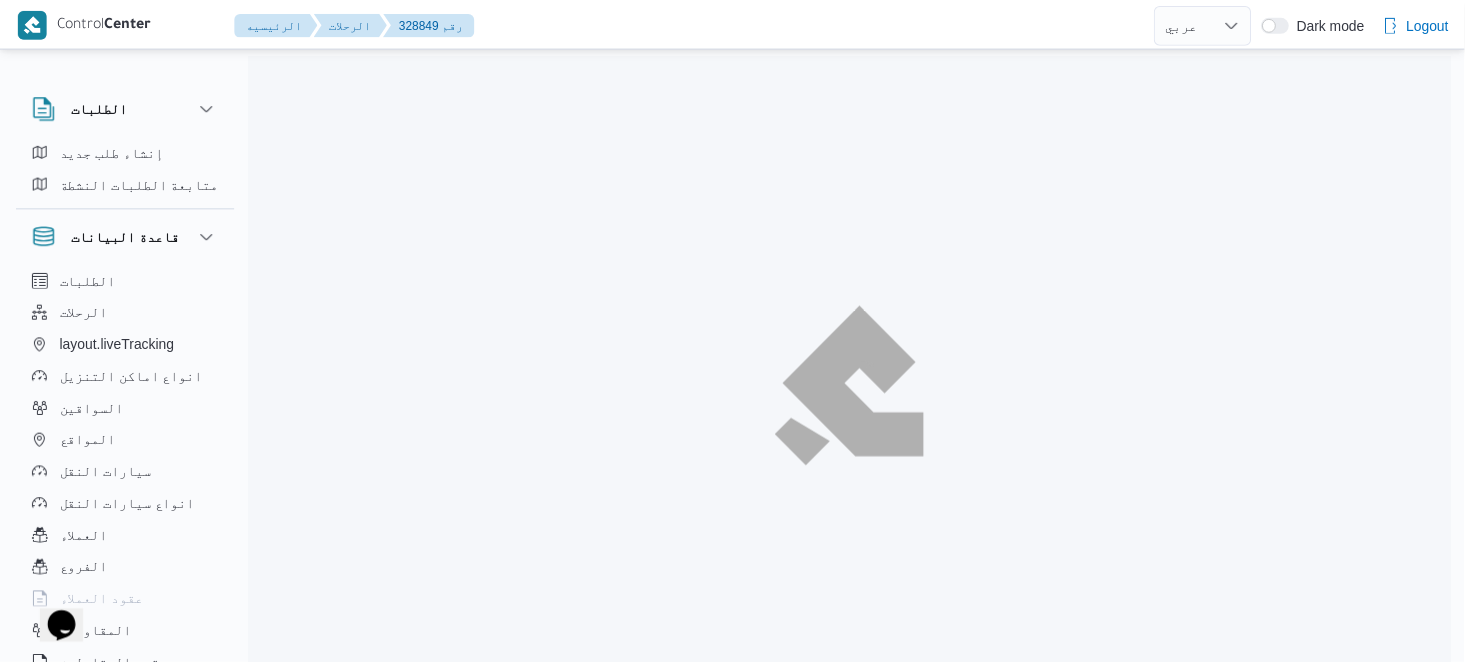 scroll, scrollTop: 0, scrollLeft: 0, axis: both 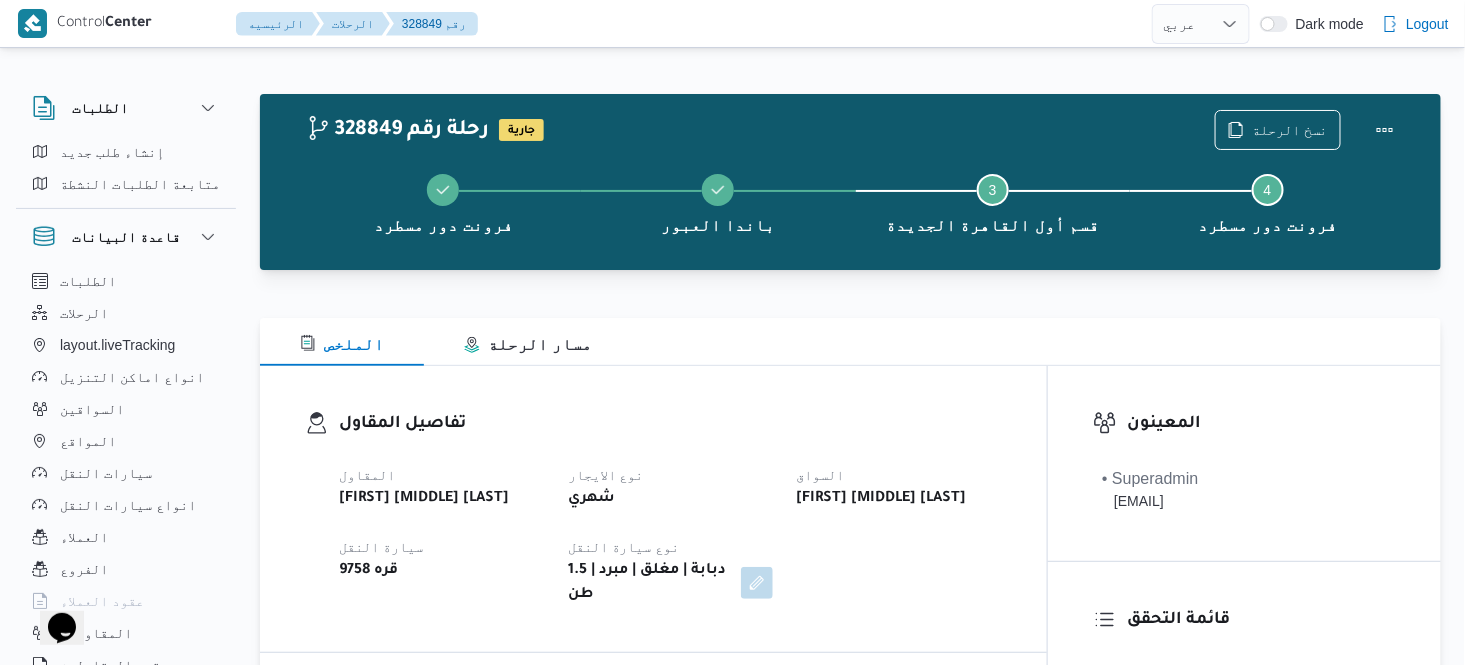 click at bounding box center (850, 306) 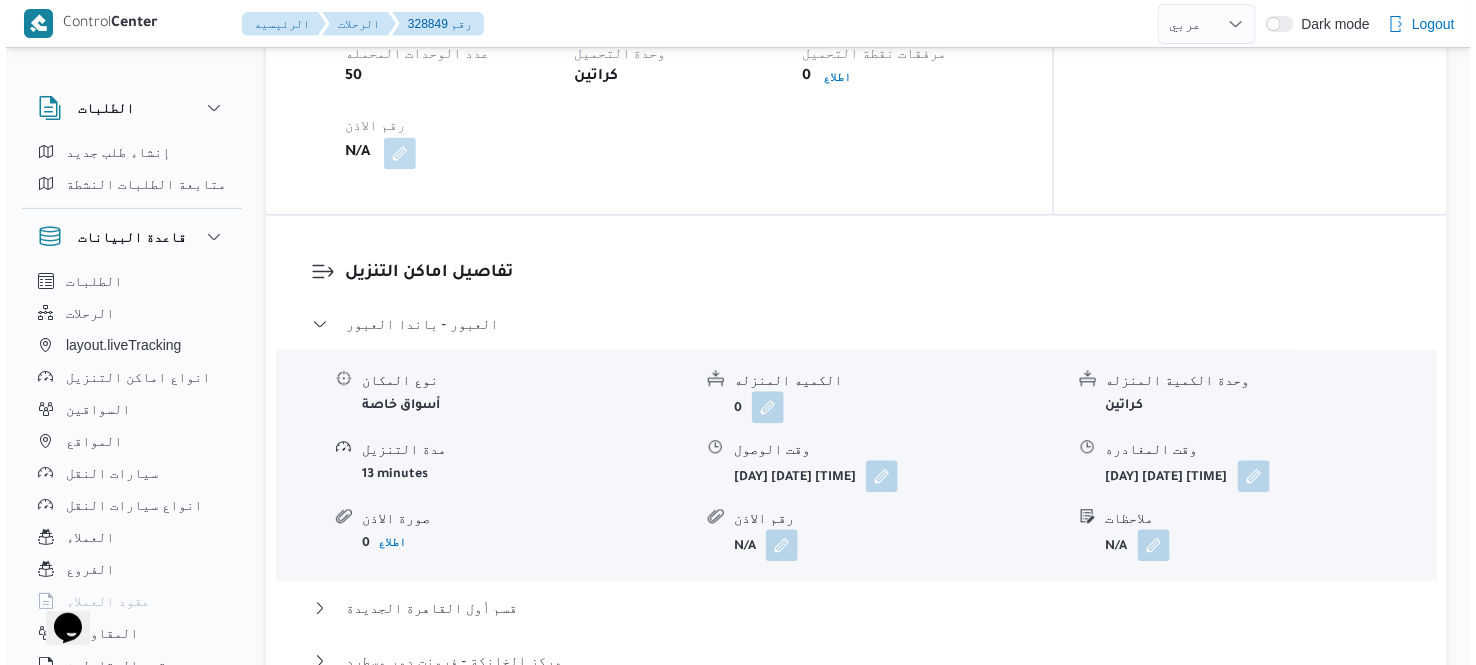 scroll, scrollTop: 1644, scrollLeft: 0, axis: vertical 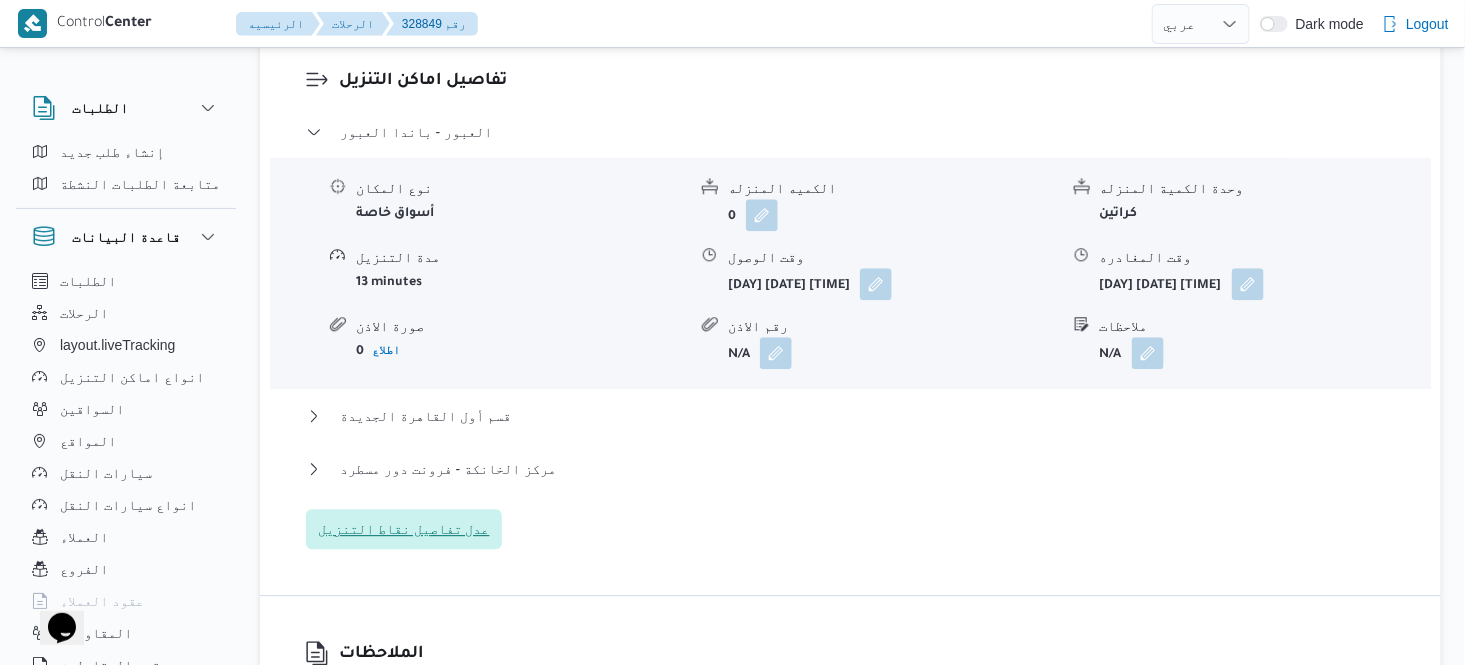 click on "عدل تفاصيل نقاط التنزيل" at bounding box center (404, 529) 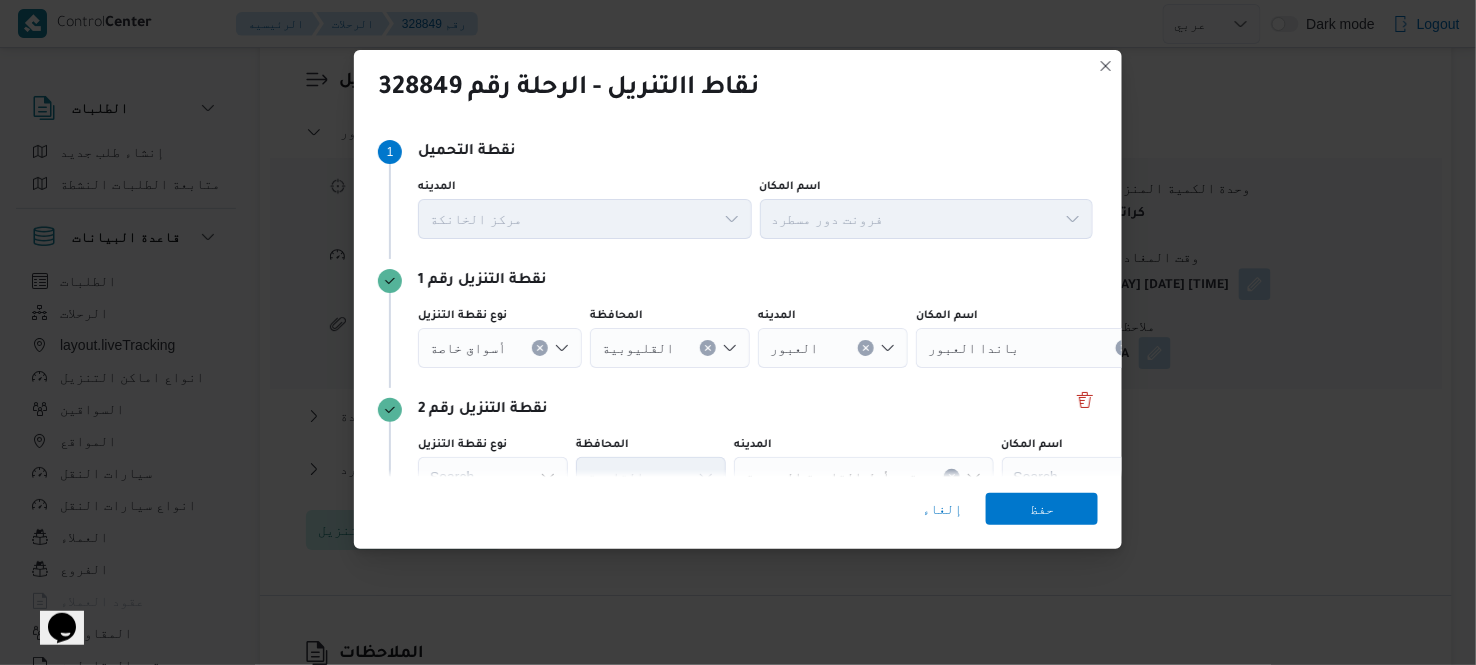 click 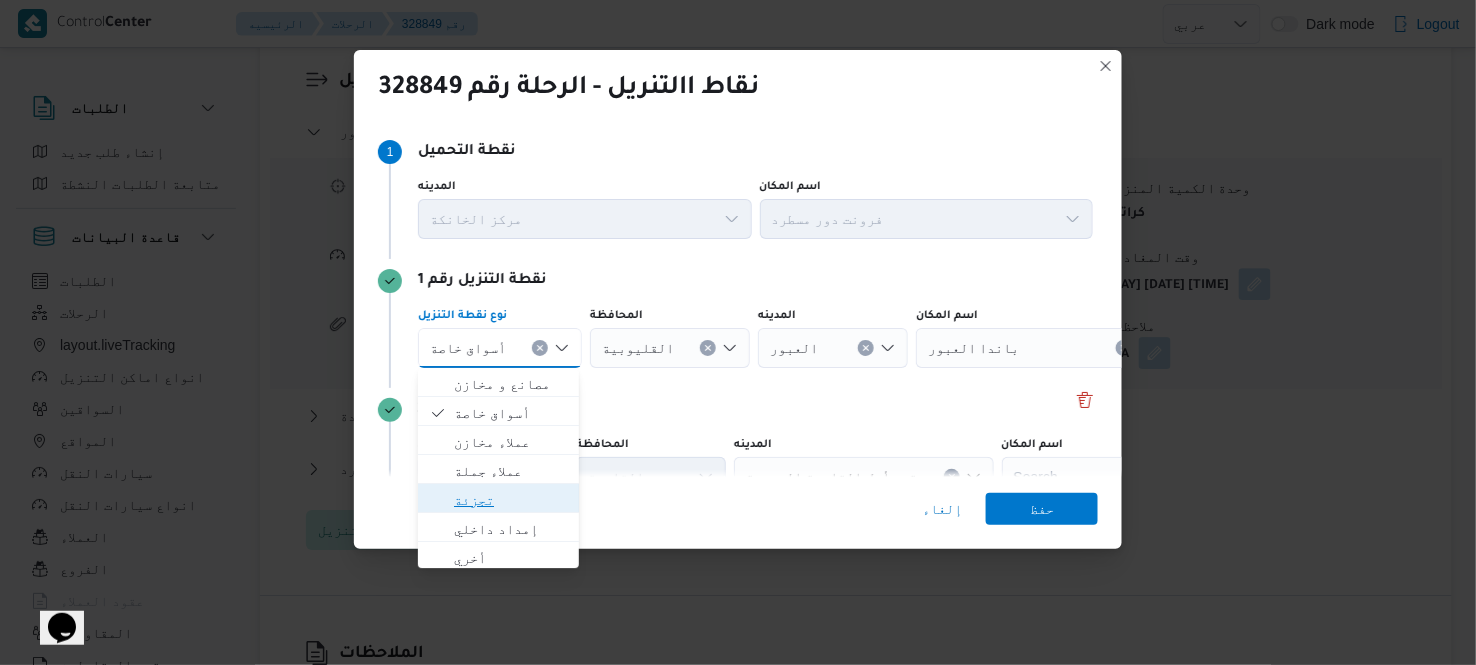 click on "تجزئة" at bounding box center [510, 500] 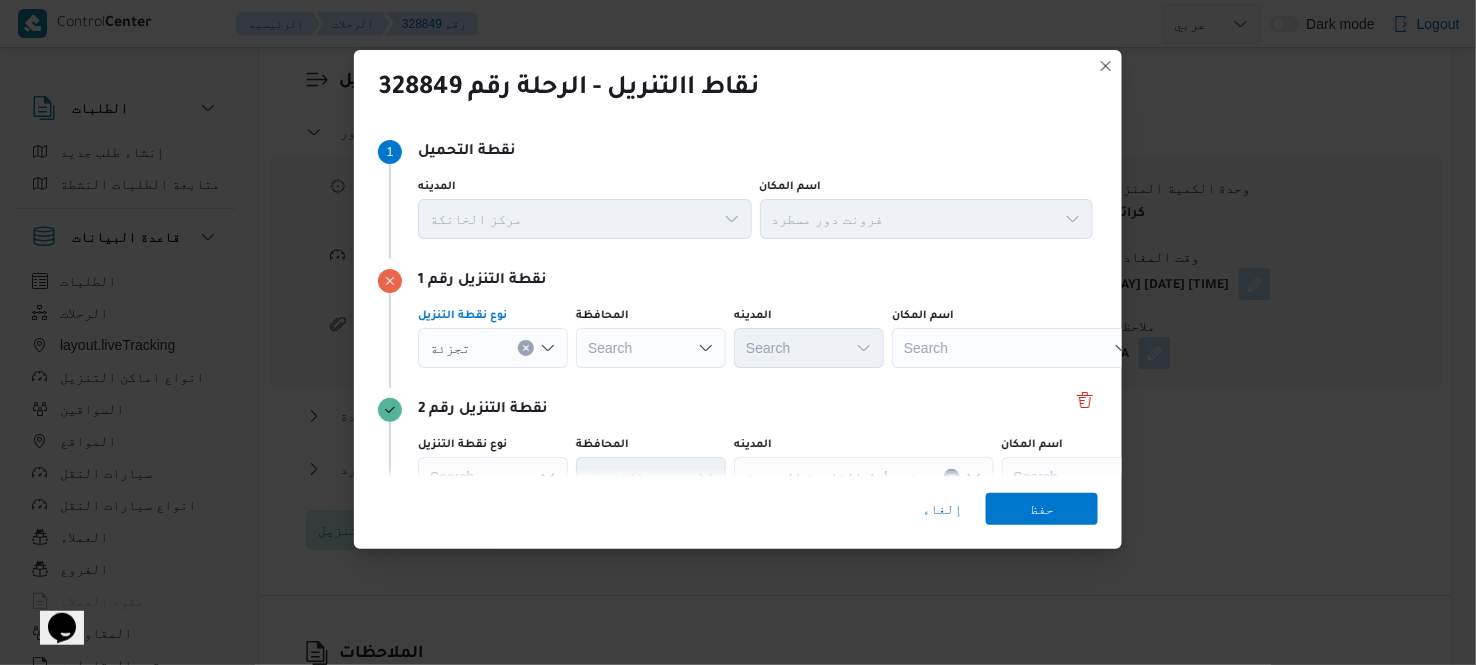 click on "Search" at bounding box center (651, 348) 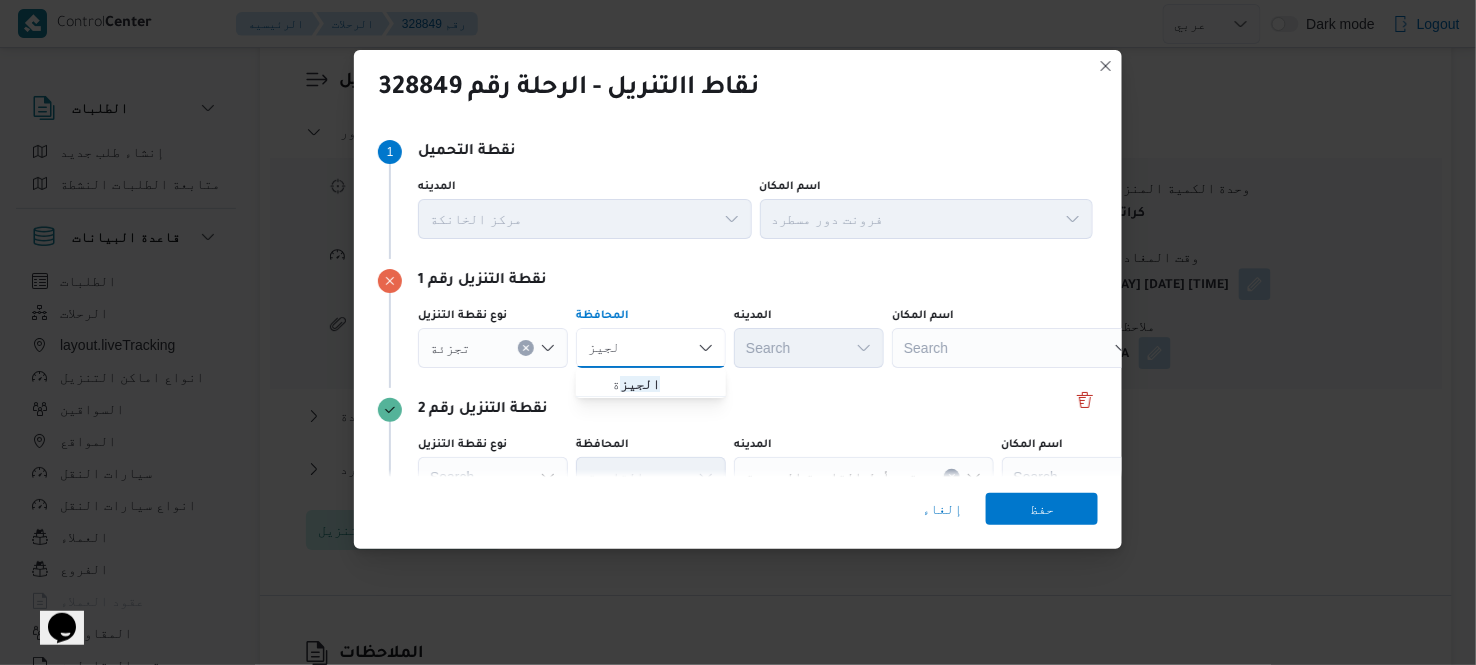 type on "الجيز" 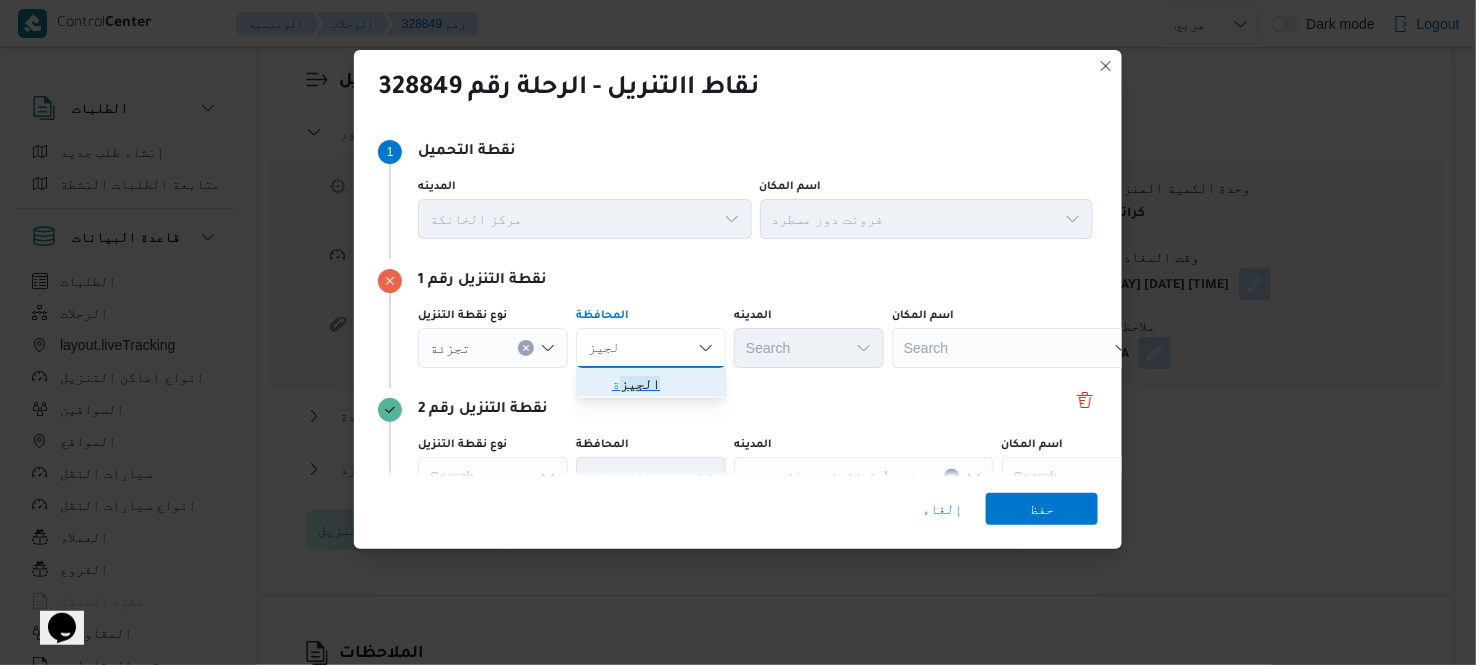 click on "الجيز ة" at bounding box center (663, 384) 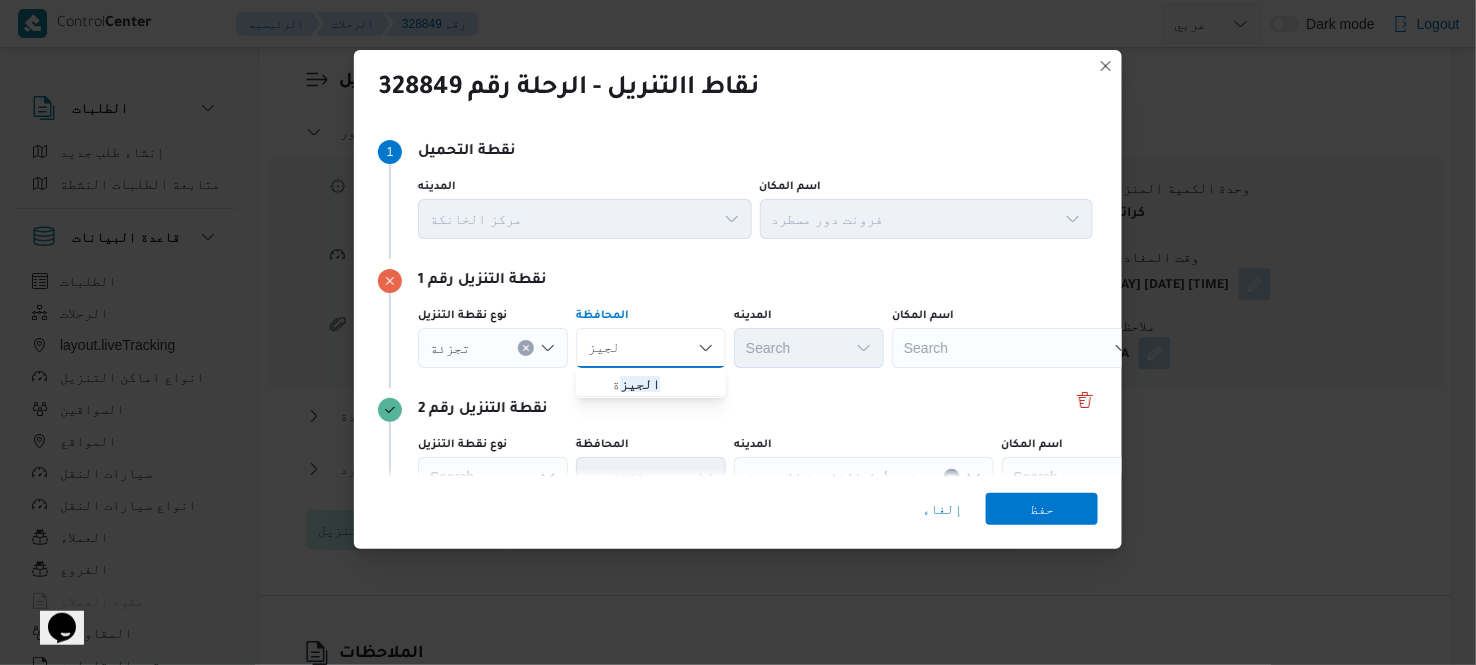 type 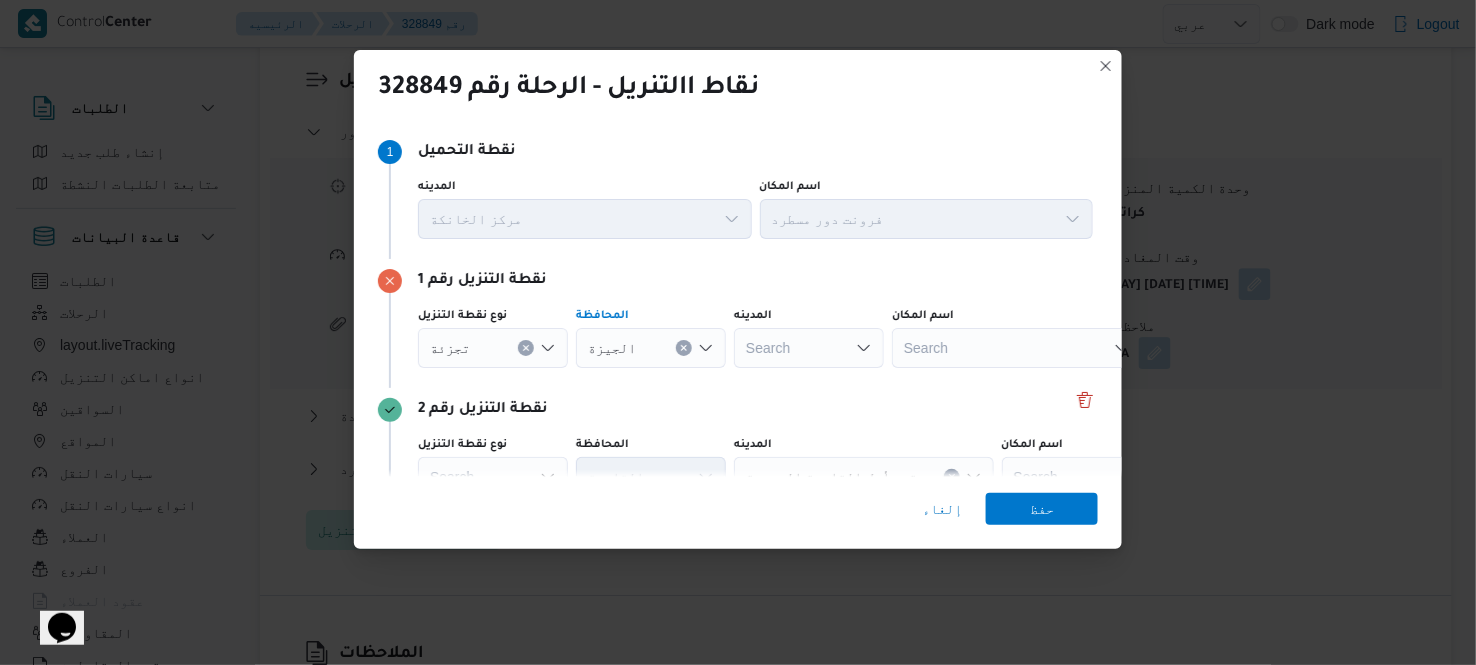 click on "Search" at bounding box center [809, 348] 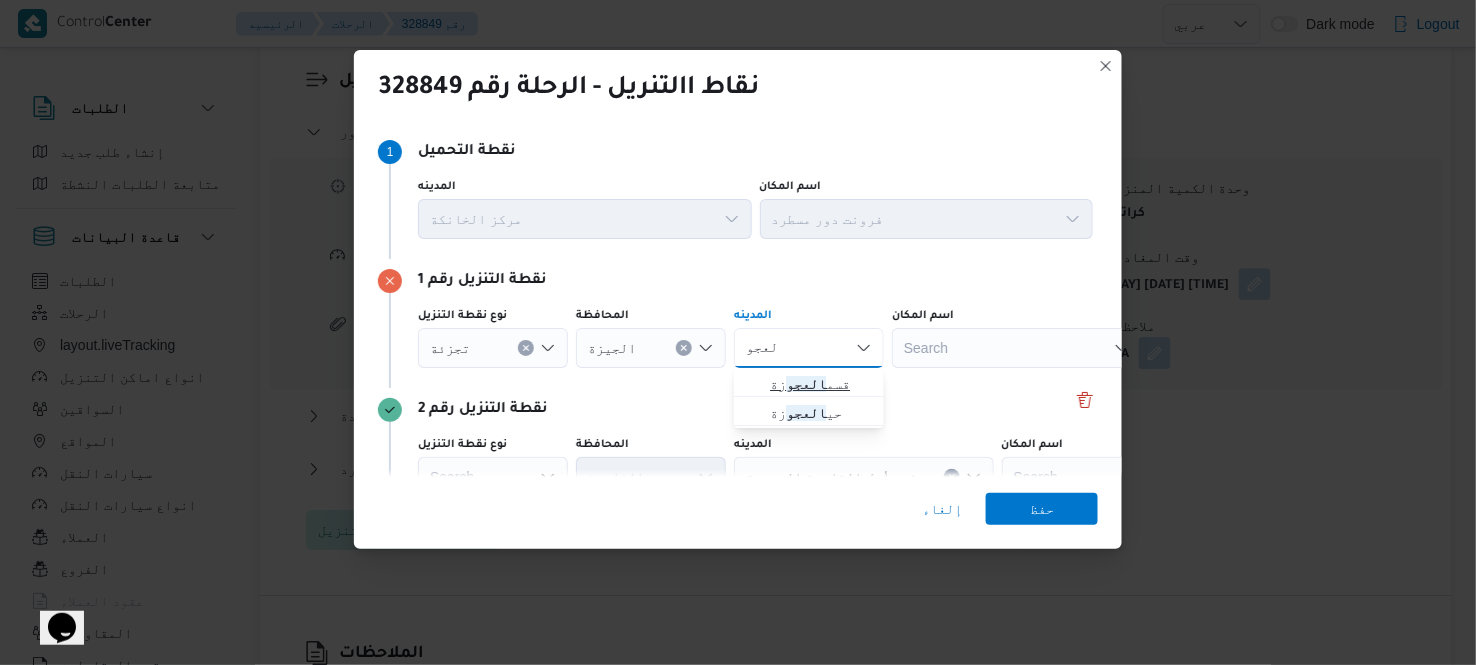 type on "العجو" 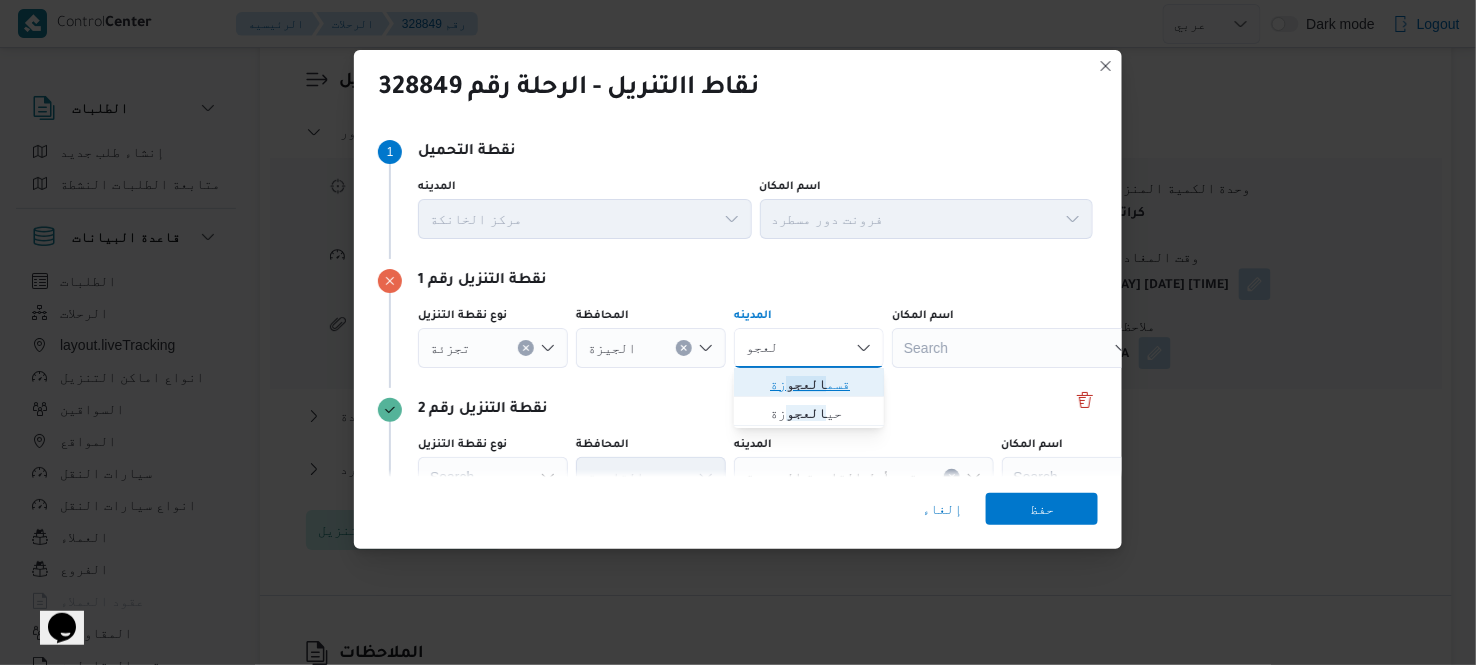 click on "قسم  العجو زة" at bounding box center [821, 384] 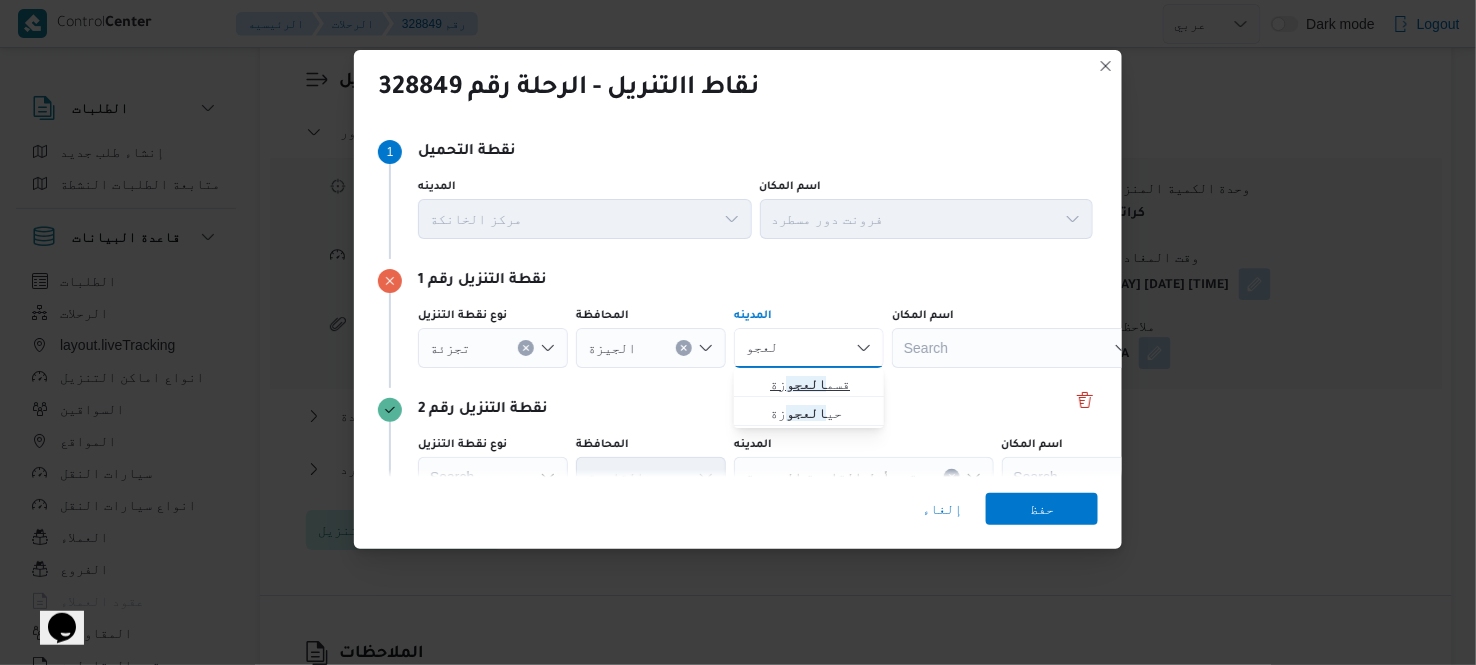 type 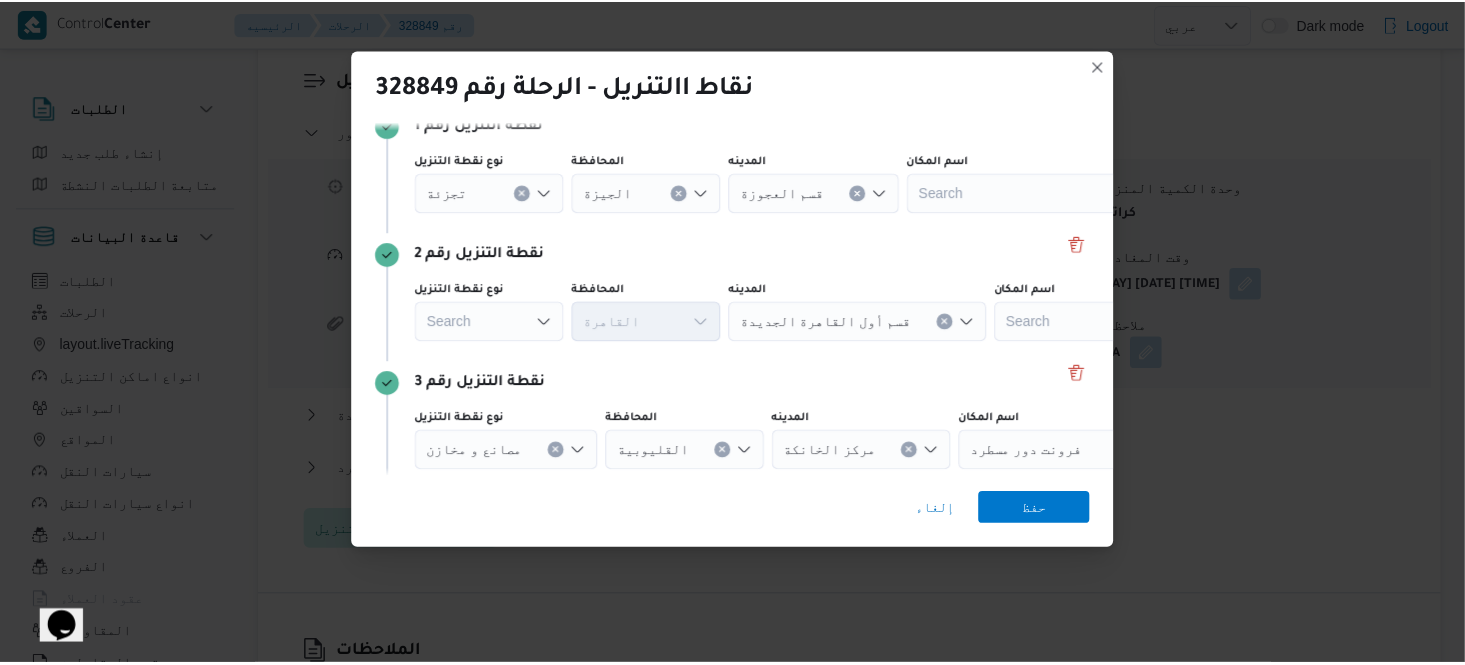 scroll, scrollTop: 160, scrollLeft: 0, axis: vertical 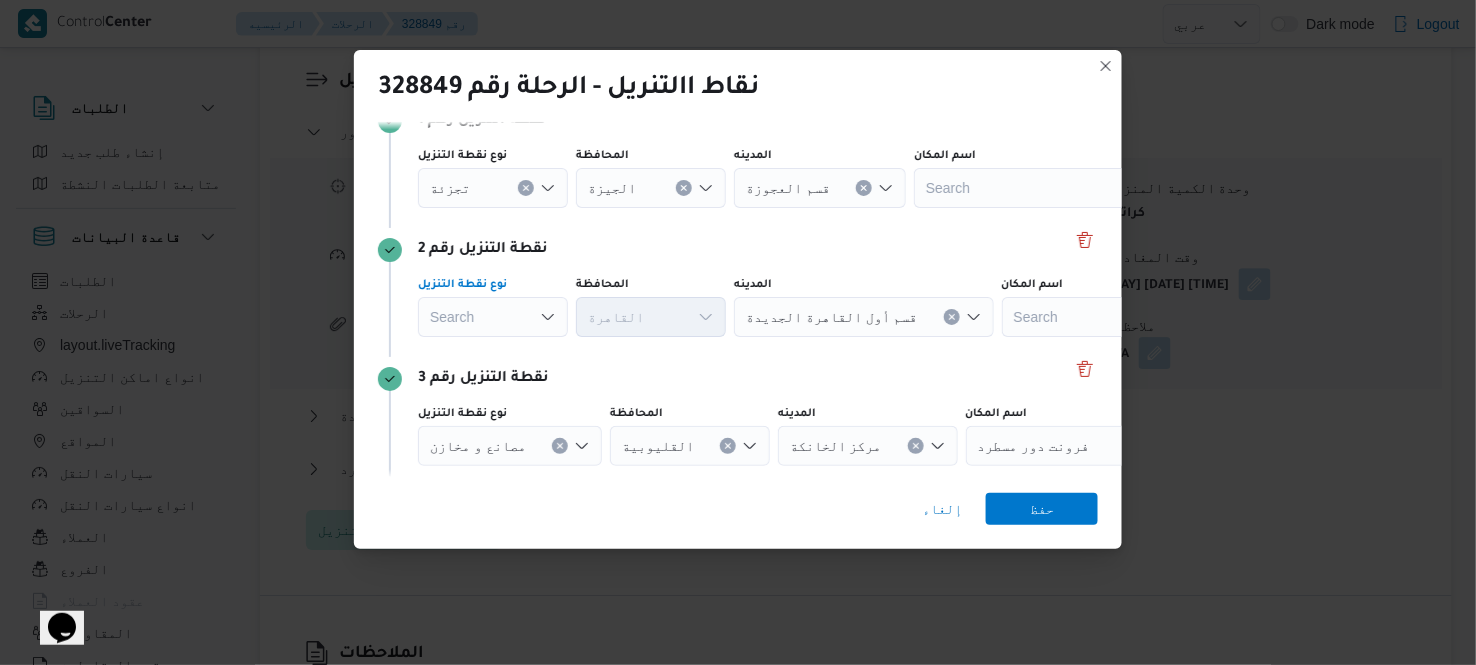 click 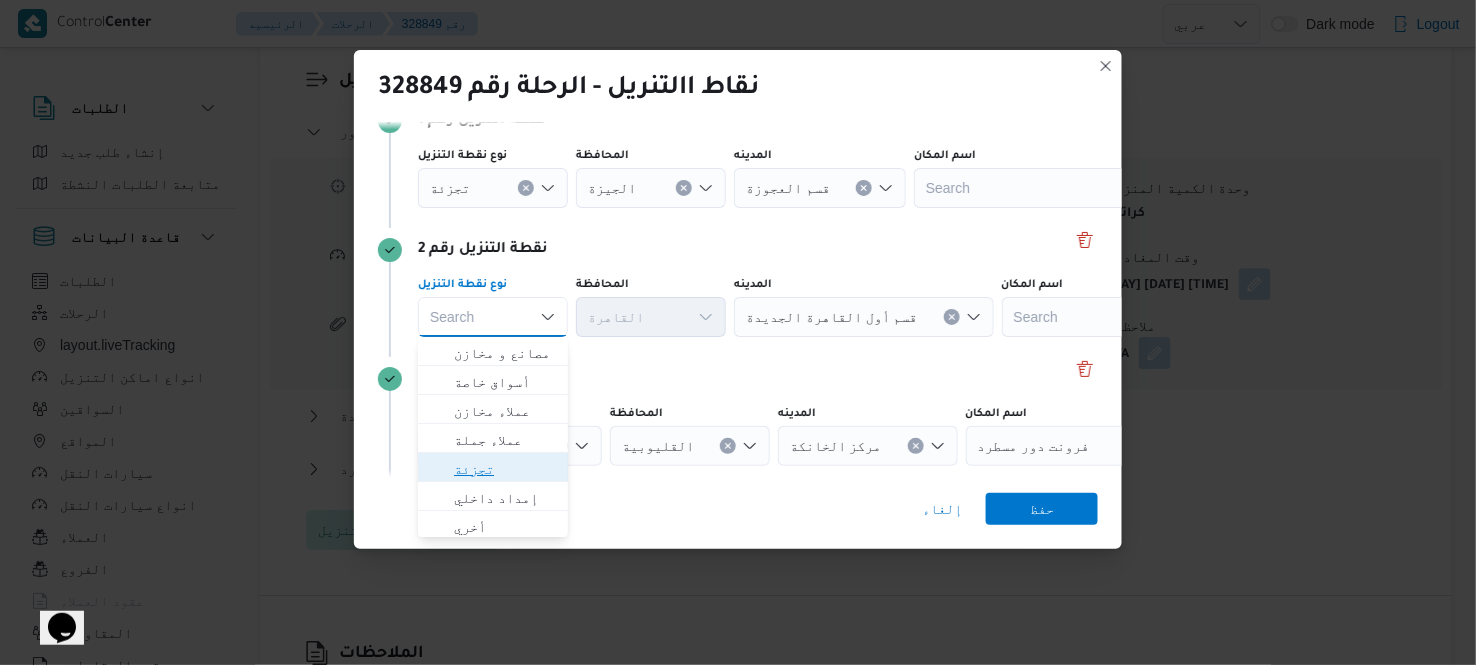 click on "تجزئة" at bounding box center [505, 469] 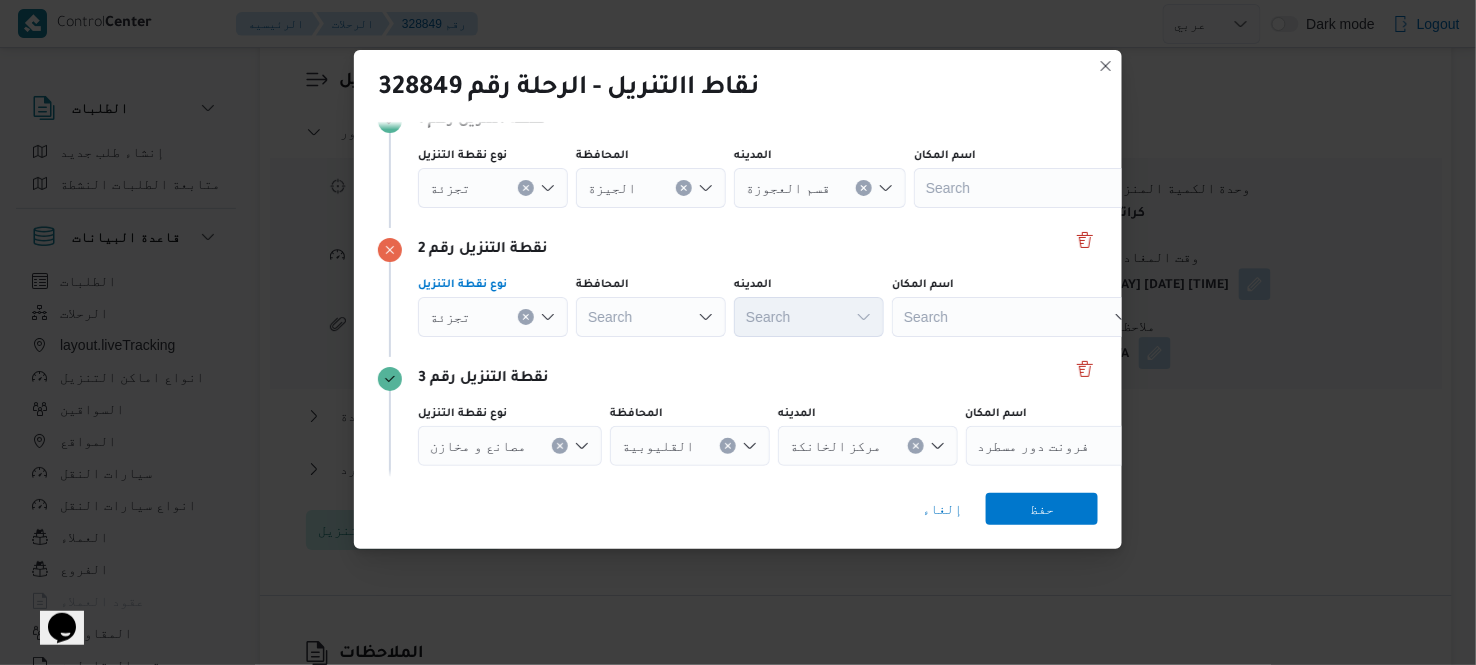 click on "Search" at bounding box center [651, 188] 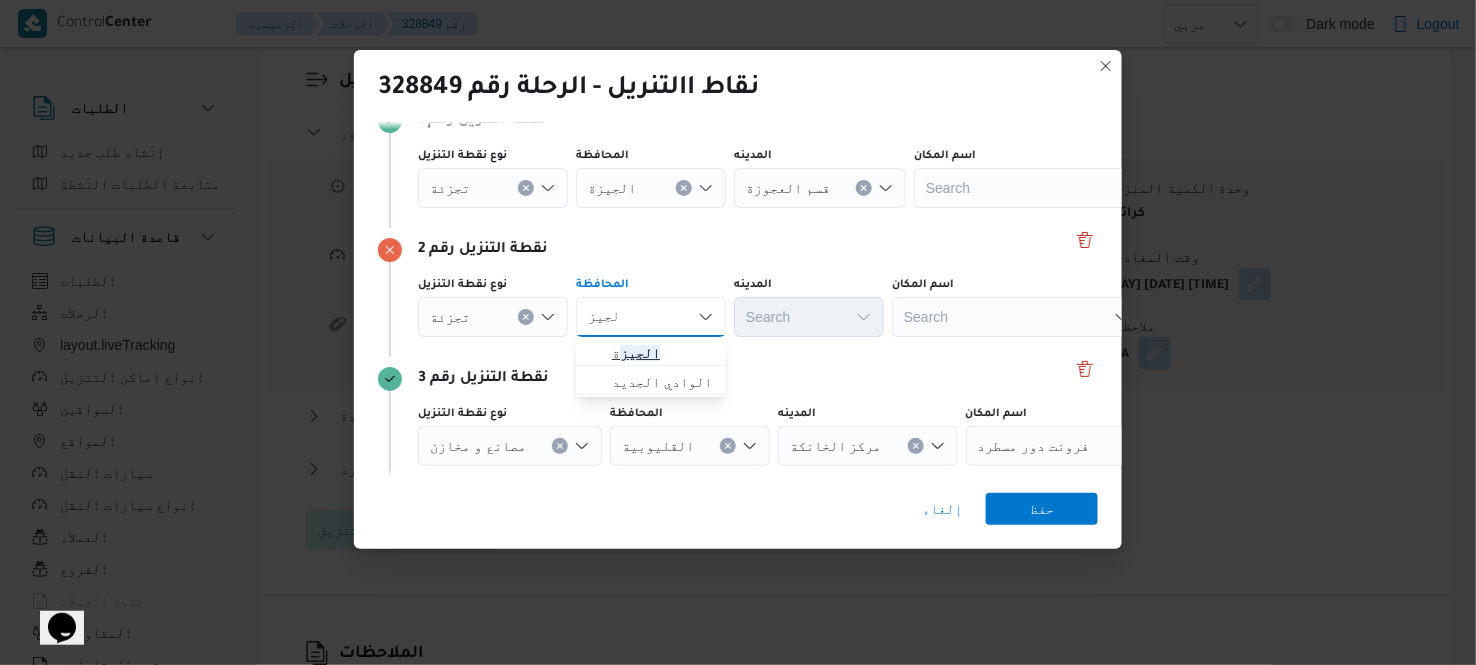 type on "الجيز" 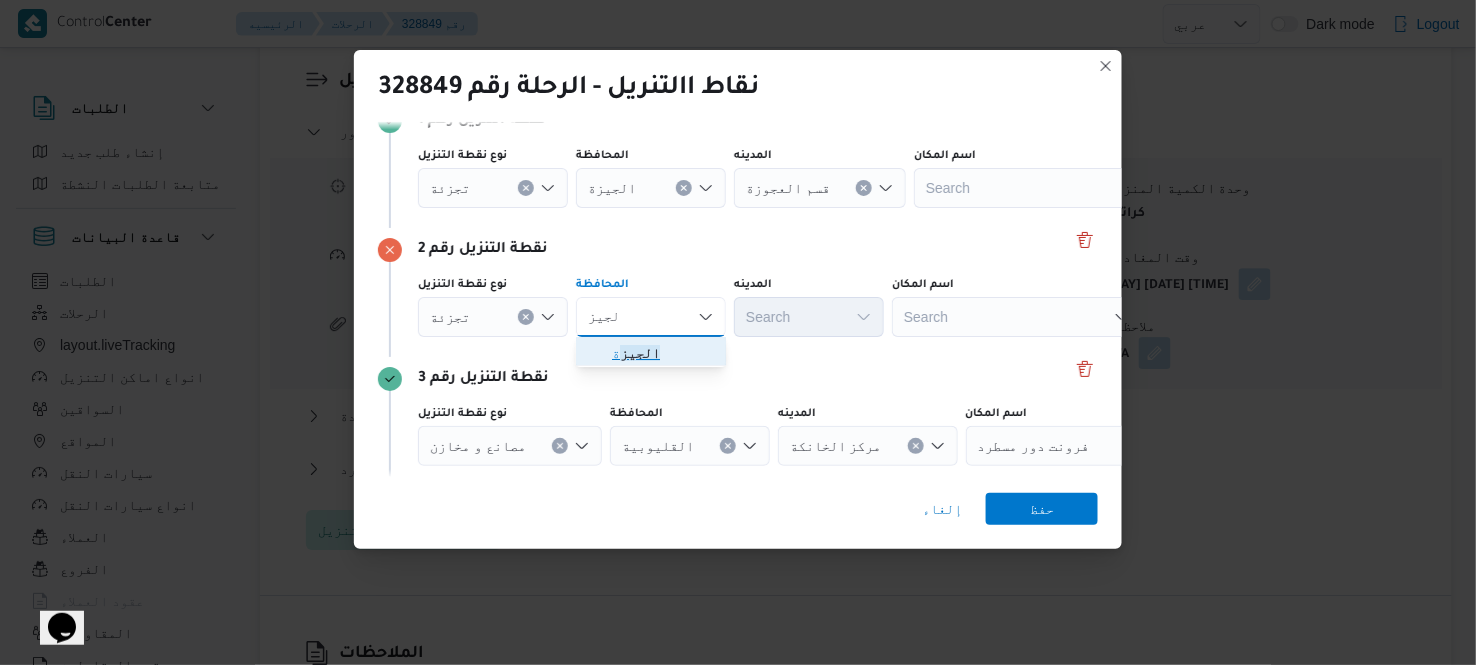 click on "الجيز" 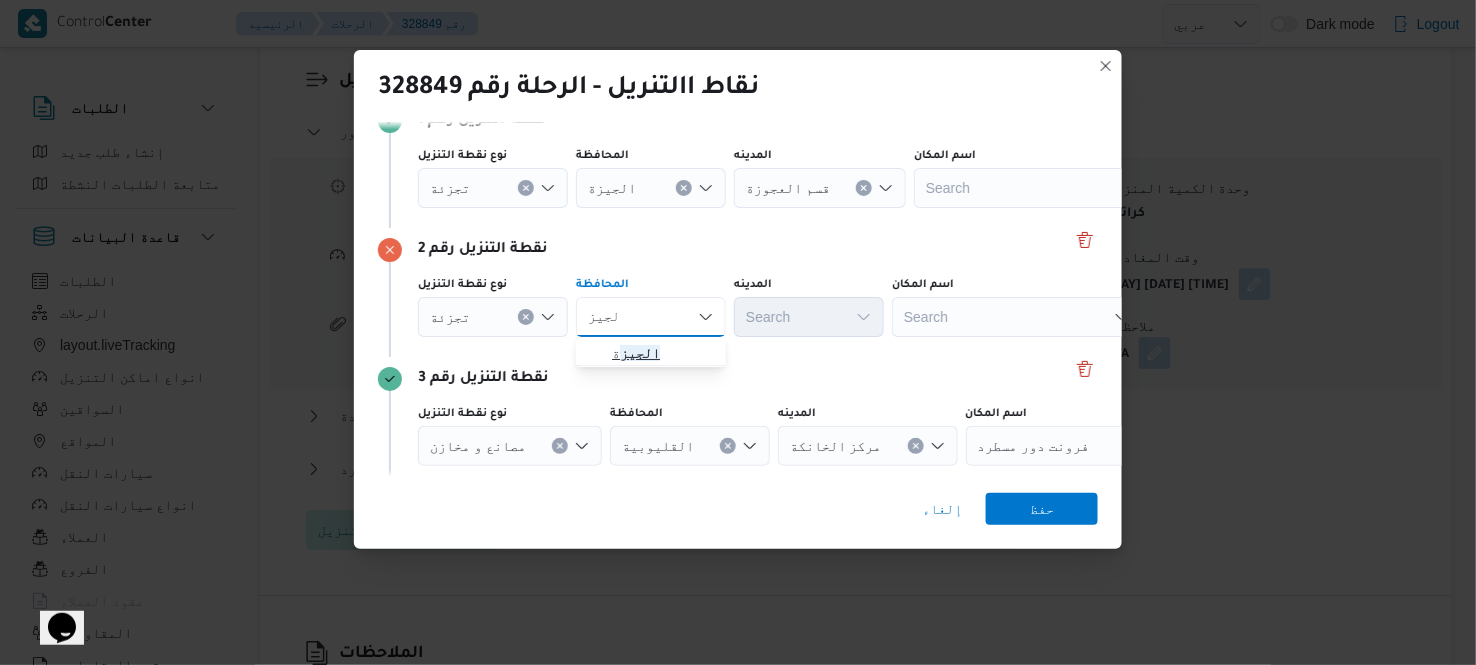 type 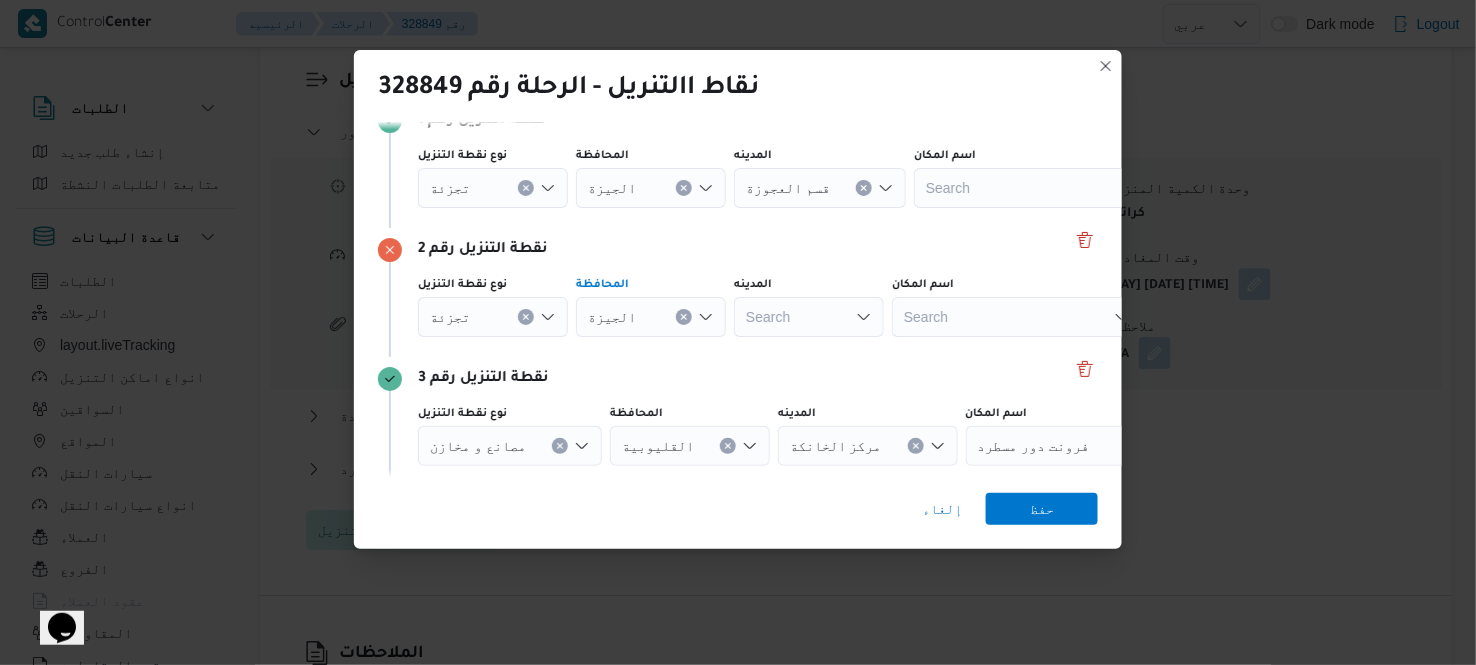 click on "Search" at bounding box center [820, 188] 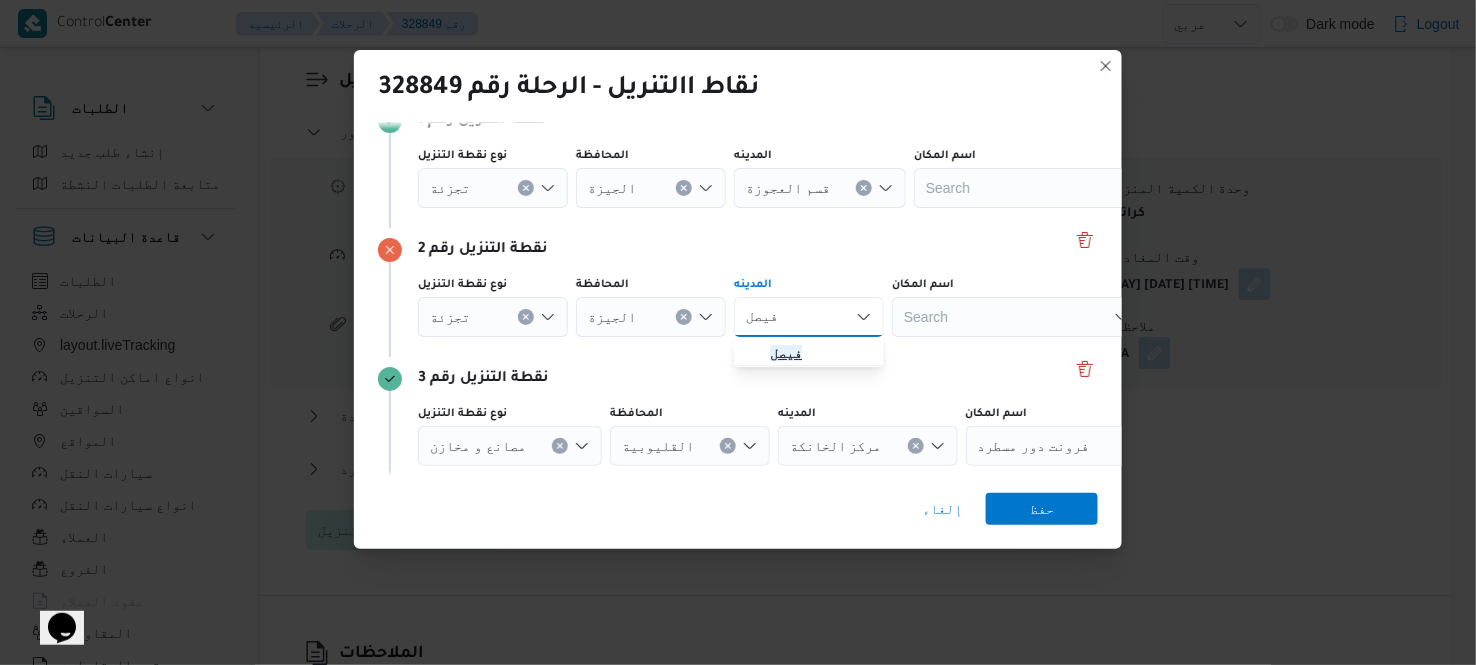 type on "فيصل" 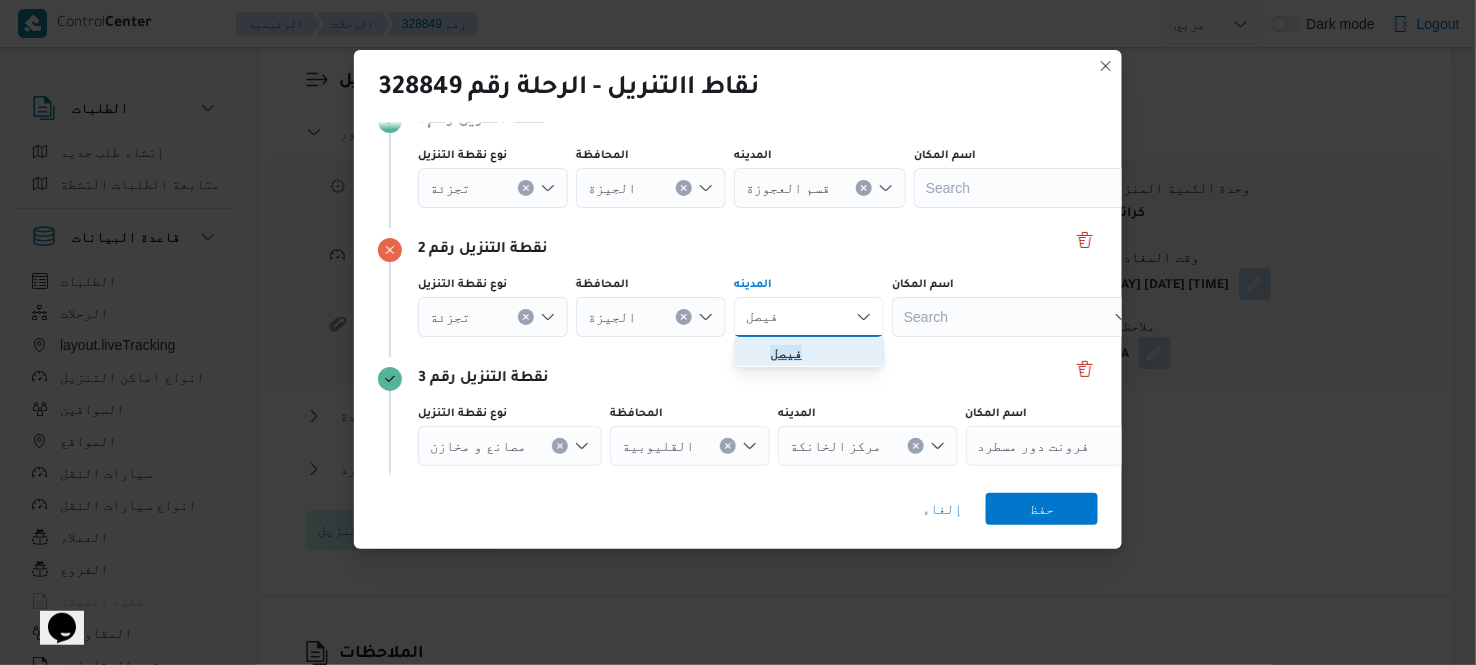 click on "فيصل" 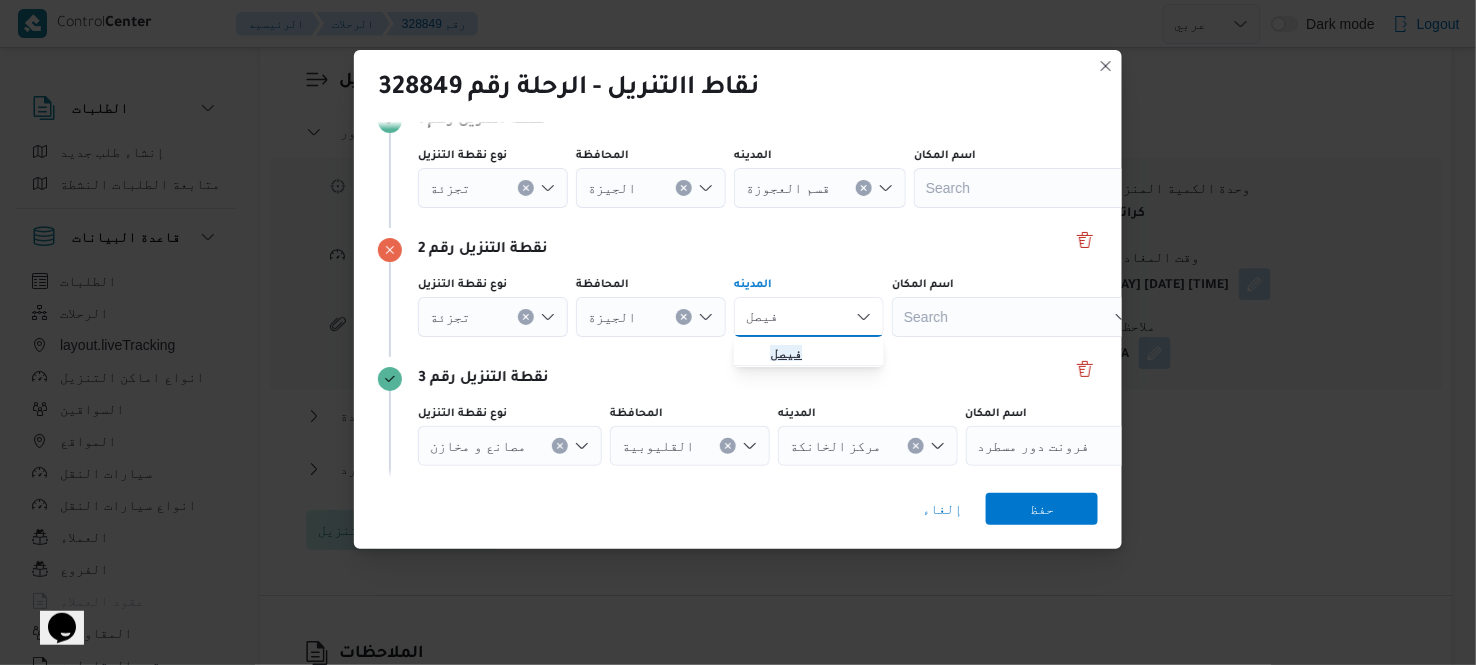 type 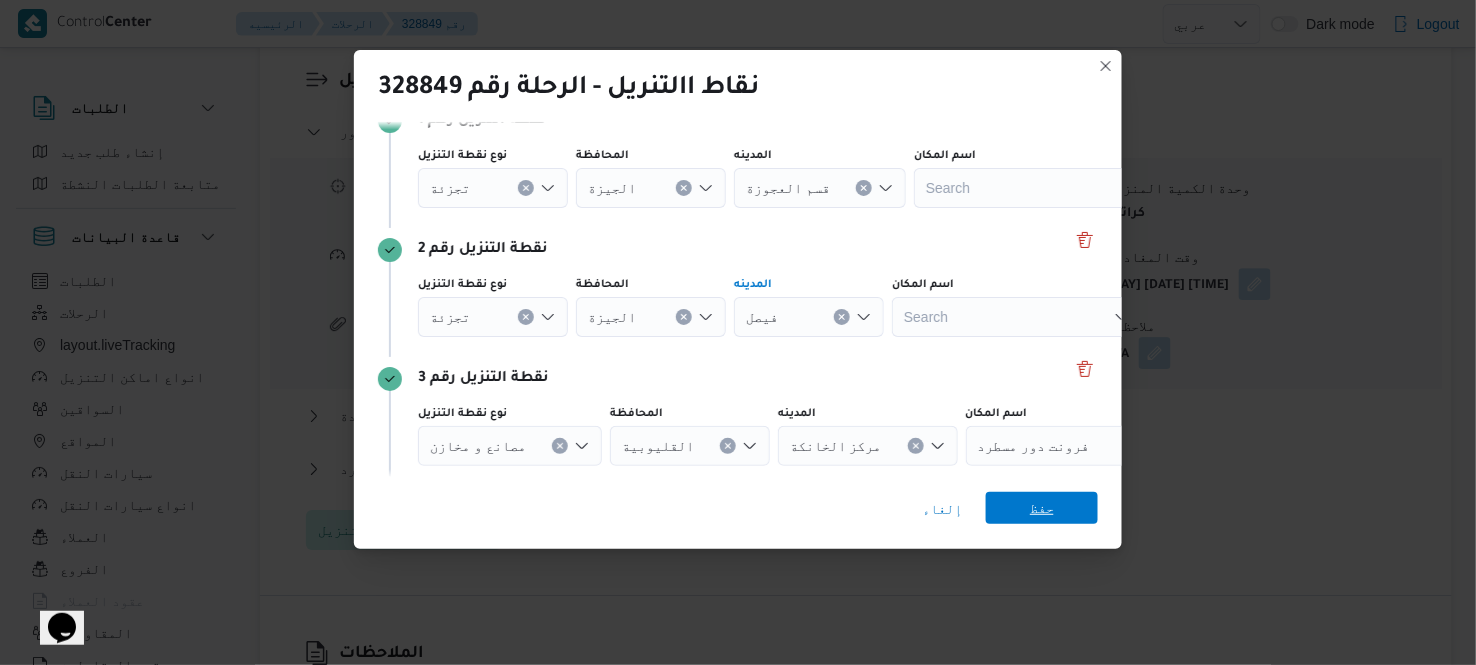 click on "حفظ" at bounding box center (1042, 508) 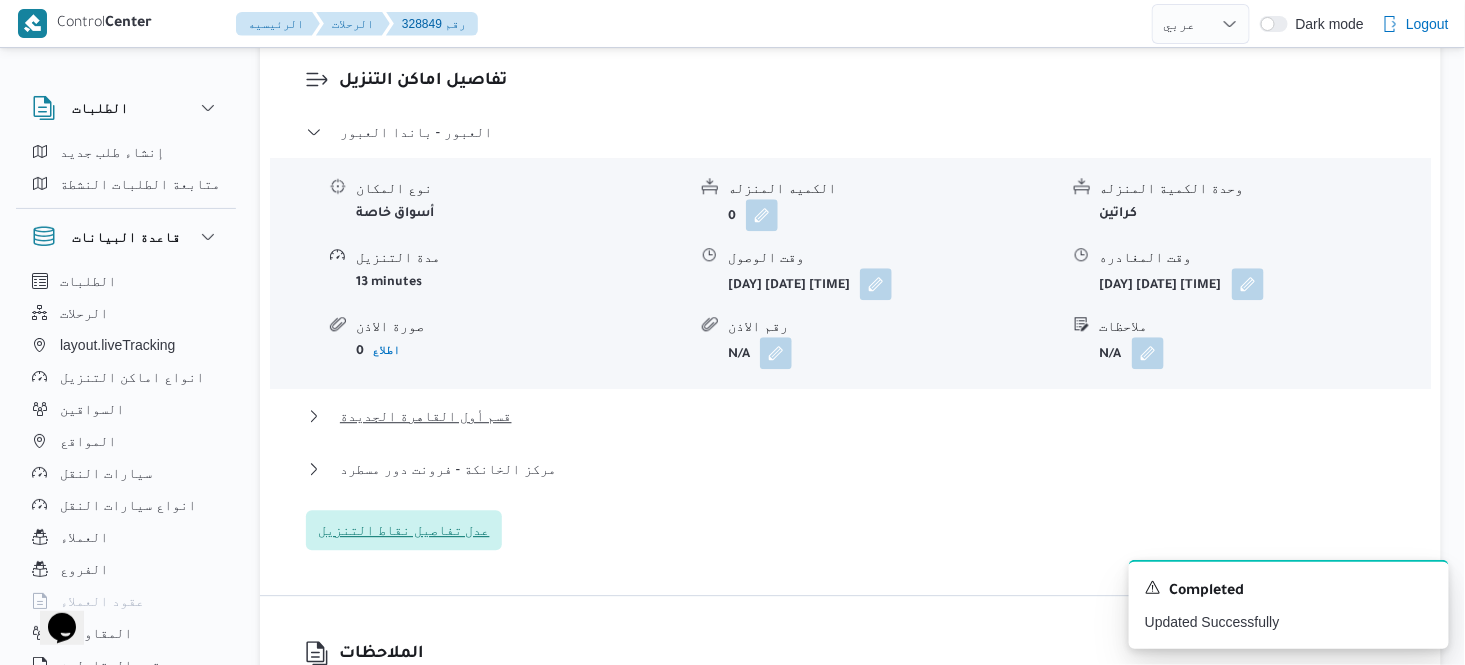 type 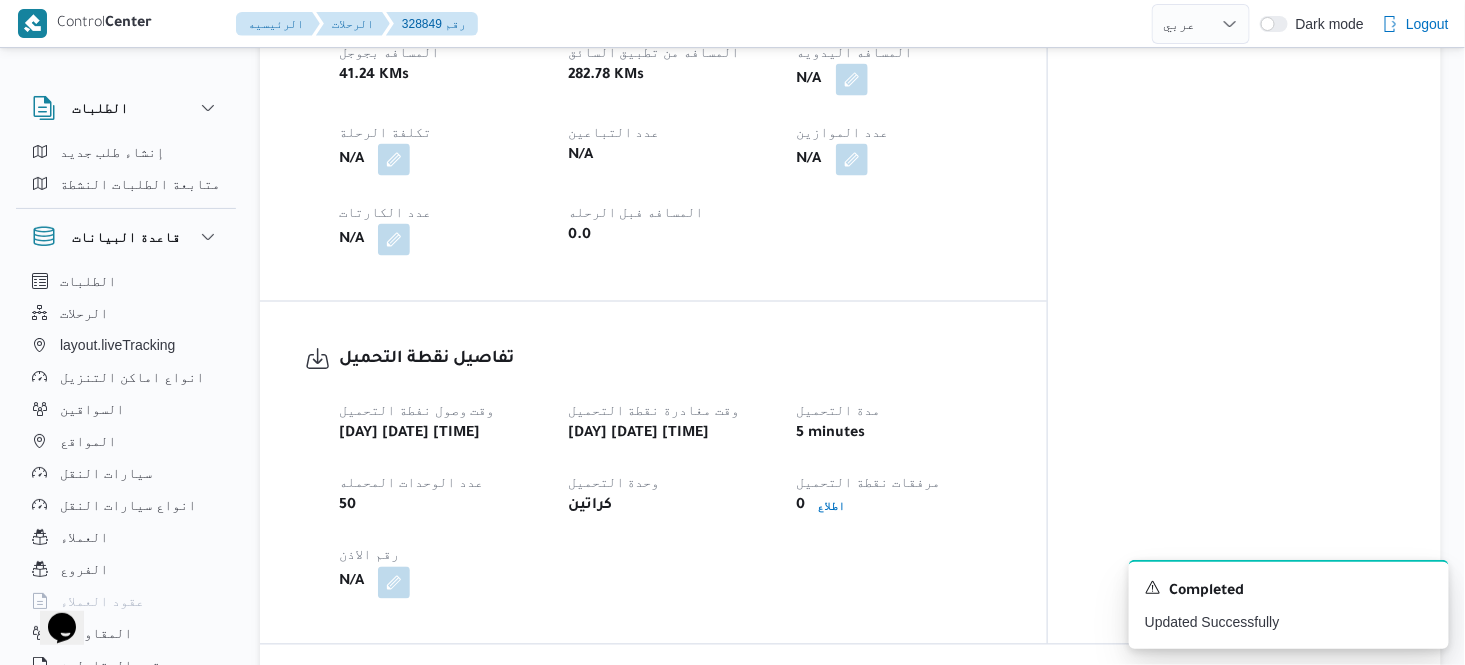 scroll, scrollTop: 977, scrollLeft: 0, axis: vertical 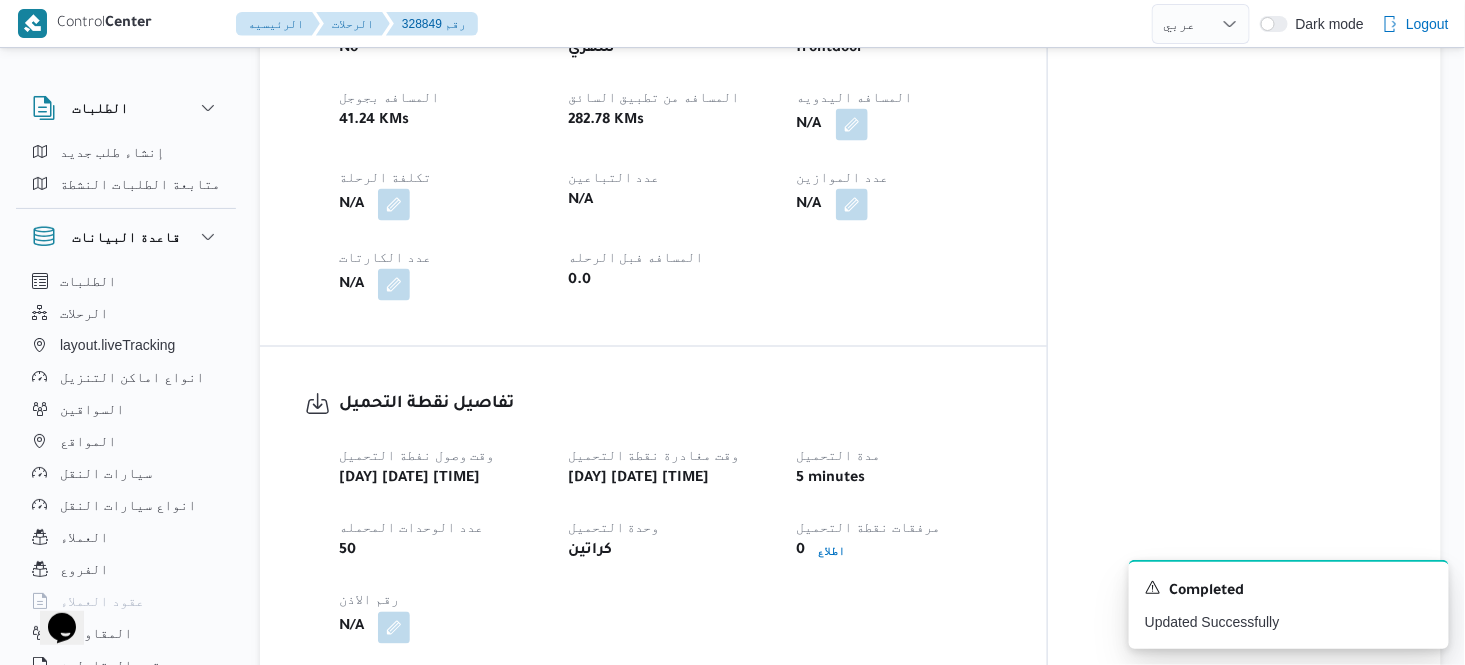 click on "N/A" at bounding box center (899, 205) 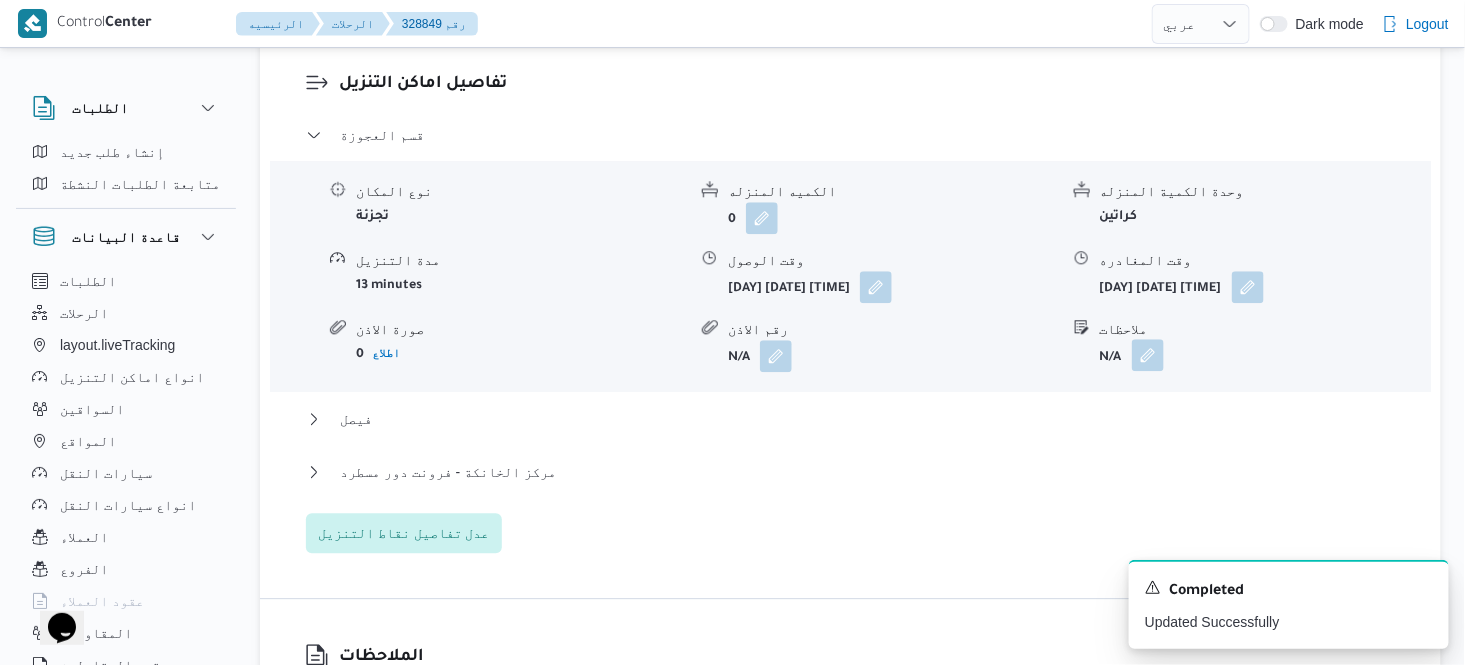 scroll, scrollTop: 1644, scrollLeft: 0, axis: vertical 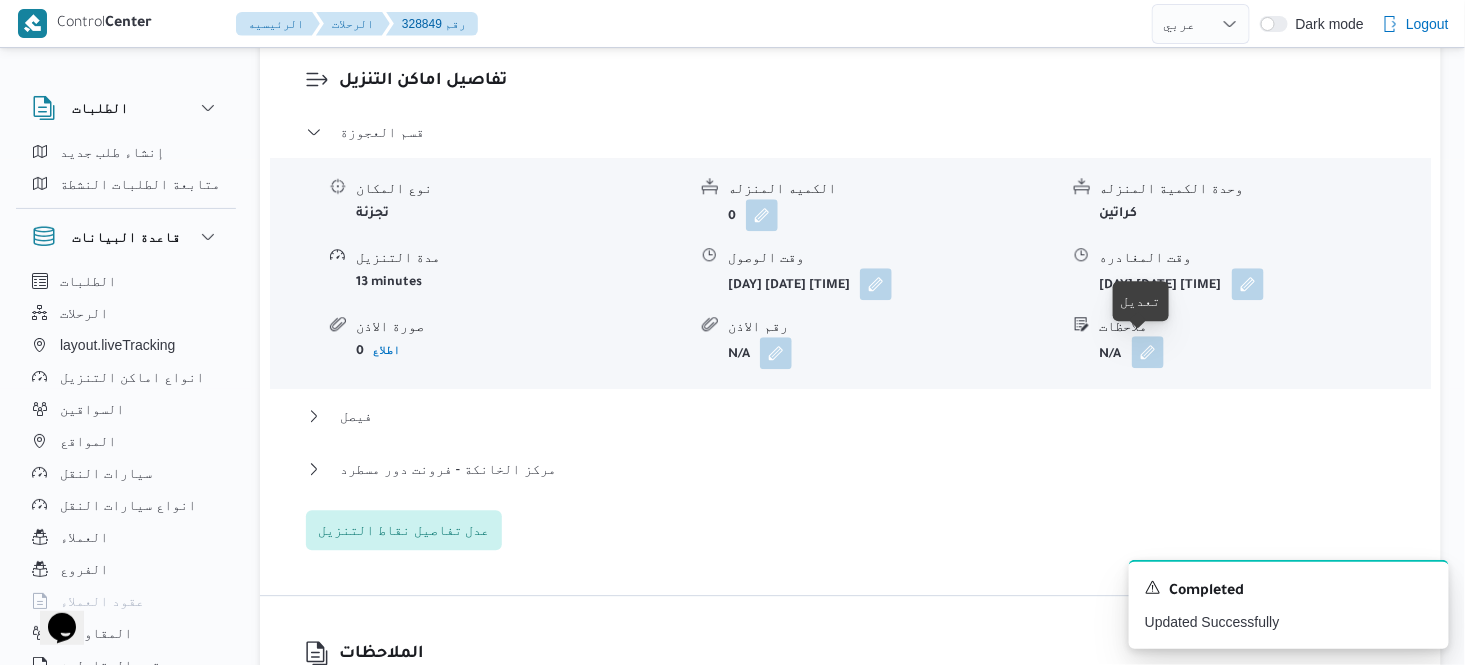 click at bounding box center (1148, 352) 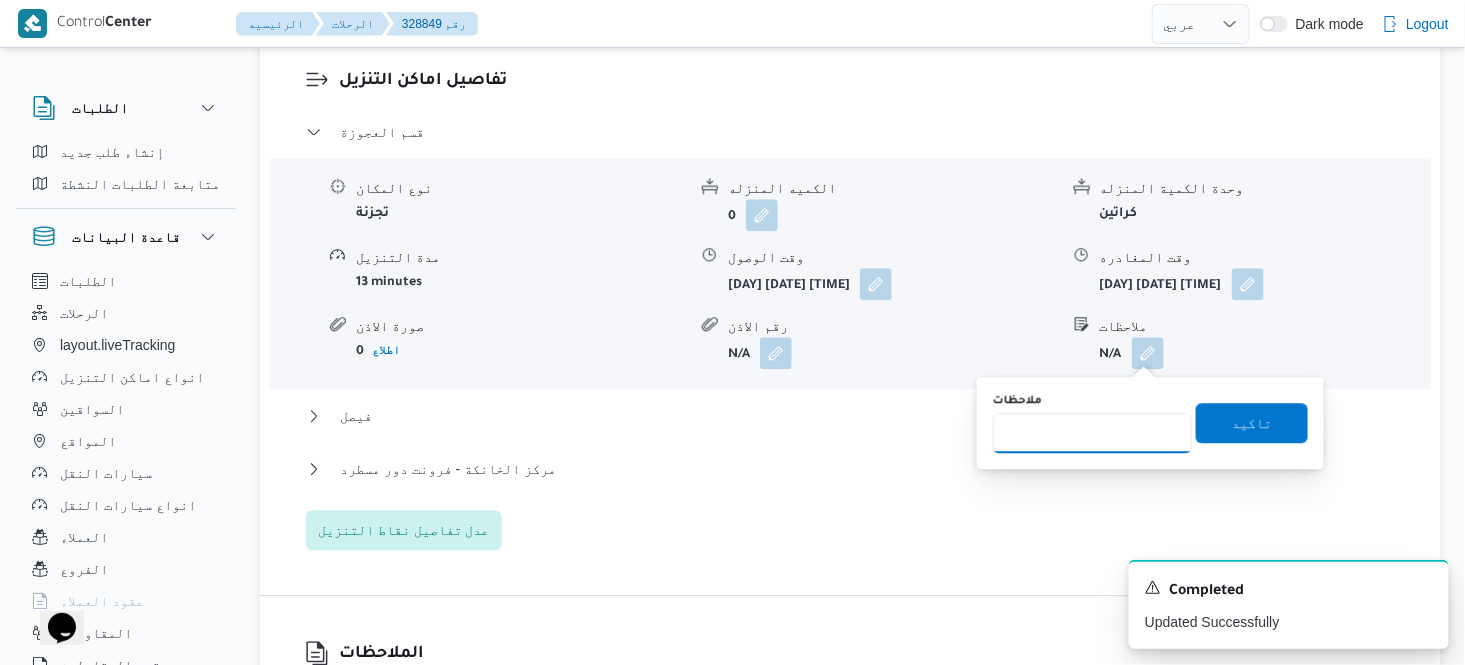 click on "ملاحظات" at bounding box center [1092, 433] 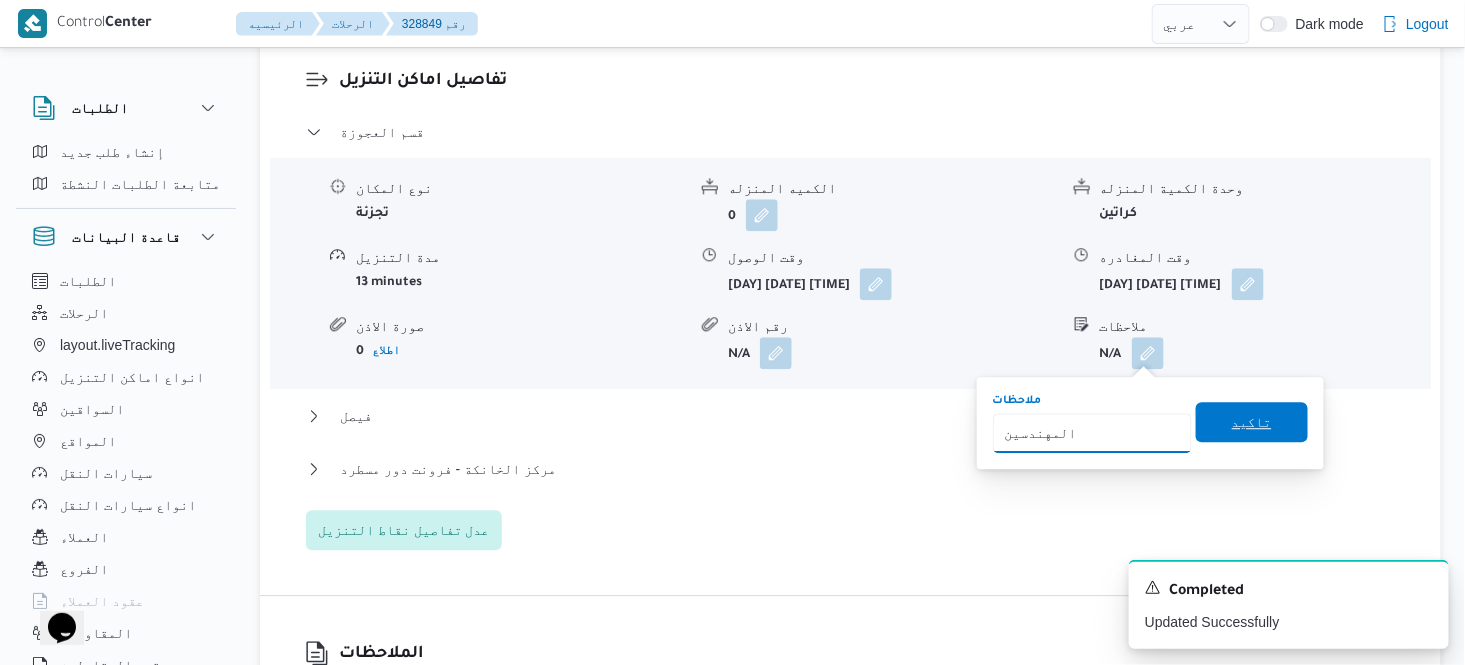 type on "المهندسين" 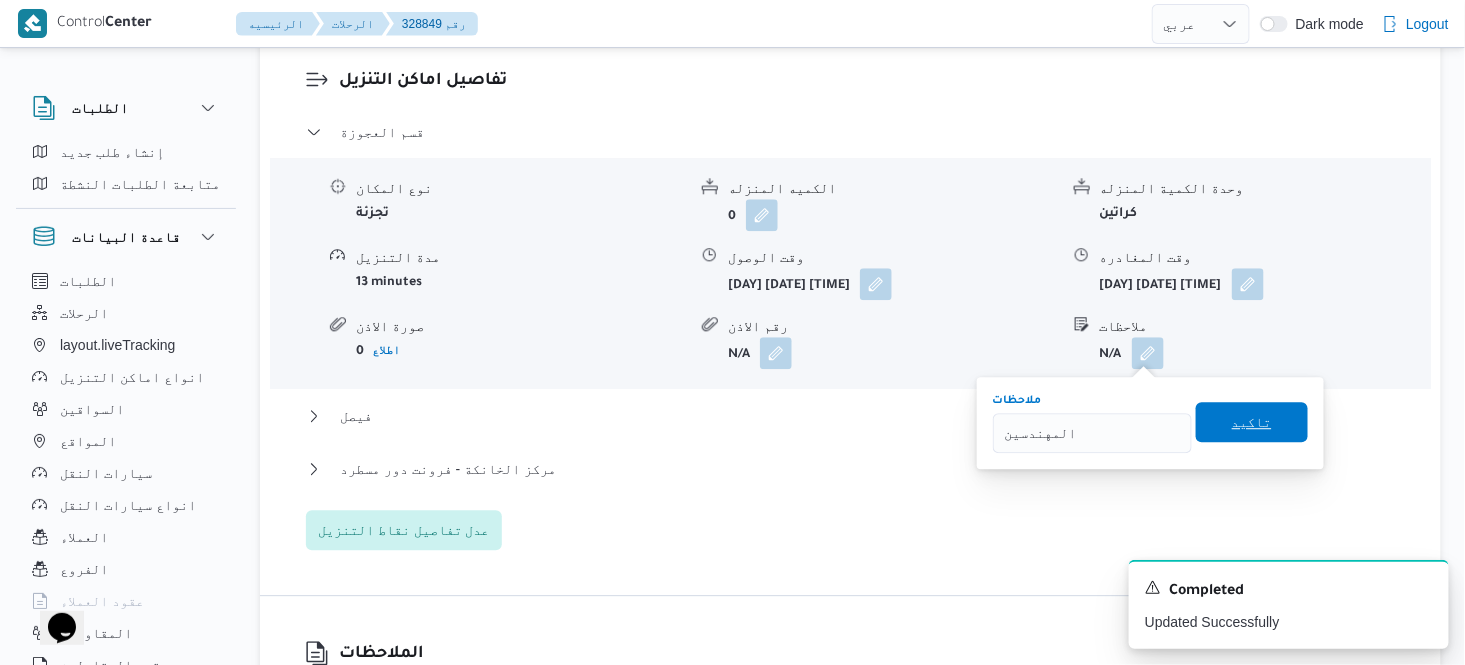 click on "تاكيد" at bounding box center (1252, 422) 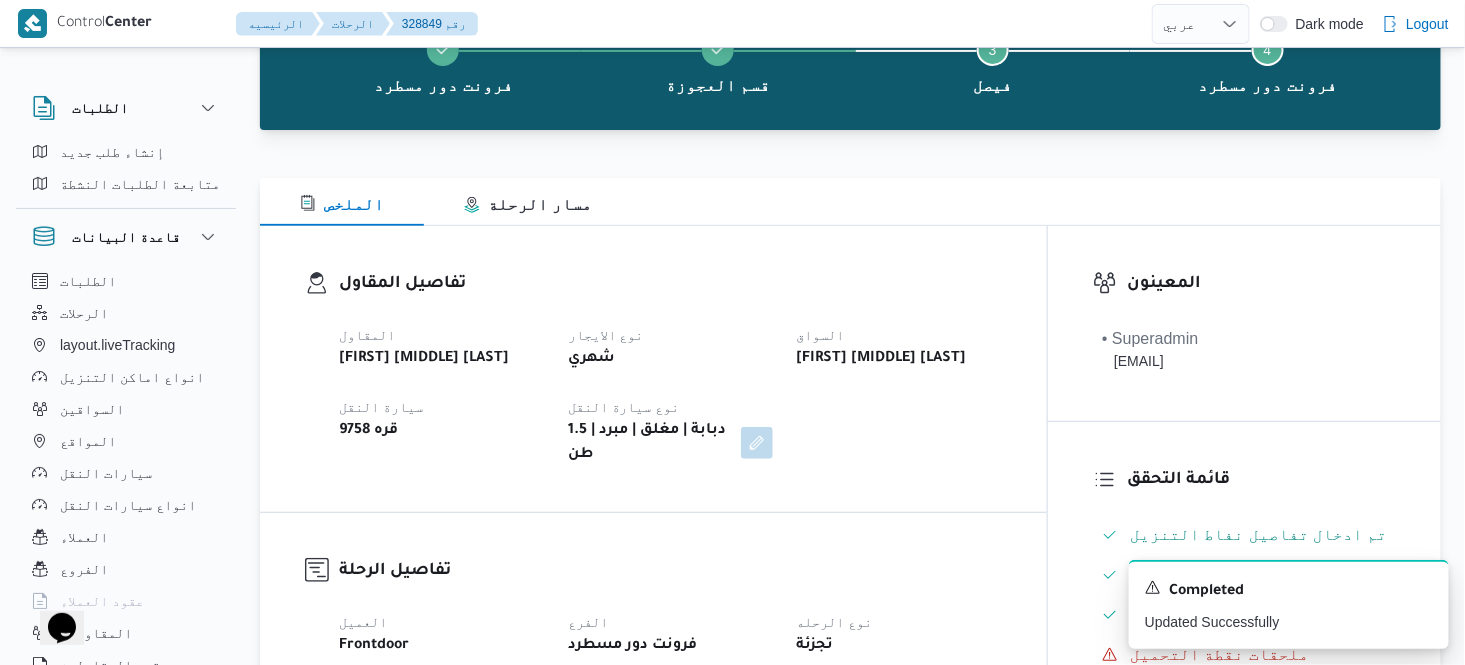 scroll, scrollTop: 0, scrollLeft: 0, axis: both 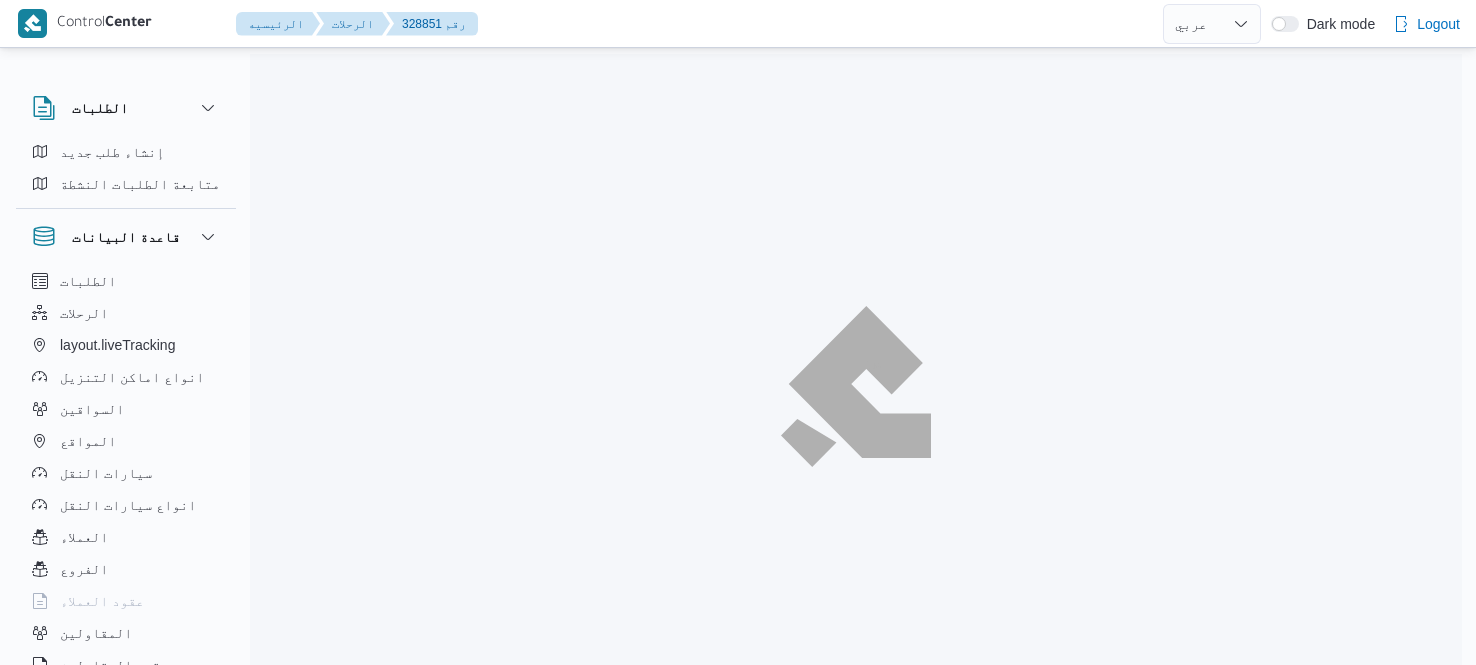 select on "ar" 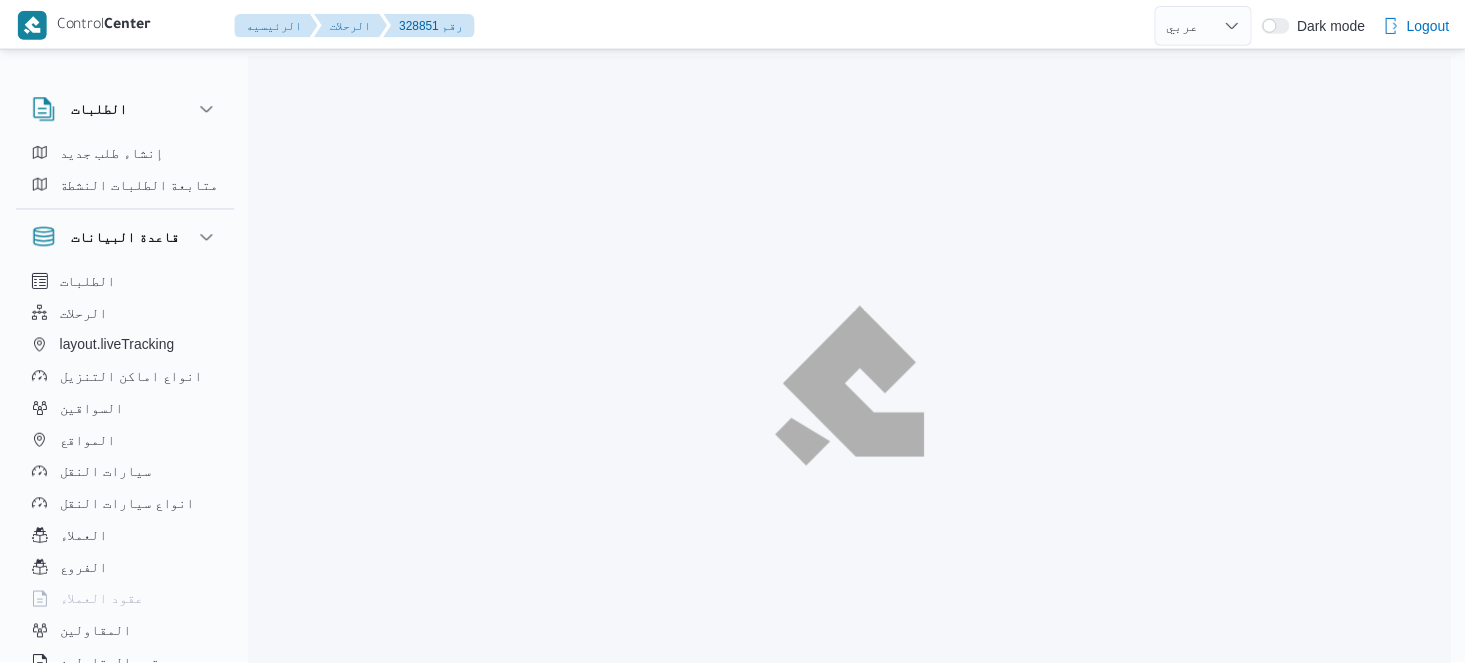 scroll, scrollTop: 0, scrollLeft: 0, axis: both 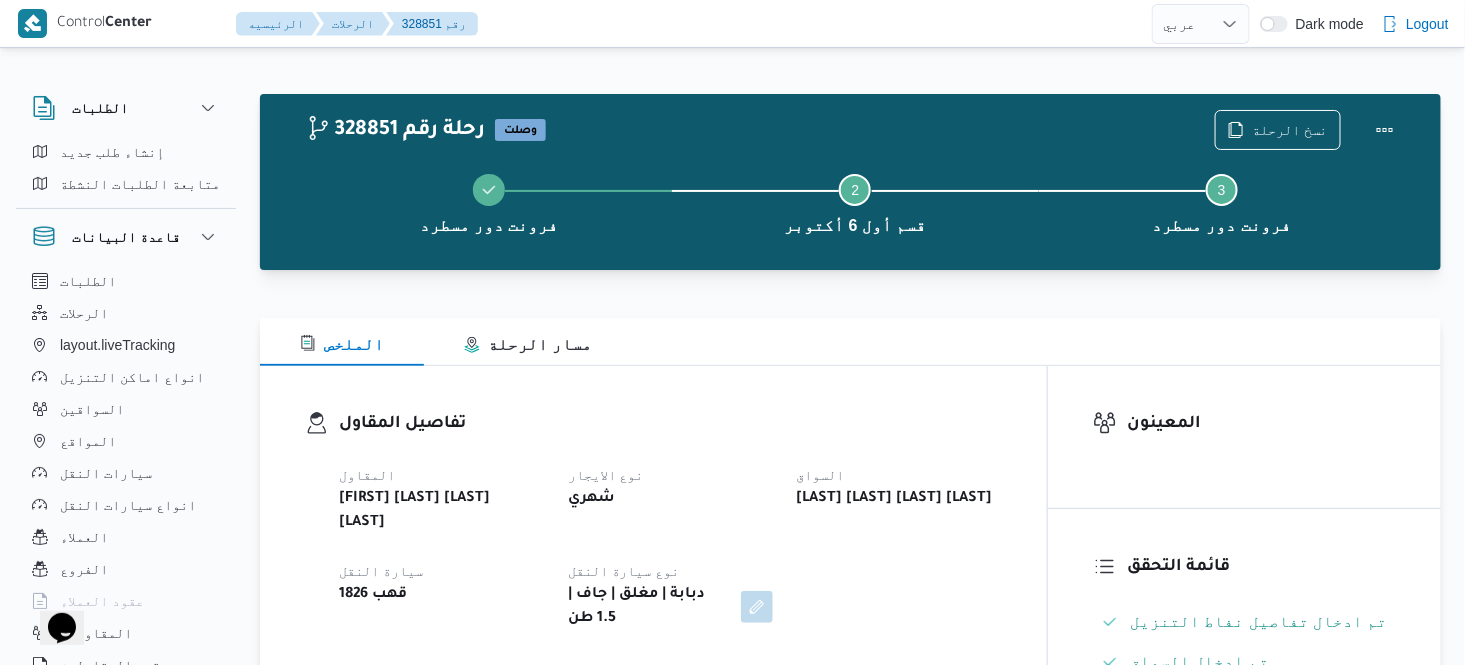 click on "تفاصيل المقاول المقاول [FIRST] [LAST] [LAST] [LAST] نوع الايجار شهري السواق [LAST] [LAST] [LAST] [LAST] سيارة النقل قهب 1826 نوع سيارة النقل دبابة | مغلق | جاف | 1.5 طن" at bounding box center (653, 521) 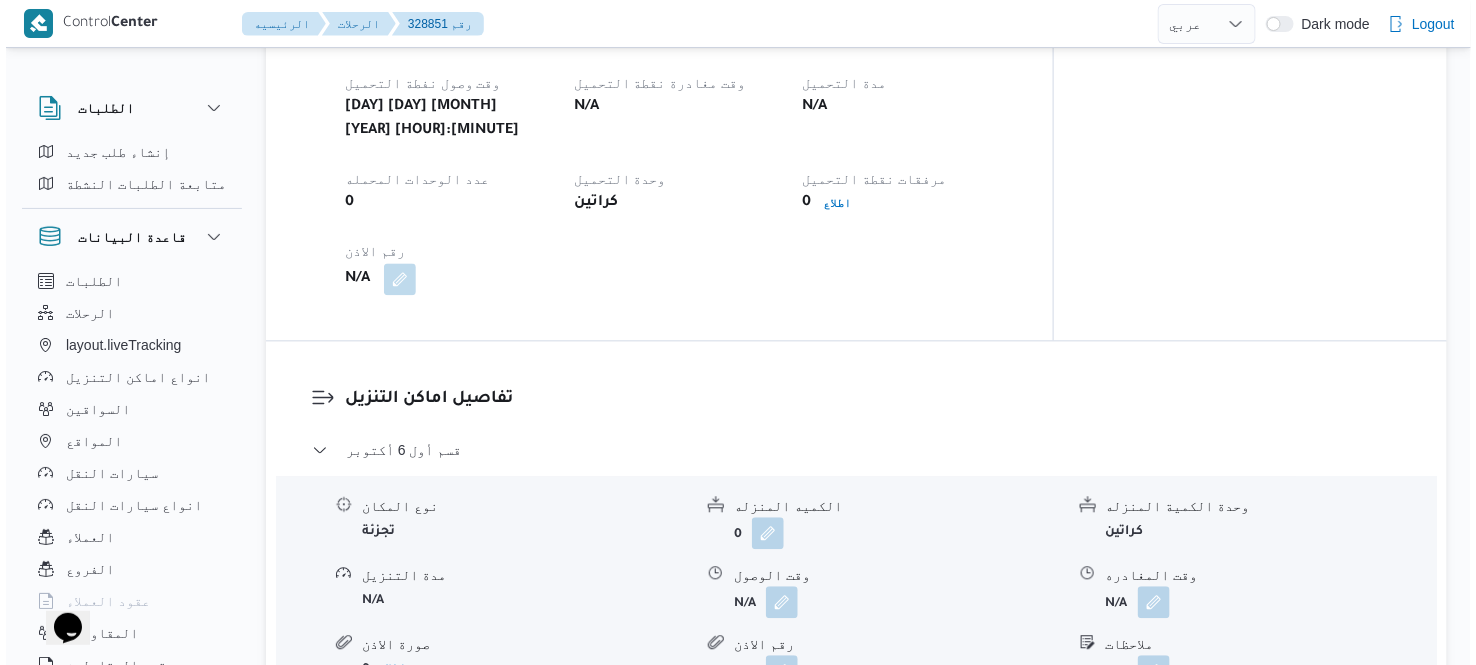 scroll, scrollTop: 1466, scrollLeft: 0, axis: vertical 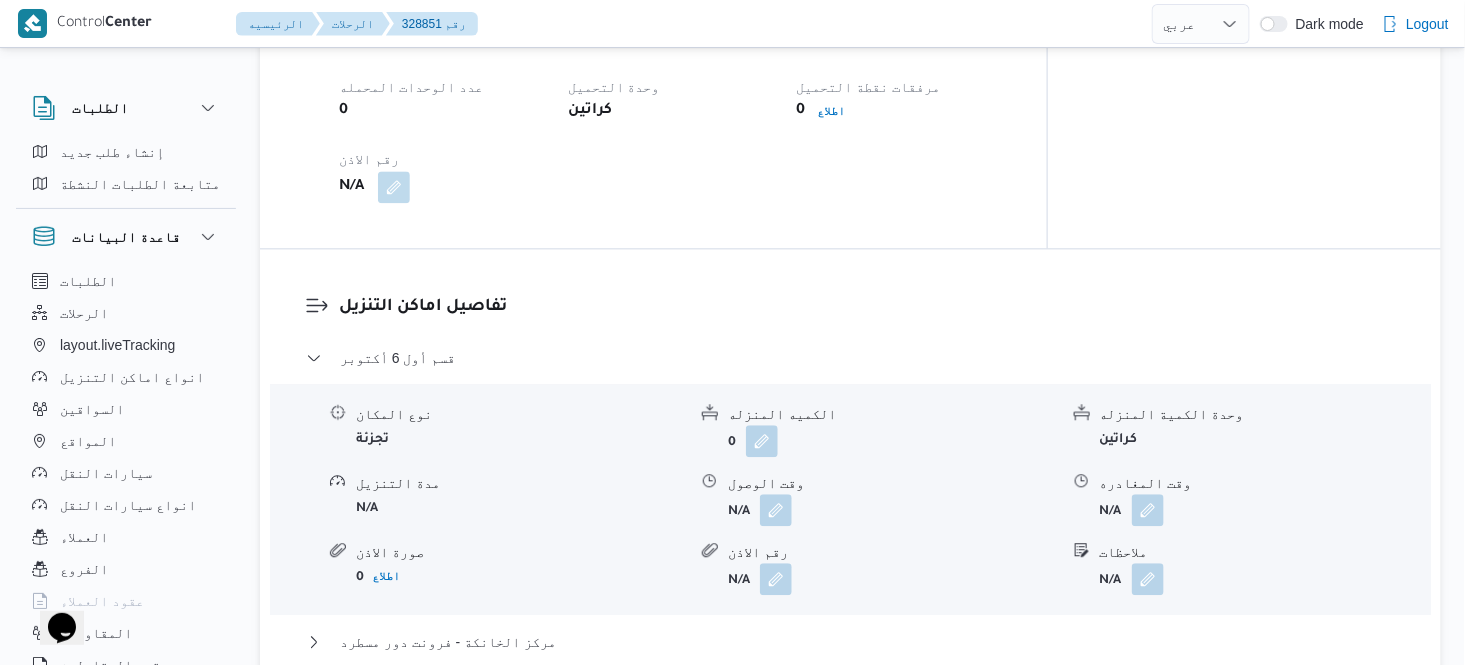 click on "عدل تفاصيل نقاط التنزيل" at bounding box center [404, 702] 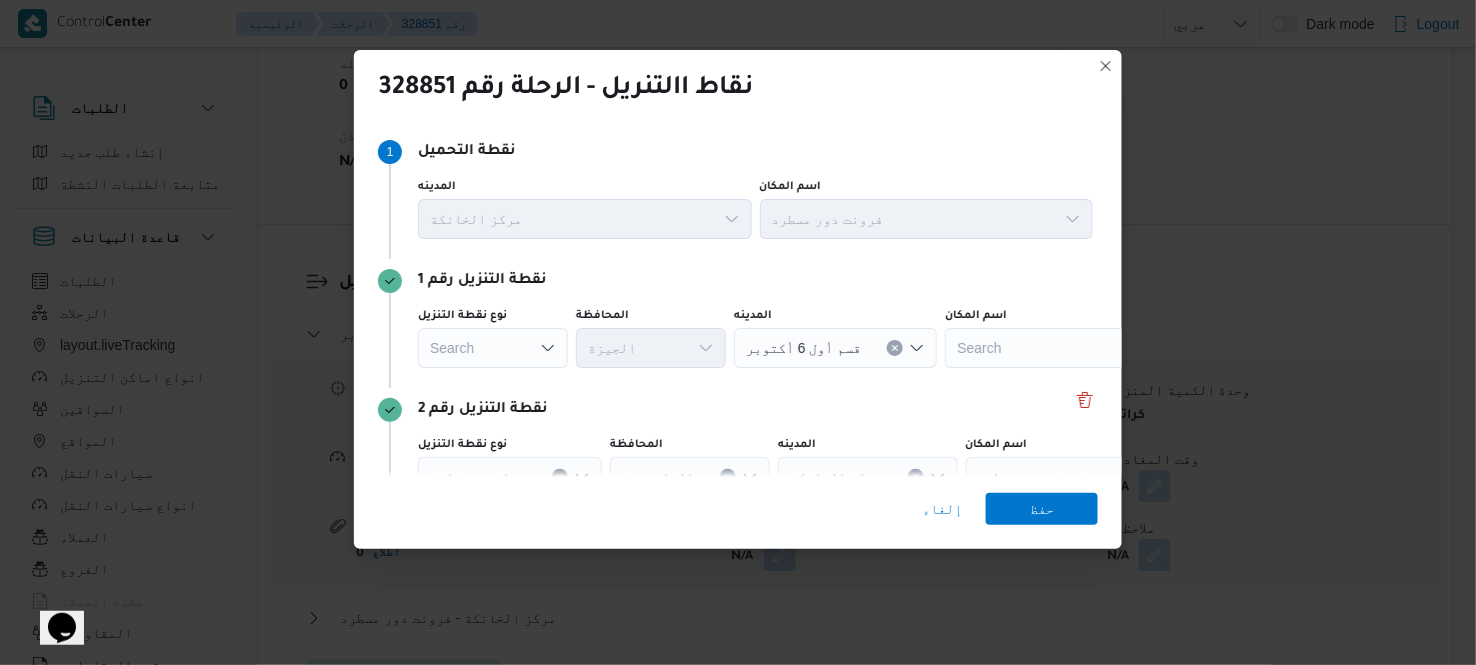 click on "Search" at bounding box center (493, 348) 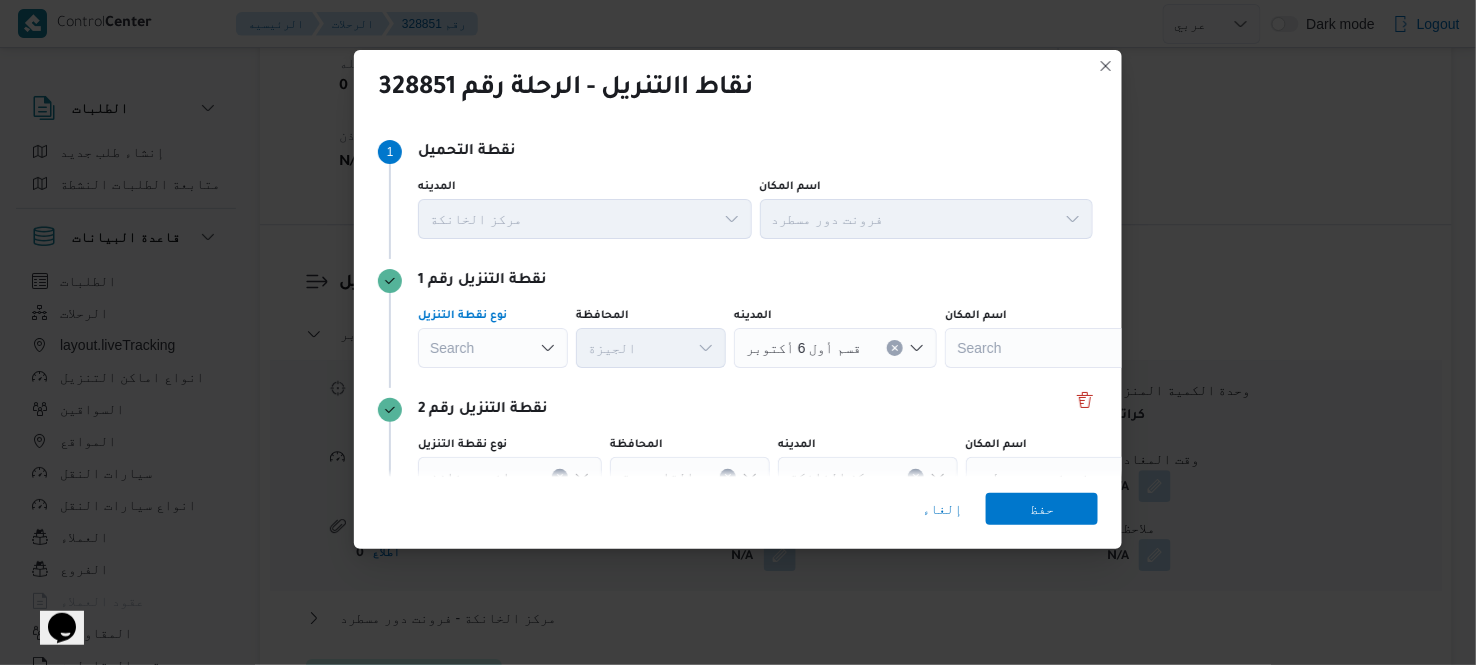 click 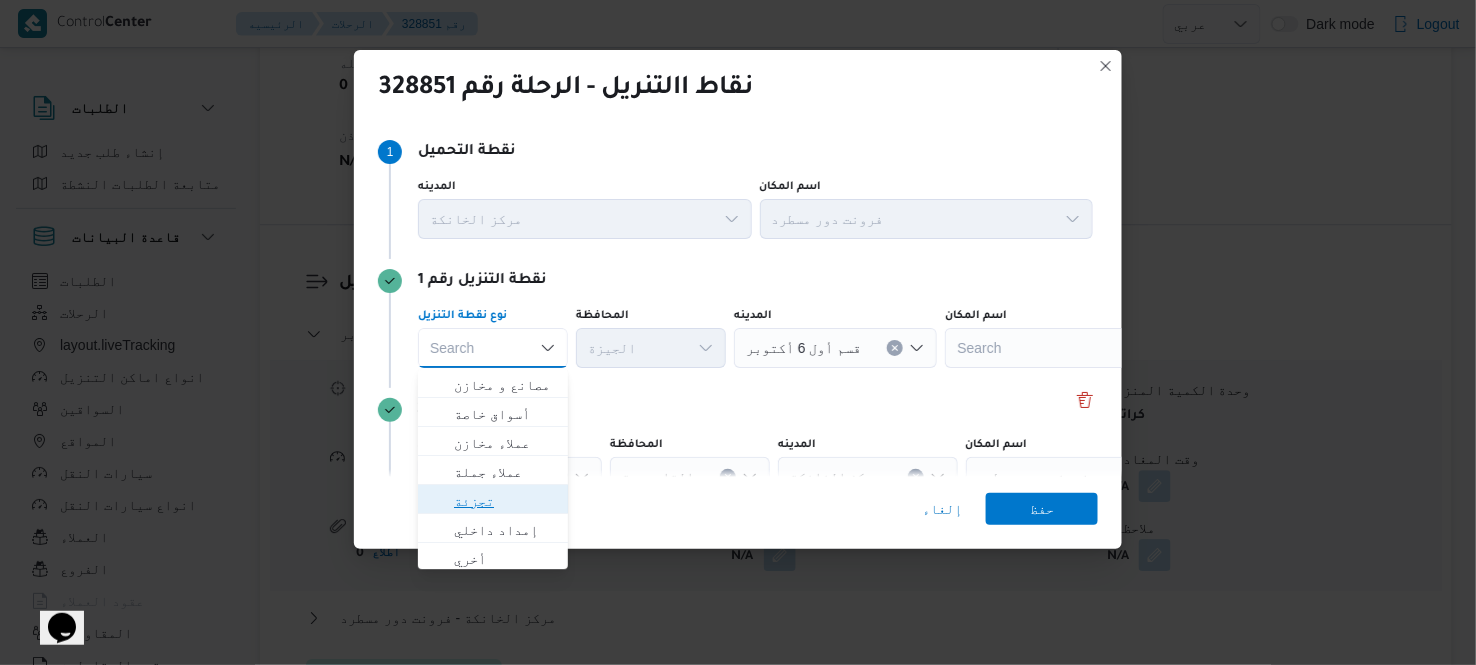 click on "تجزئة" at bounding box center [505, 501] 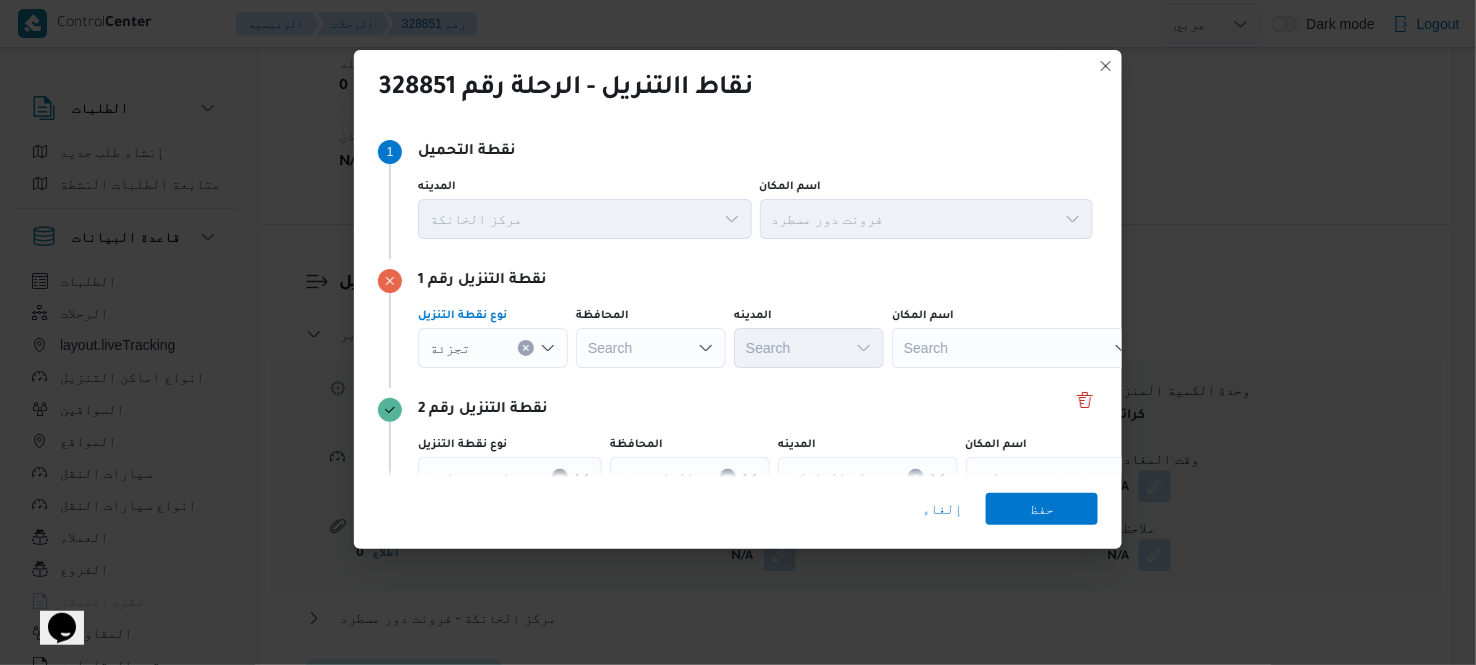 click on "Search" at bounding box center (651, 348) 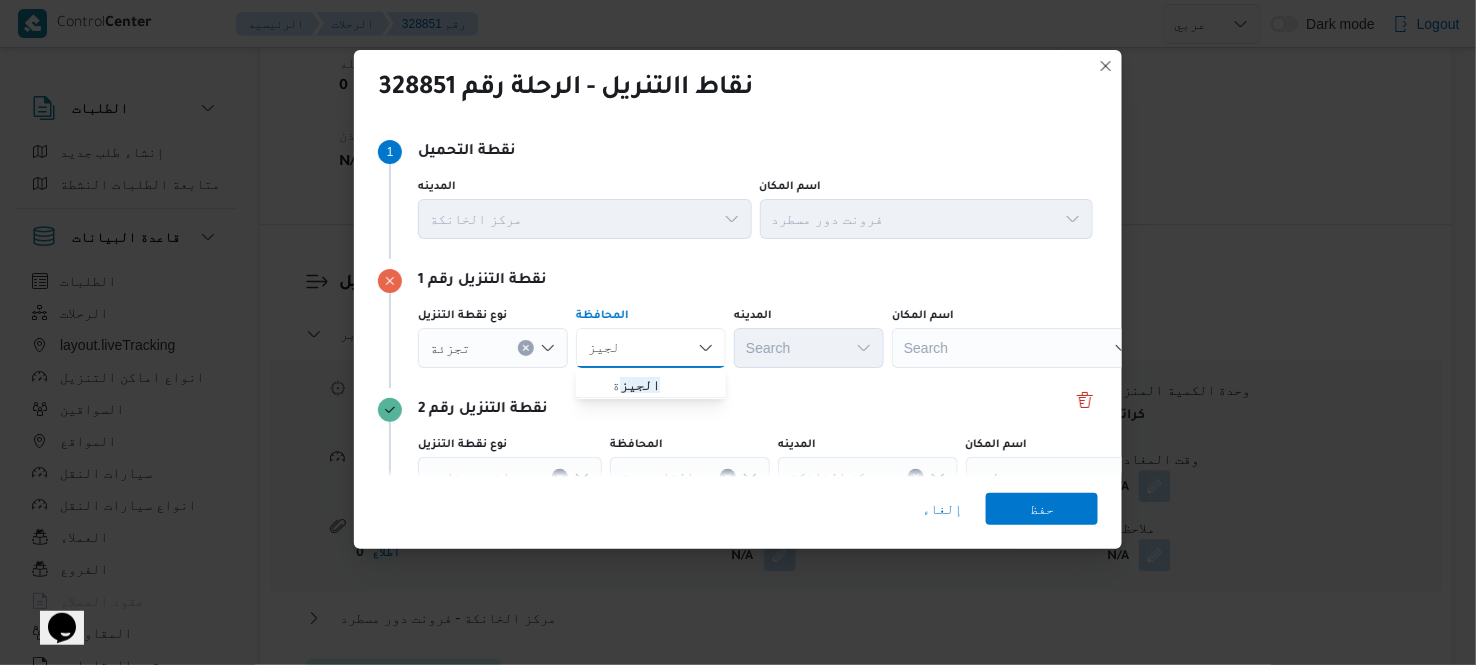 type on "الجيز" 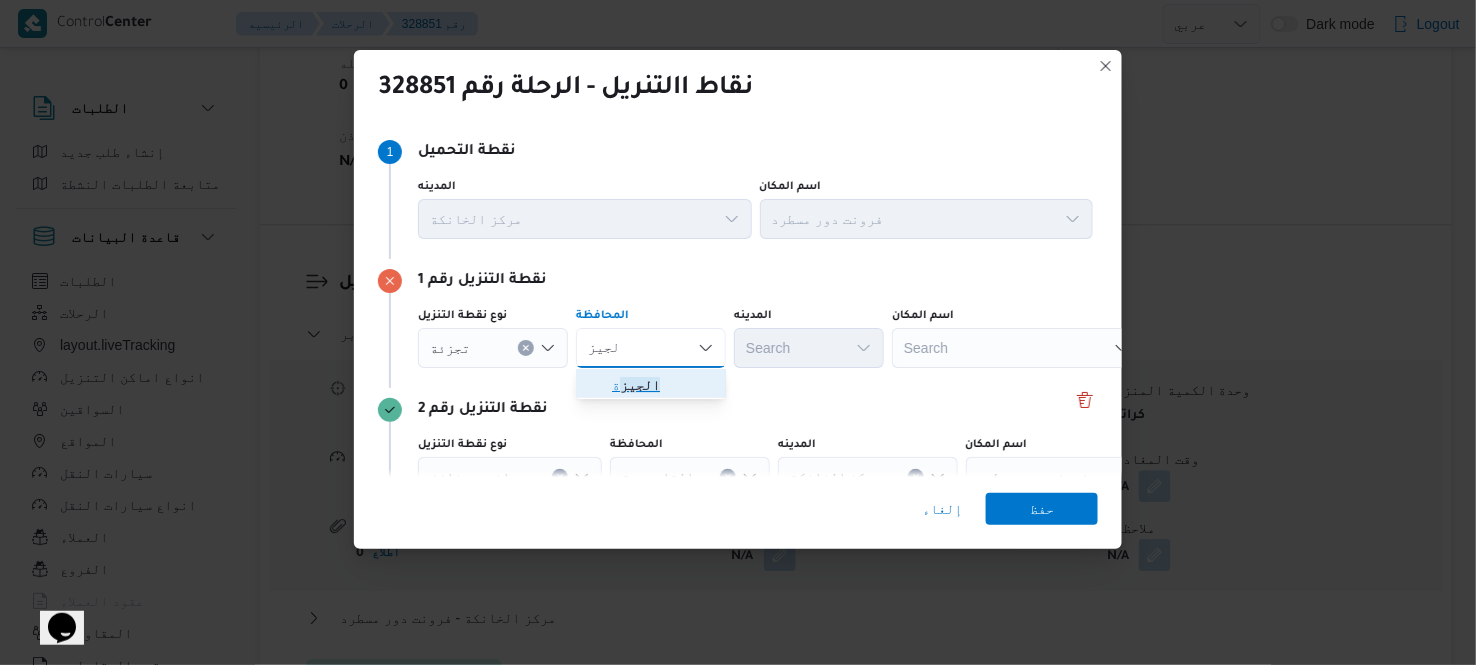 click on "الجيز" 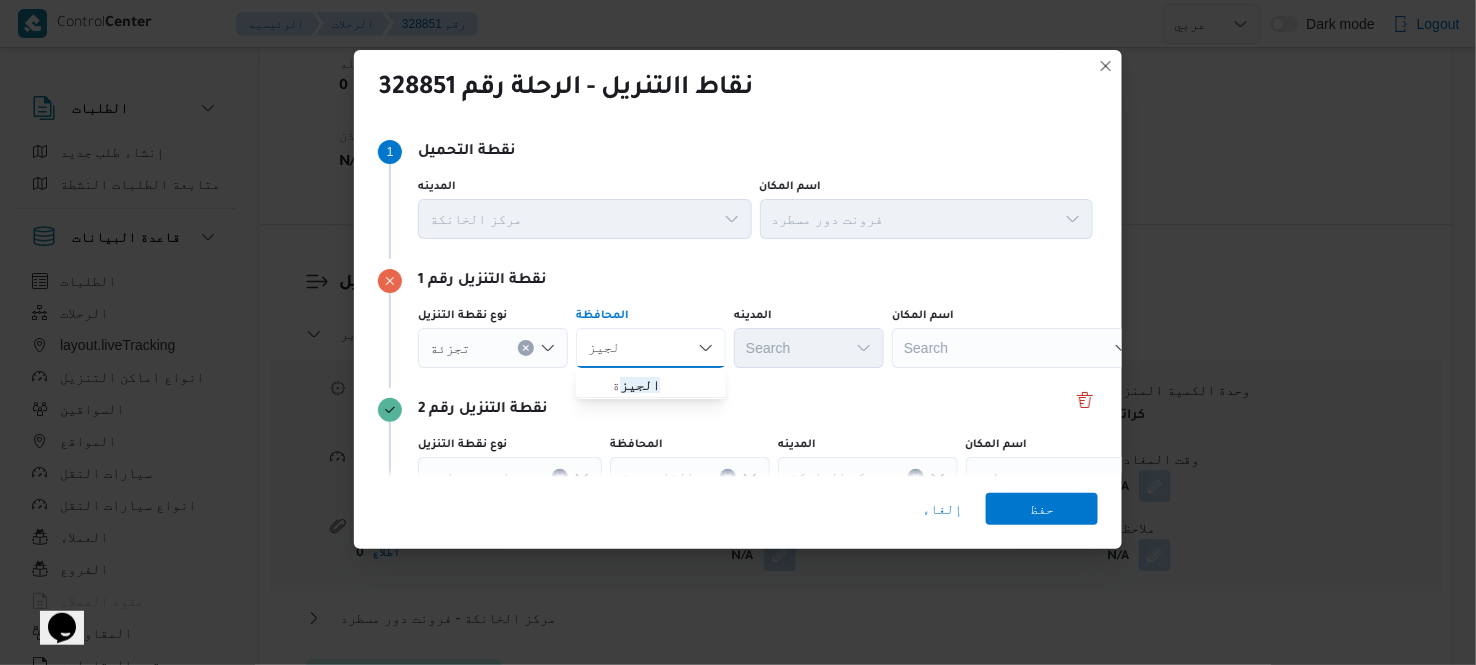 type 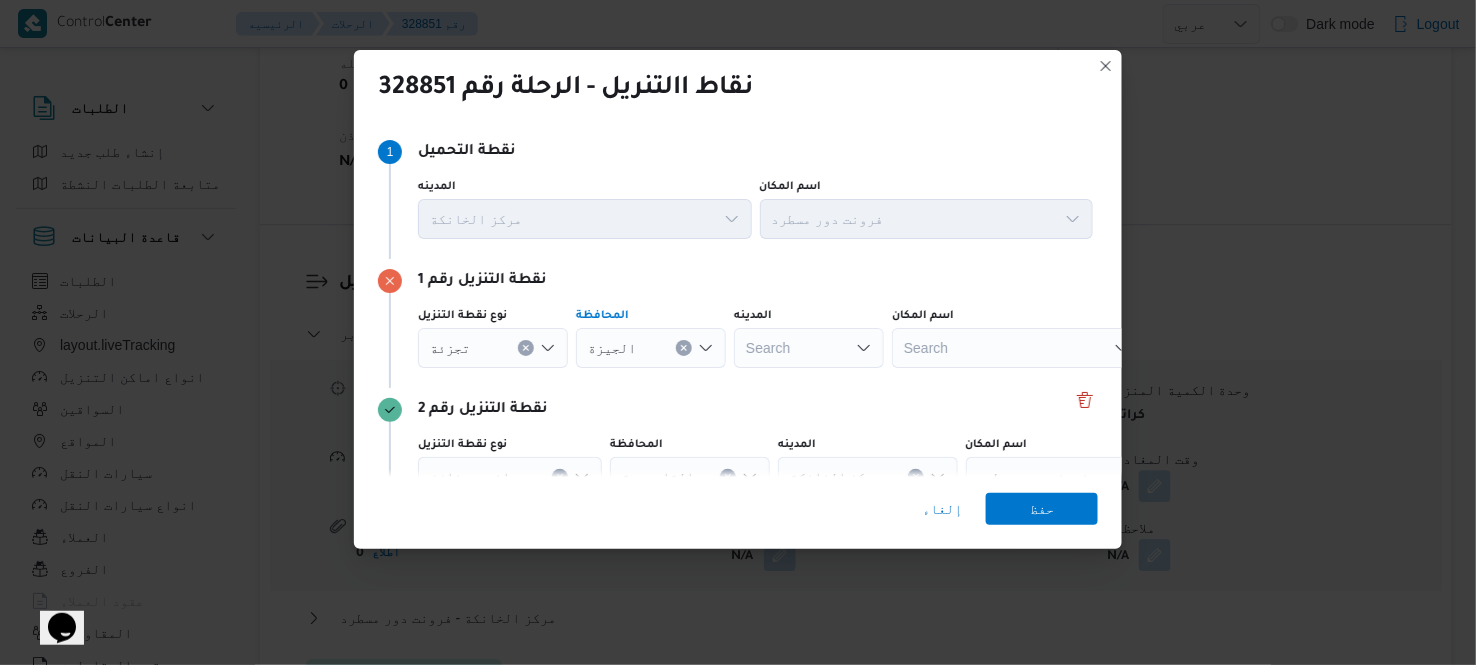 click on "Search" at bounding box center [809, 348] 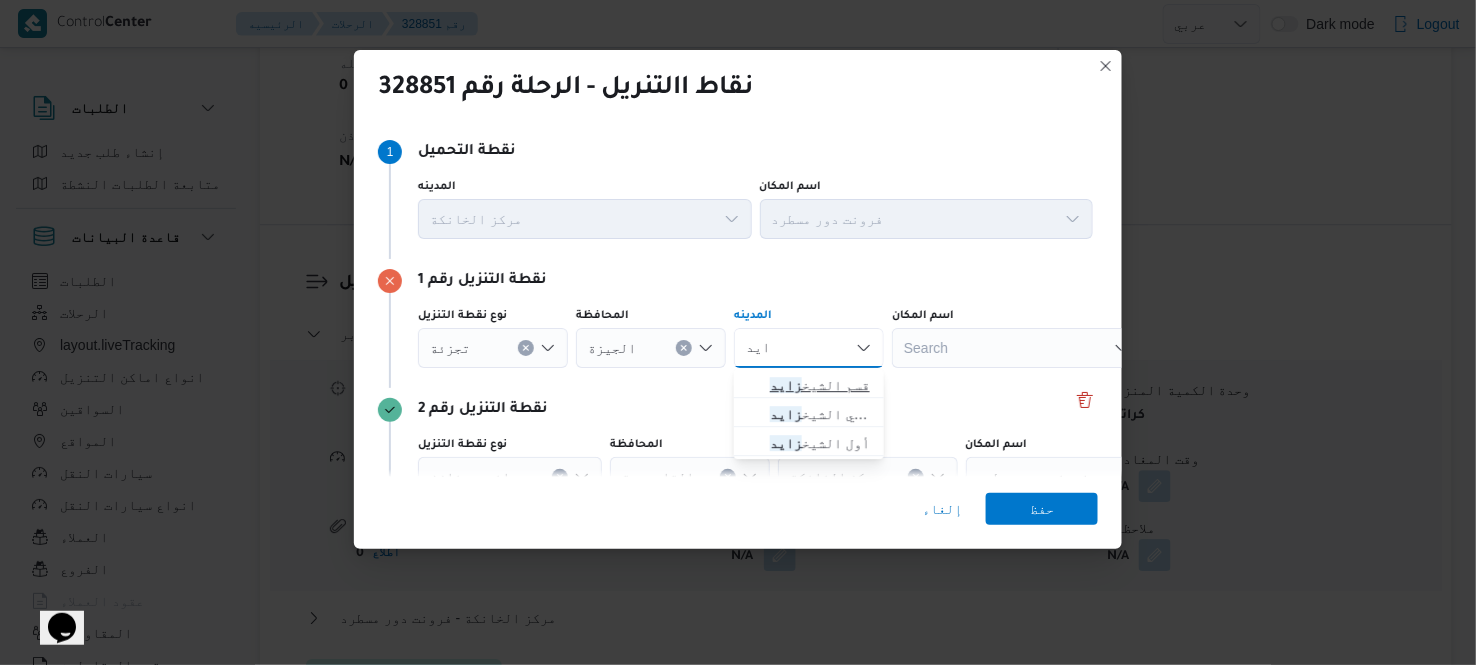 type on "زايد" 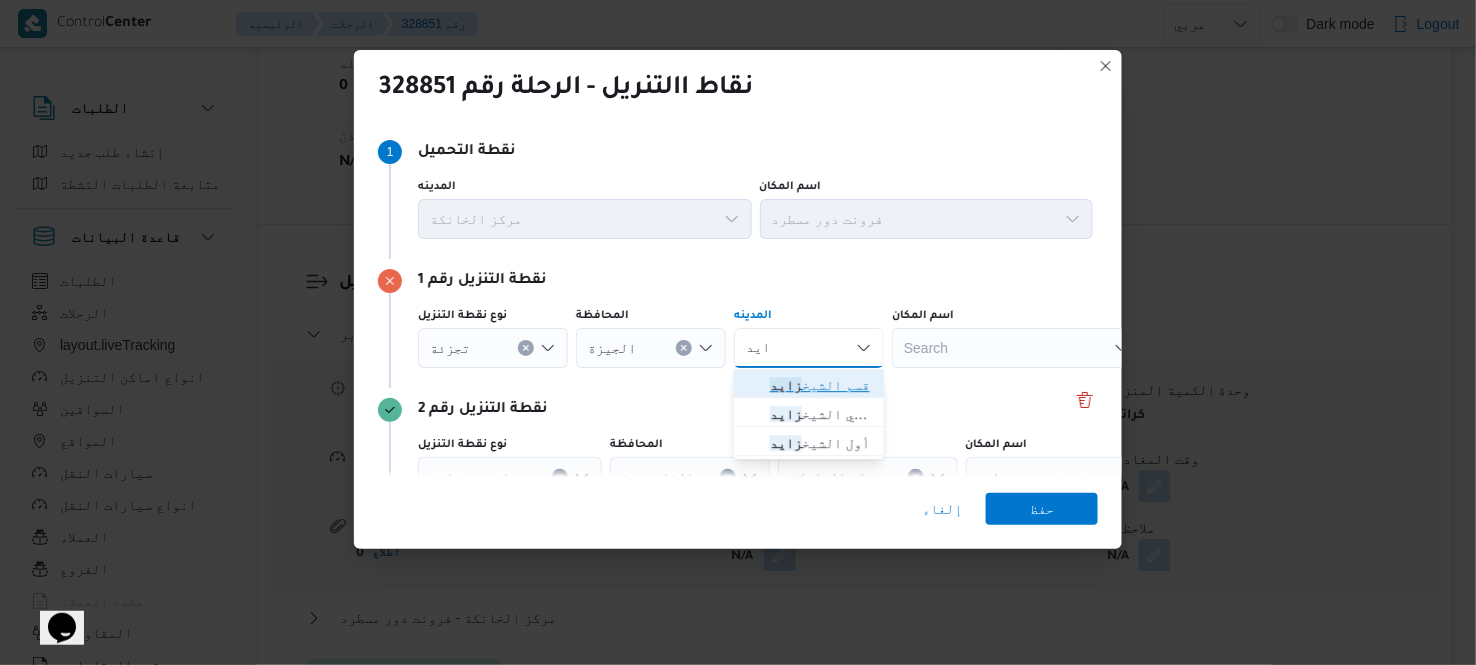click on "قسم الشيخ  زايد" at bounding box center [821, 385] 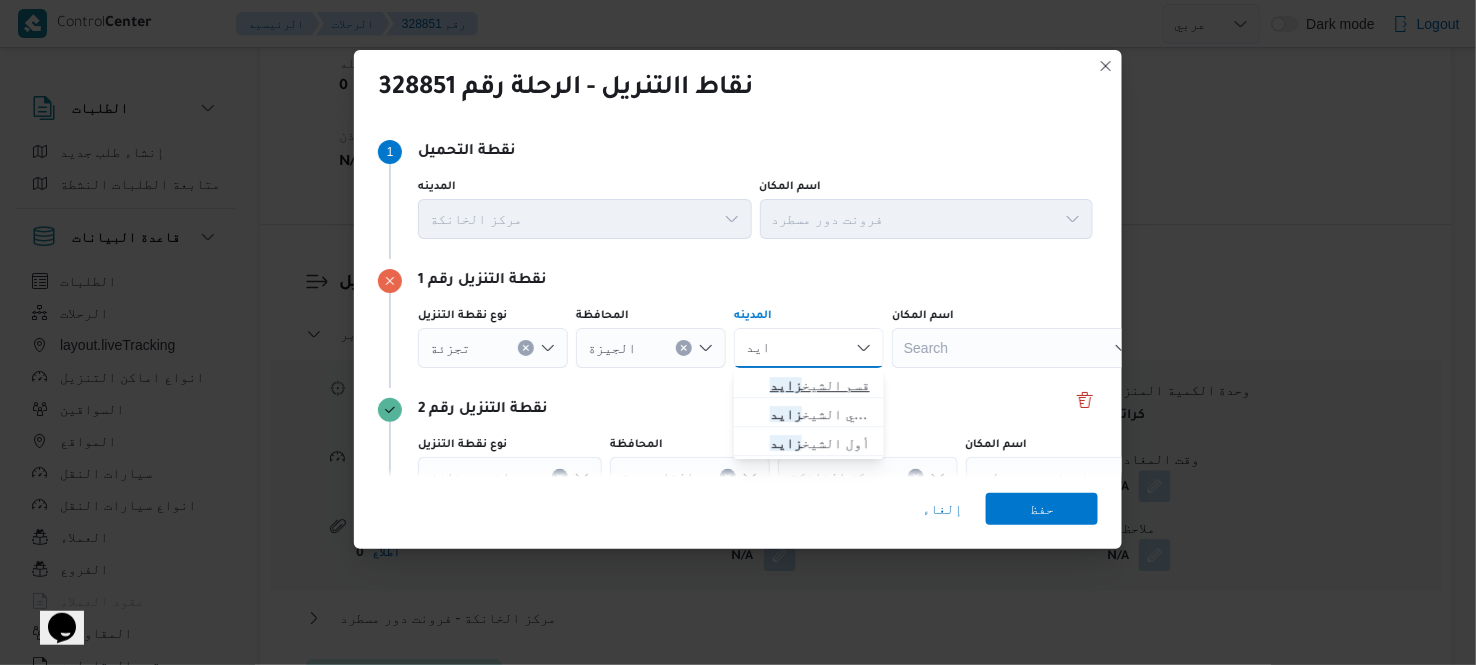 type 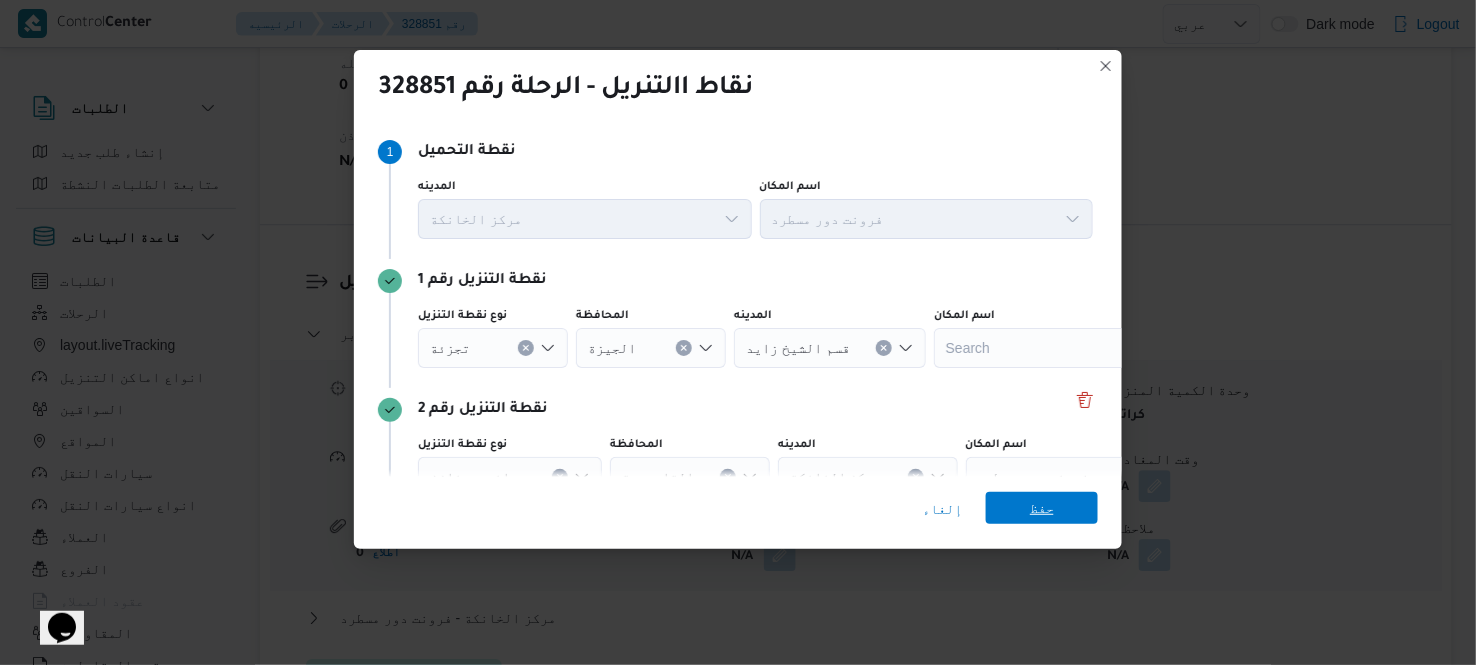 click on "حفظ" at bounding box center (1042, 508) 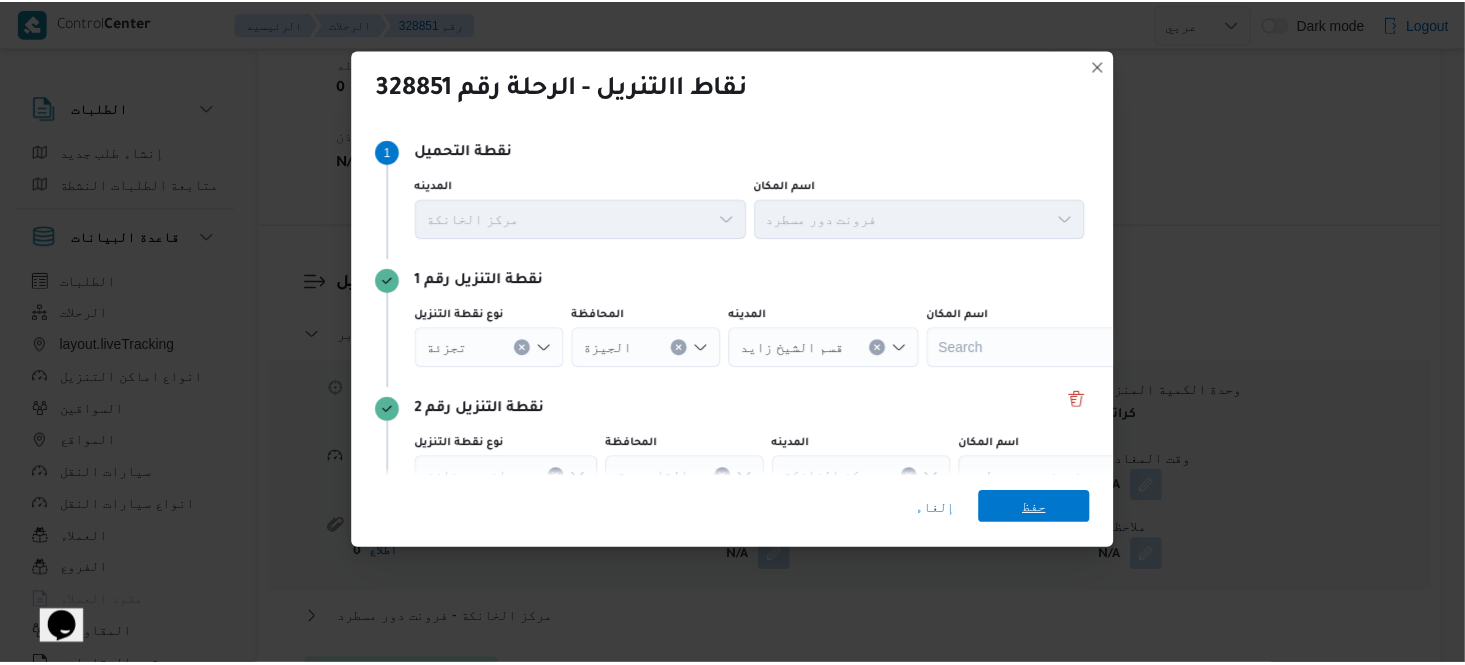 scroll, scrollTop: 1475, scrollLeft: 0, axis: vertical 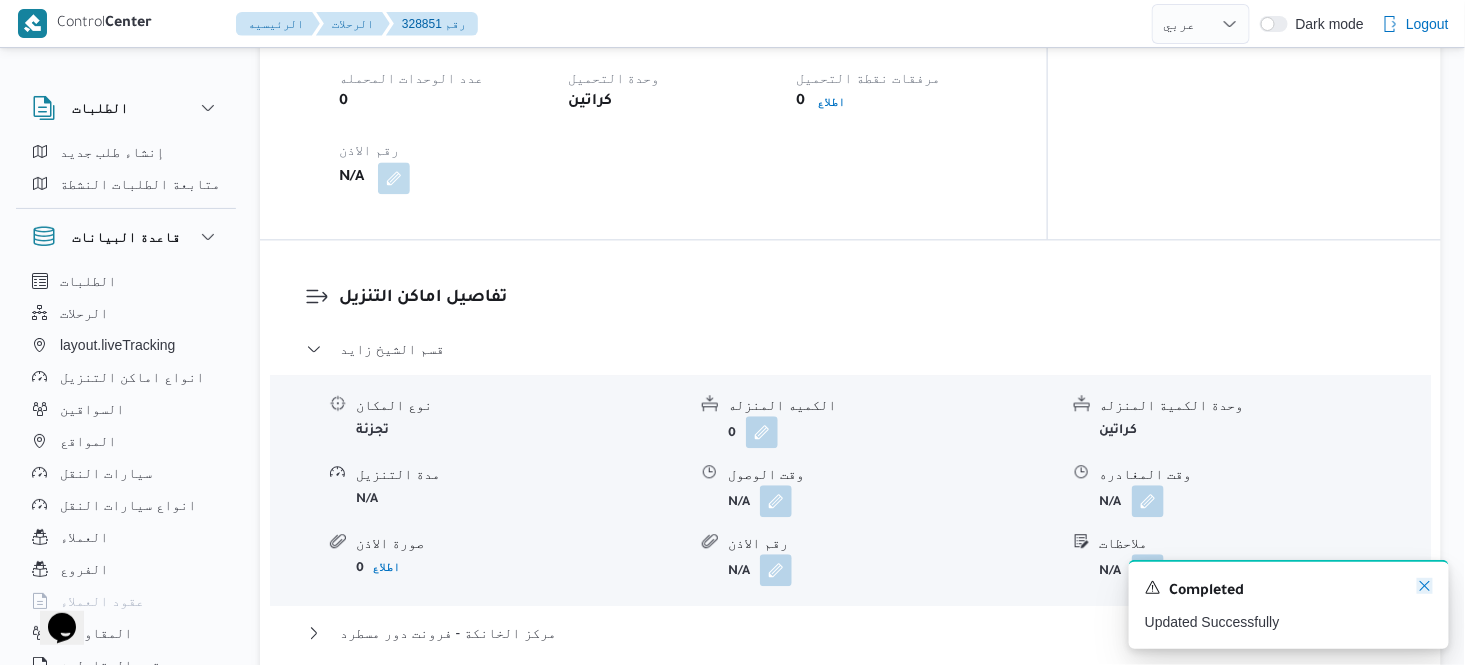 click 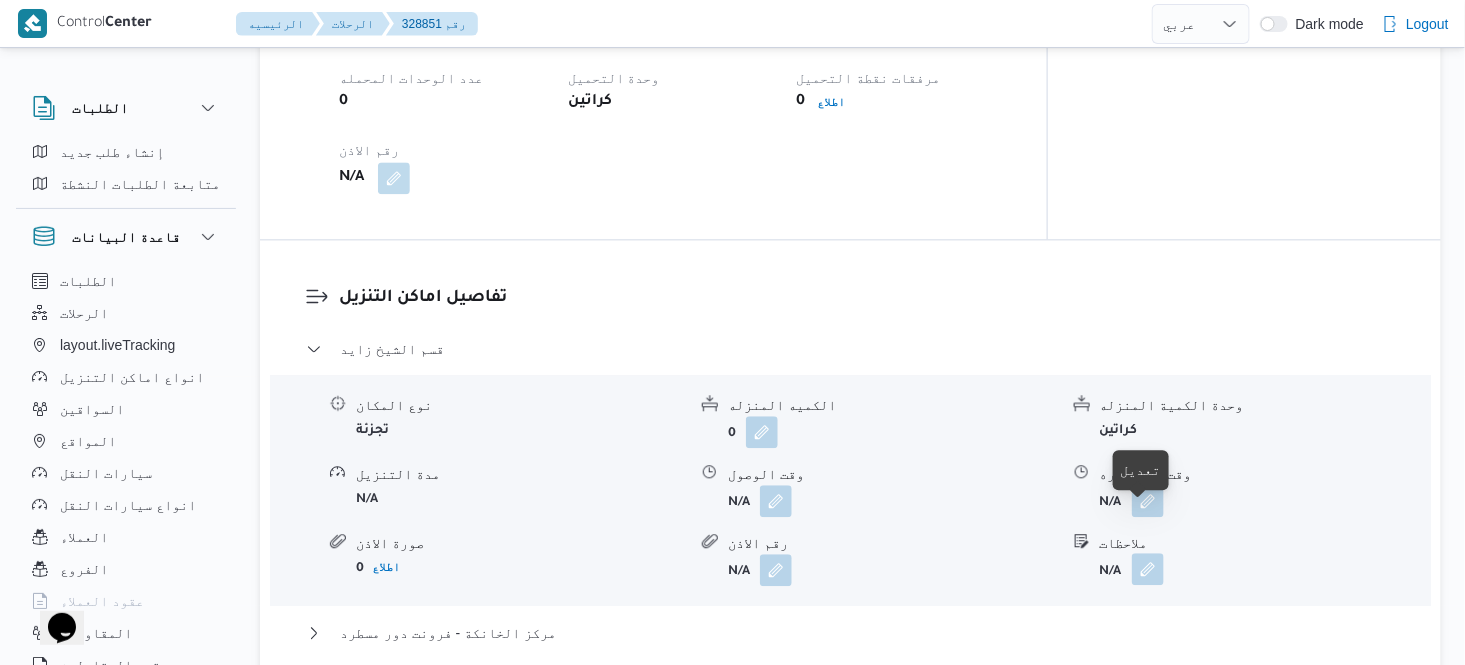 click at bounding box center [1148, 569] 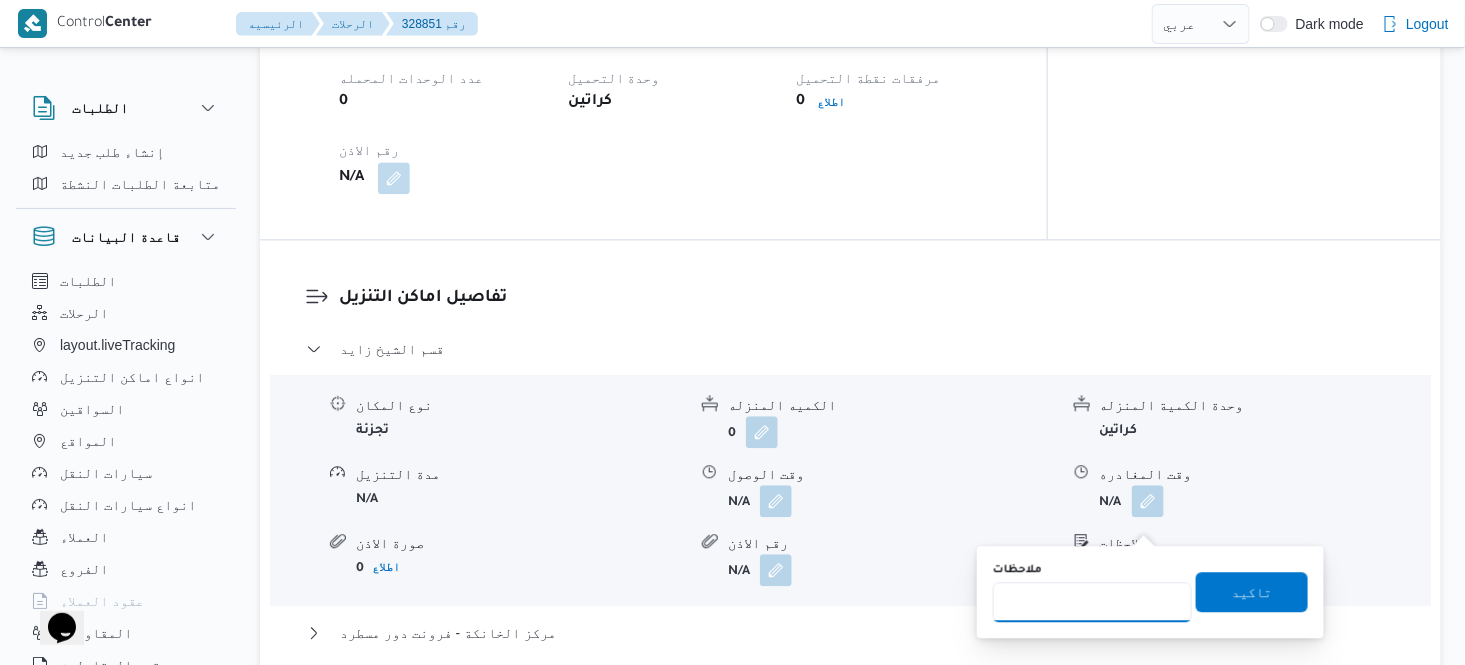 click on "ملاحظات" at bounding box center [1092, 602] 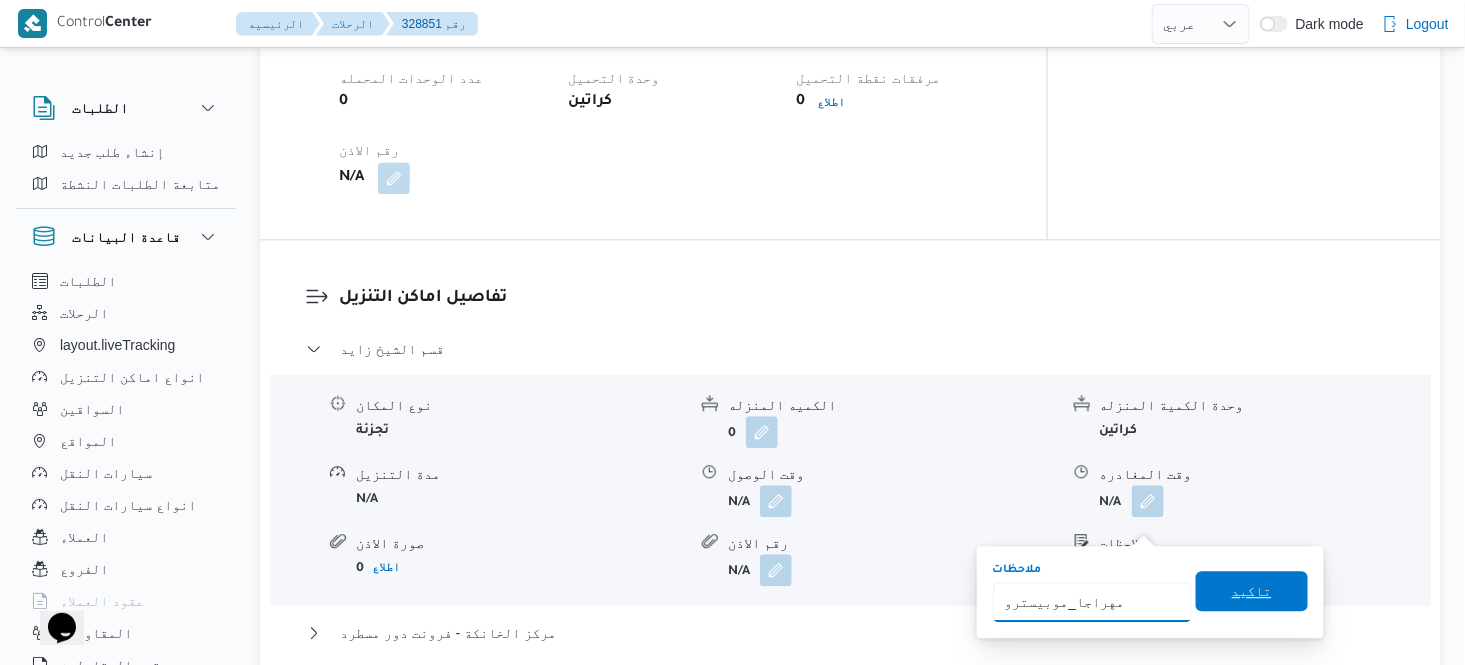 type on "مهراجا_موبيسترو" 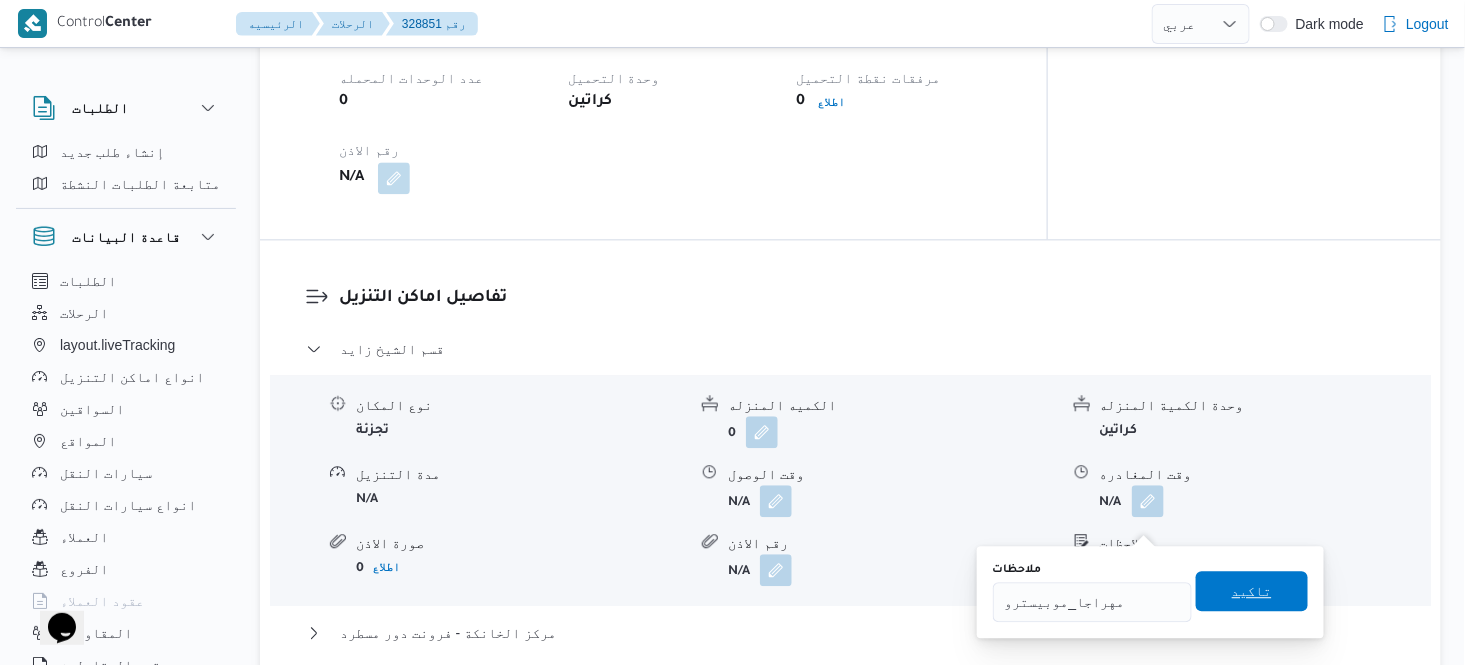 click on "تاكيد" at bounding box center [1252, 591] 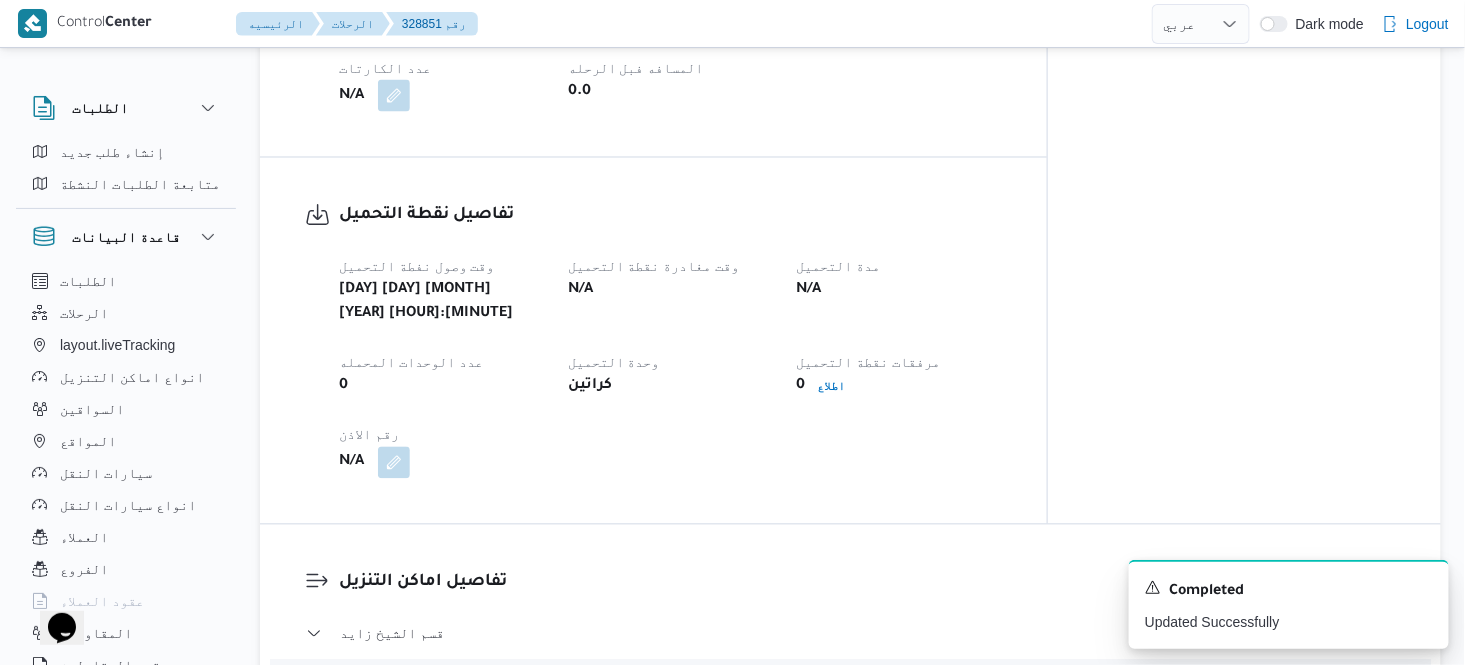 scroll, scrollTop: 1075, scrollLeft: 0, axis: vertical 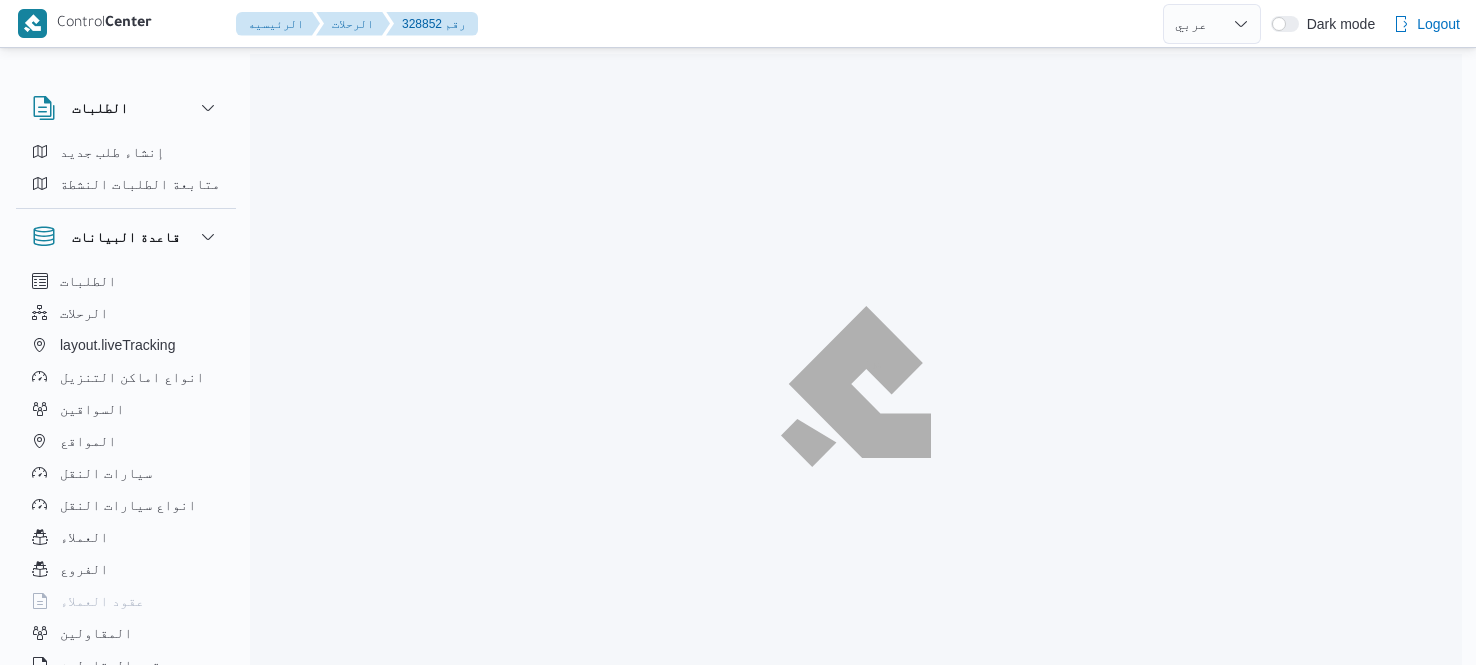 select on "ar" 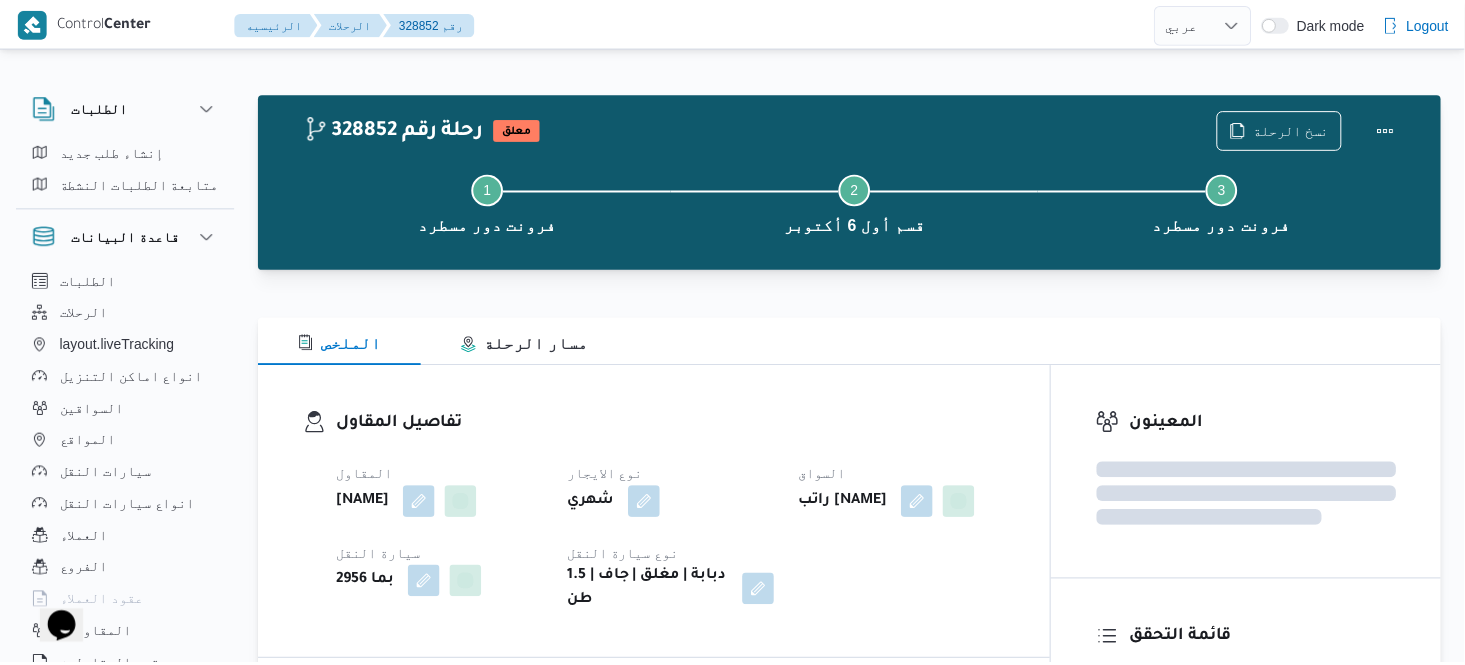 scroll, scrollTop: 0, scrollLeft: 0, axis: both 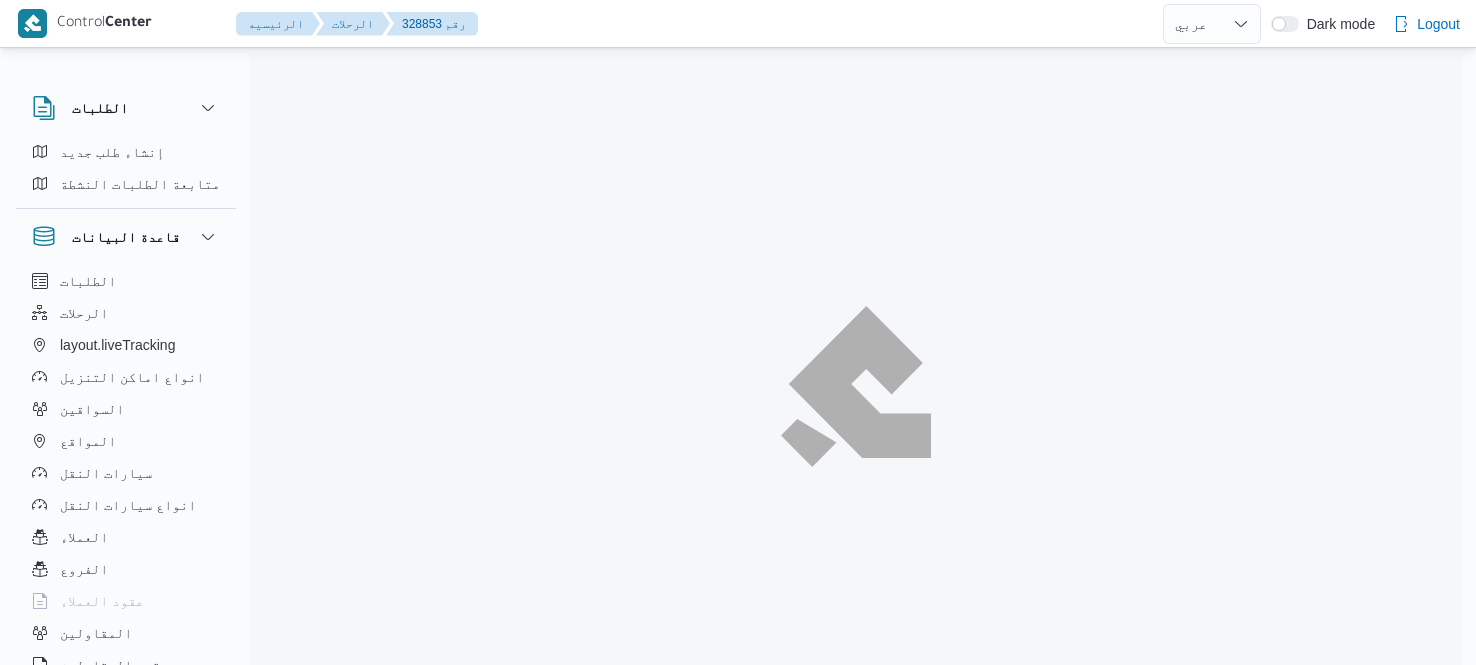select on "ar" 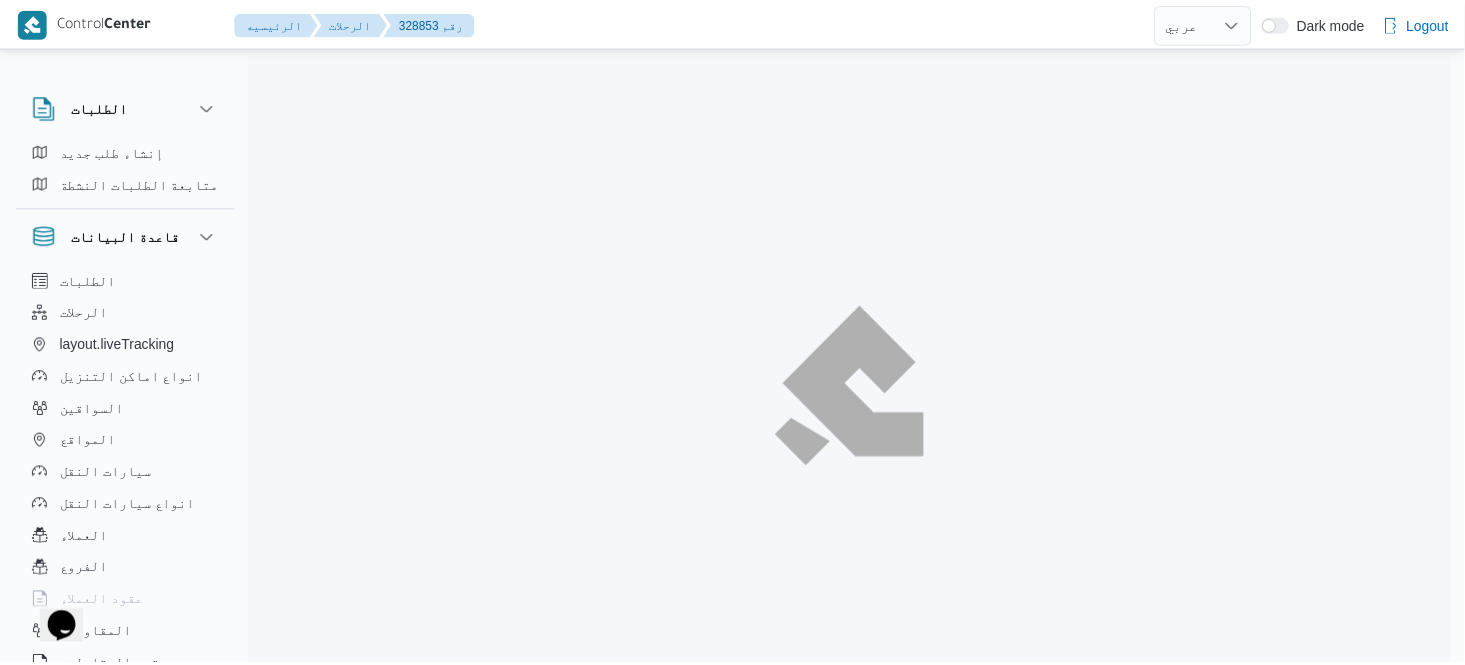 scroll, scrollTop: 0, scrollLeft: 0, axis: both 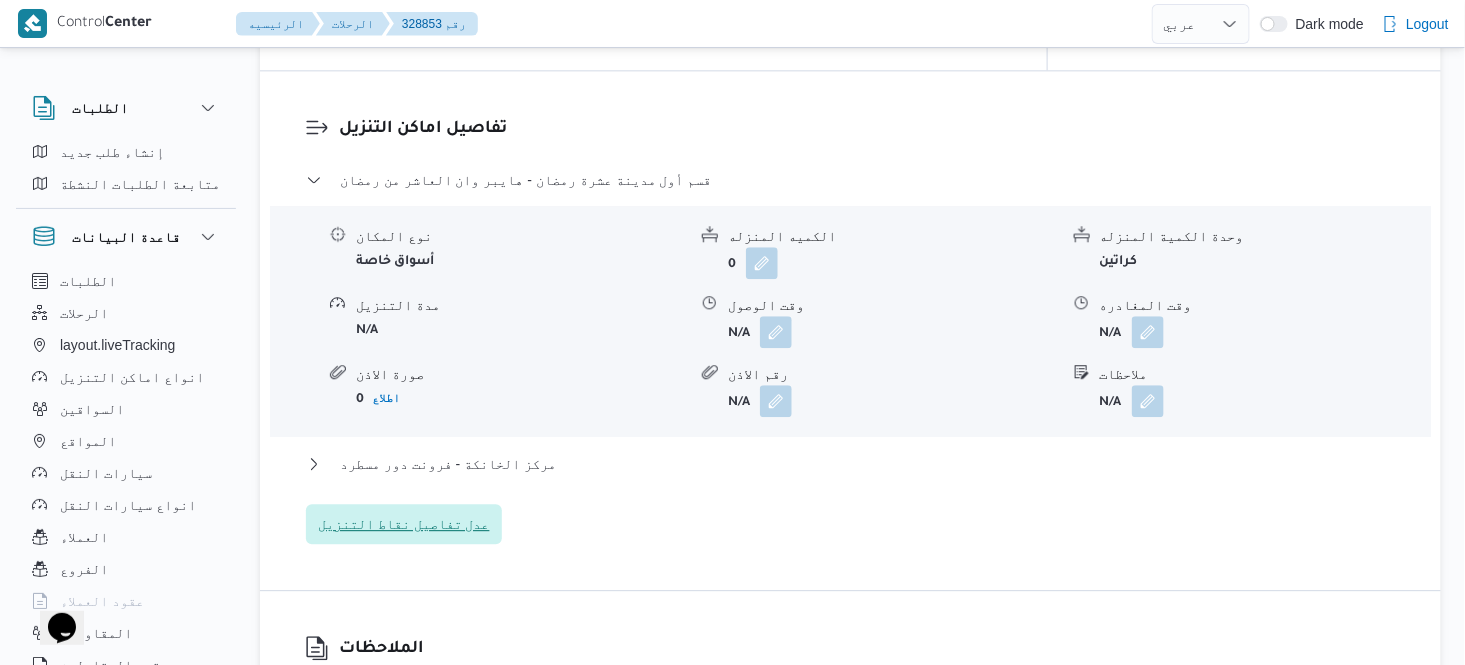 click on "عدل تفاصيل نقاط التنزيل" at bounding box center (404, 524) 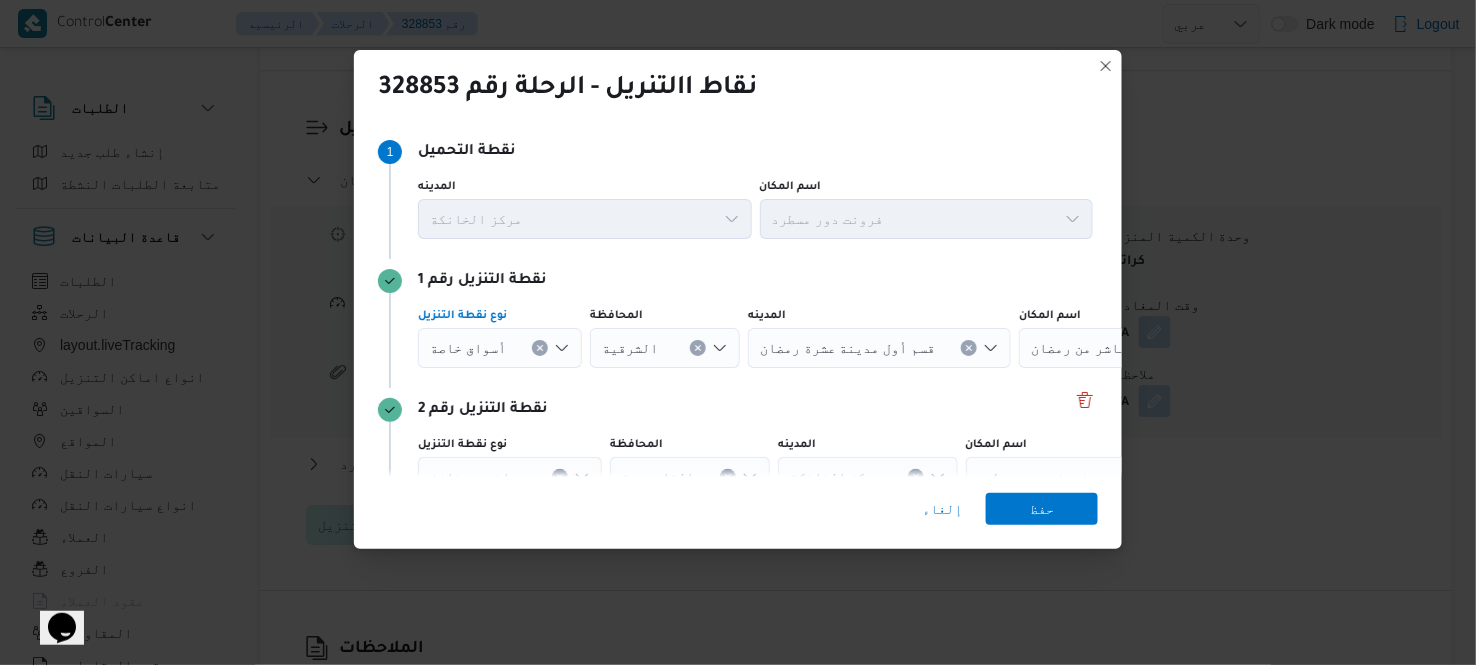 click 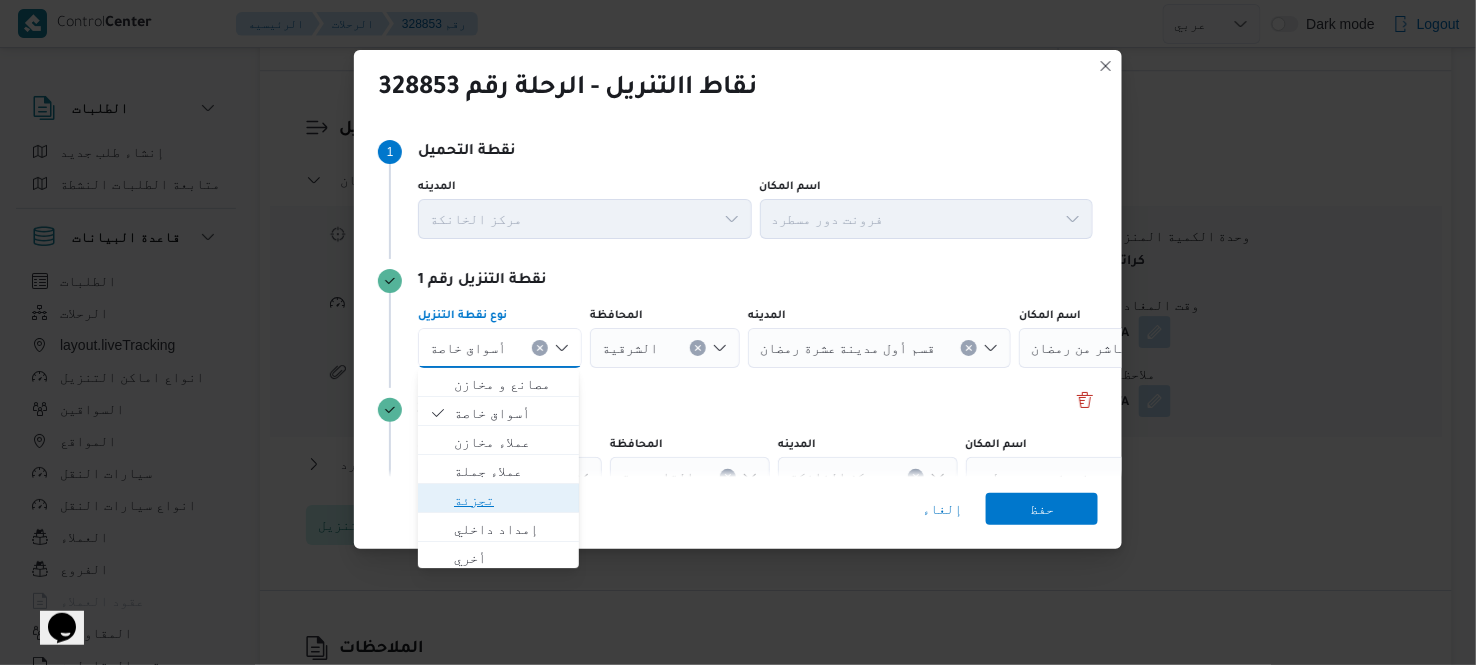click on "تجزئة" at bounding box center (510, 500) 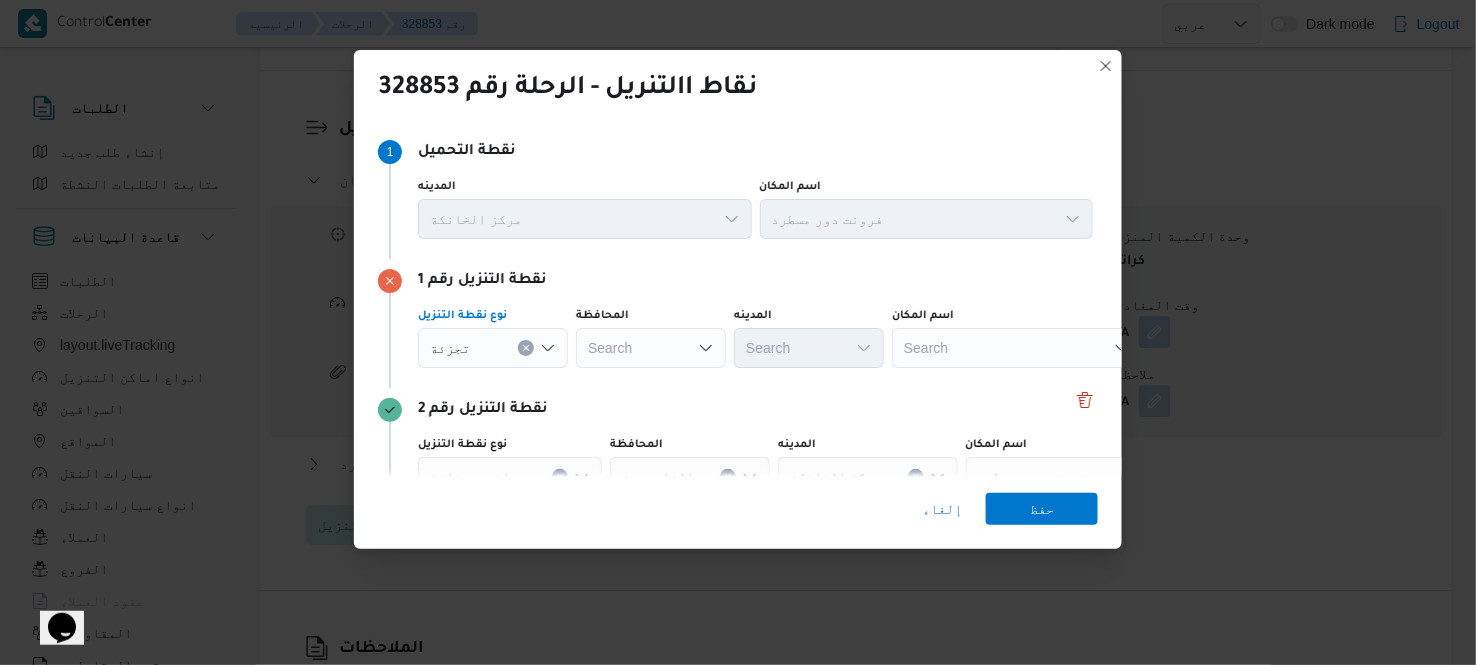 click on "Search" at bounding box center (651, 348) 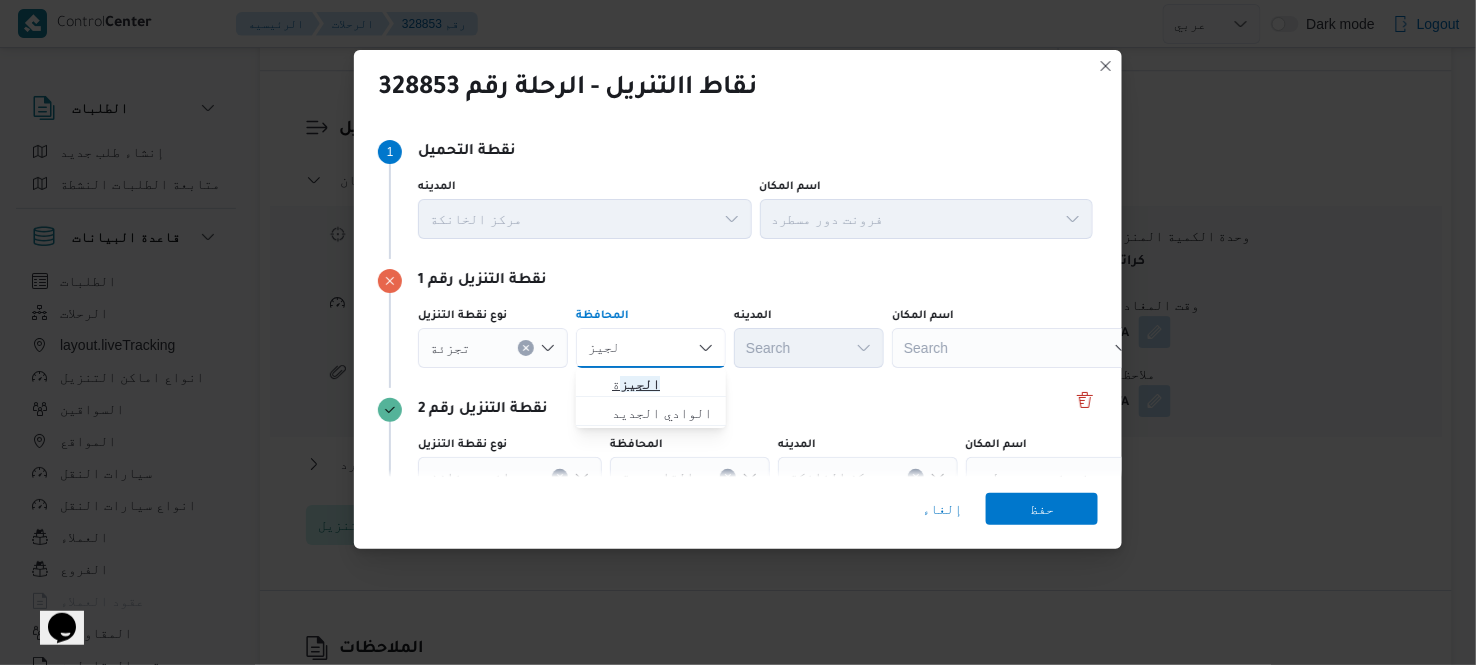 type on "الجيز" 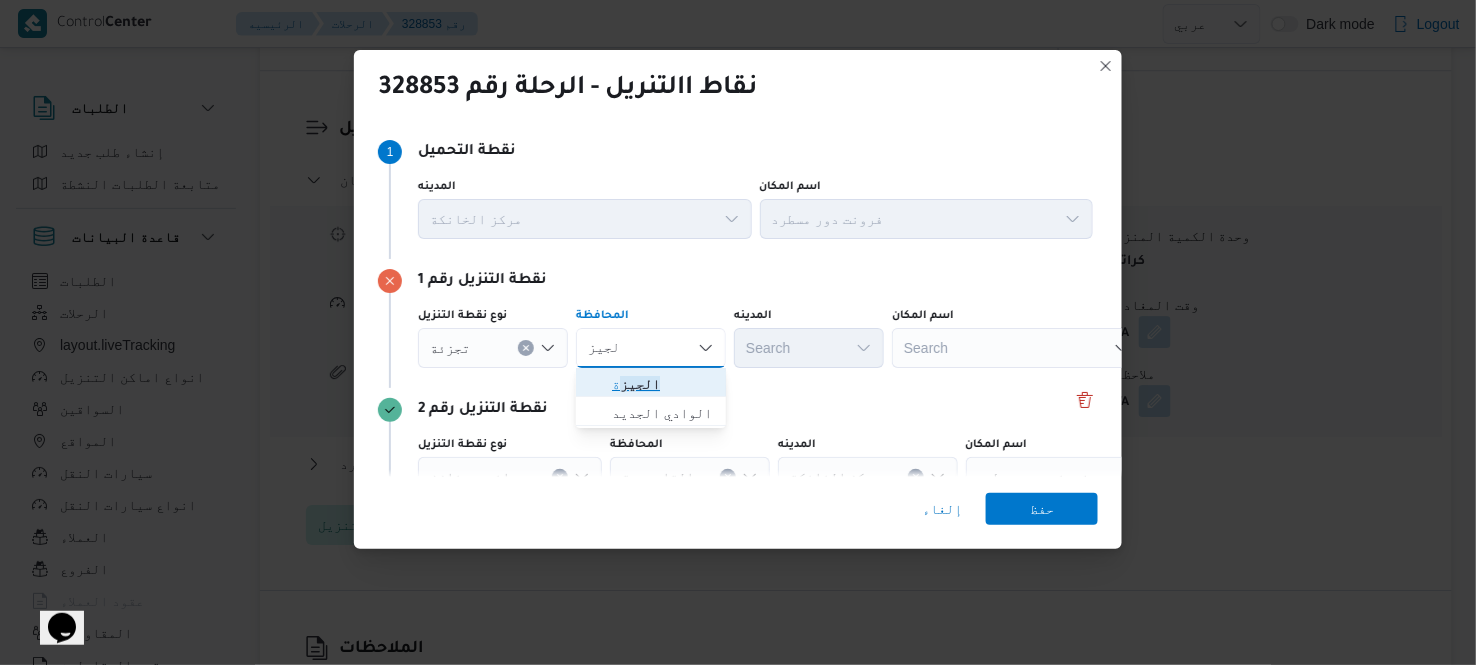 click on "الجيز ة" at bounding box center [663, 384] 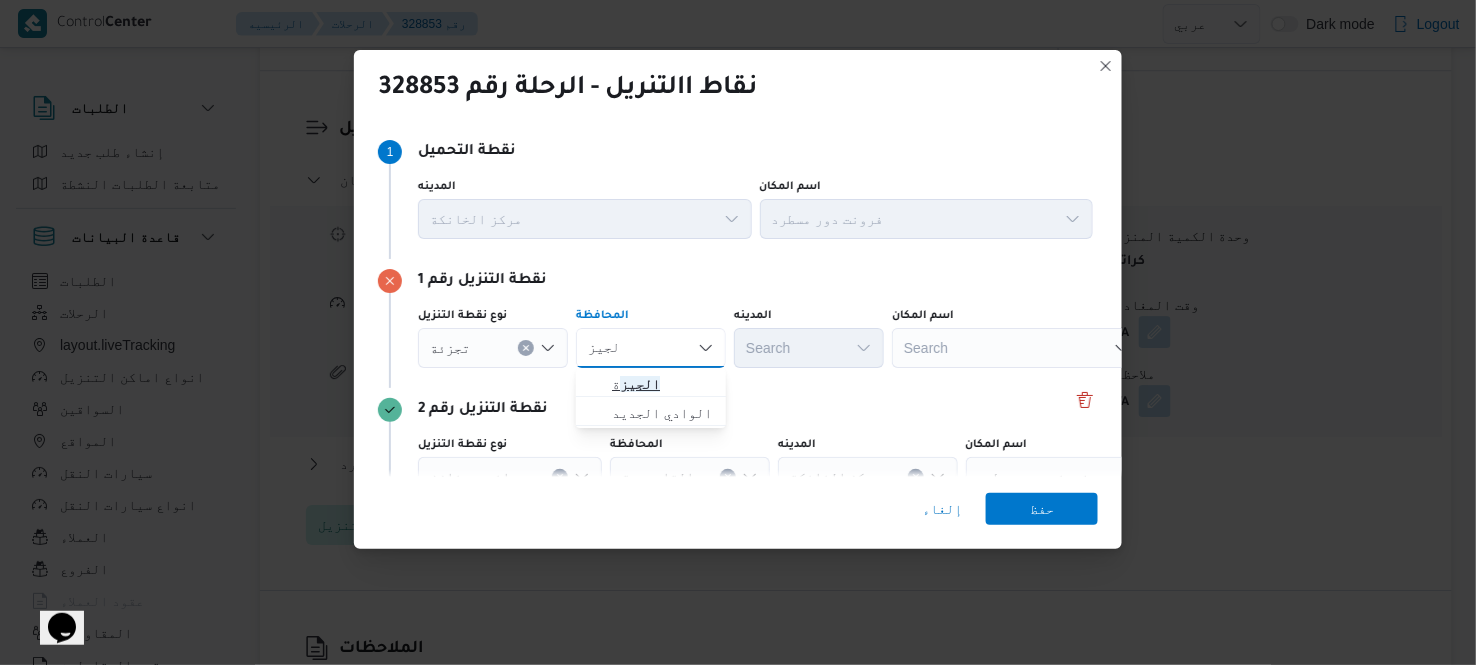 type 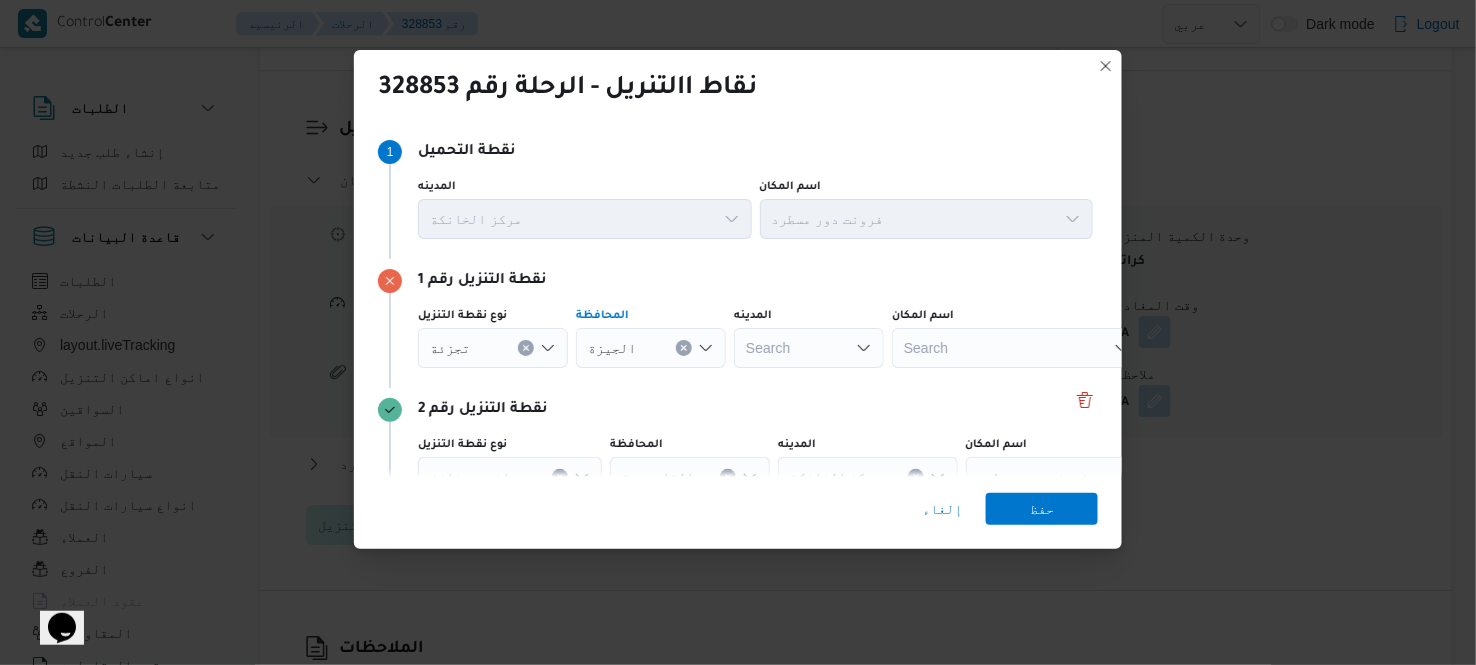 click on "Search" at bounding box center (809, 348) 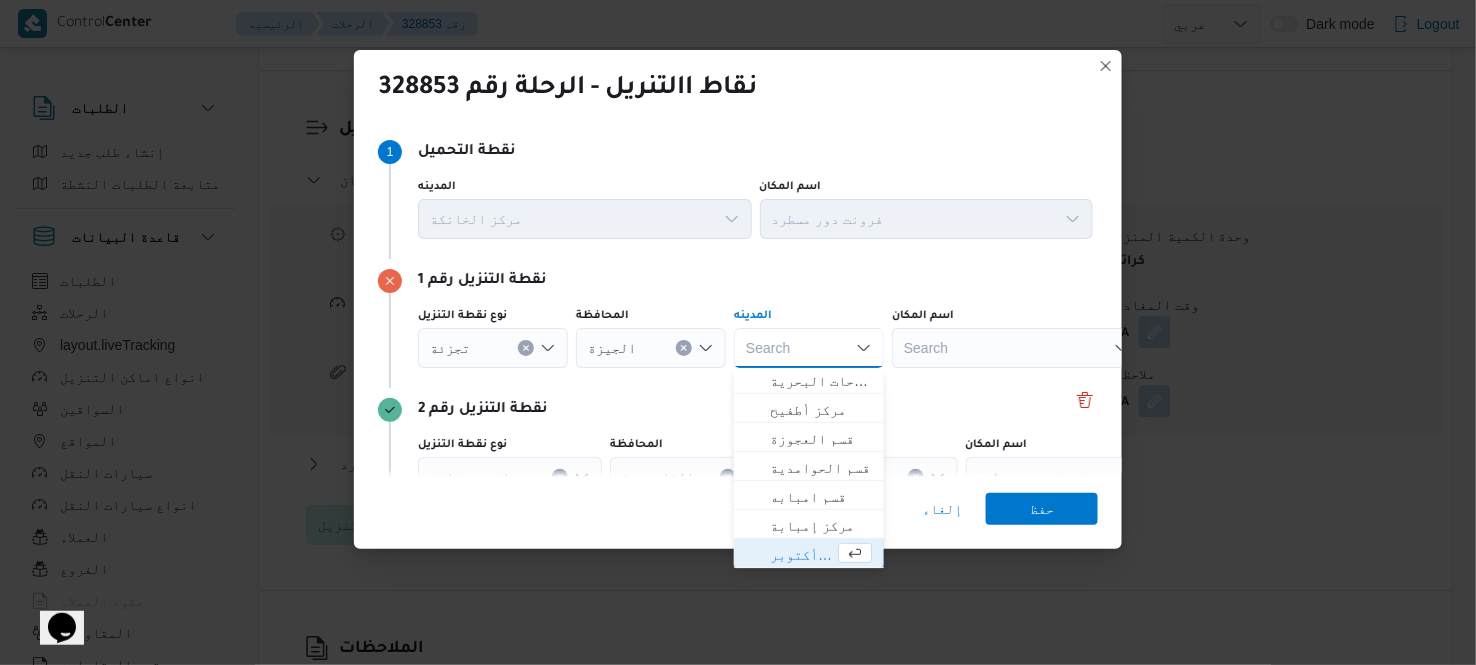 scroll, scrollTop: 293, scrollLeft: 0, axis: vertical 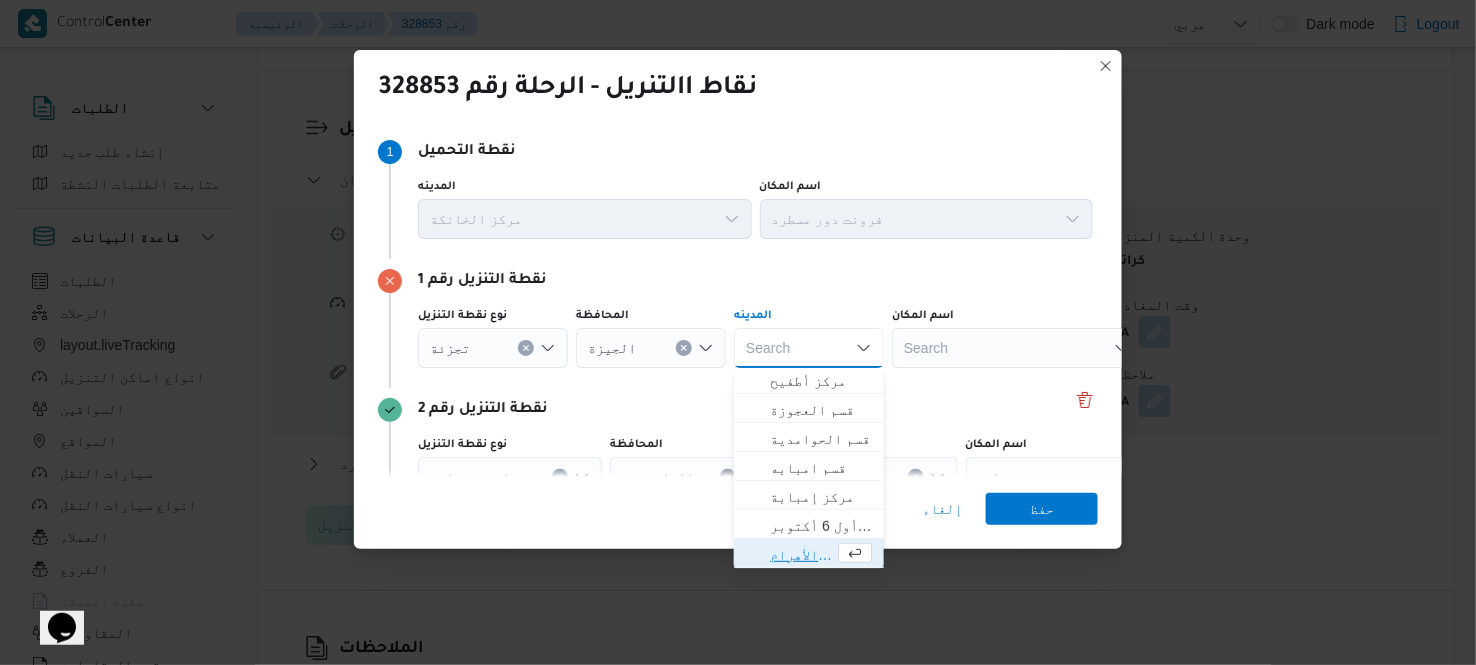 click on "قسم الأهرام" at bounding box center (802, 555) 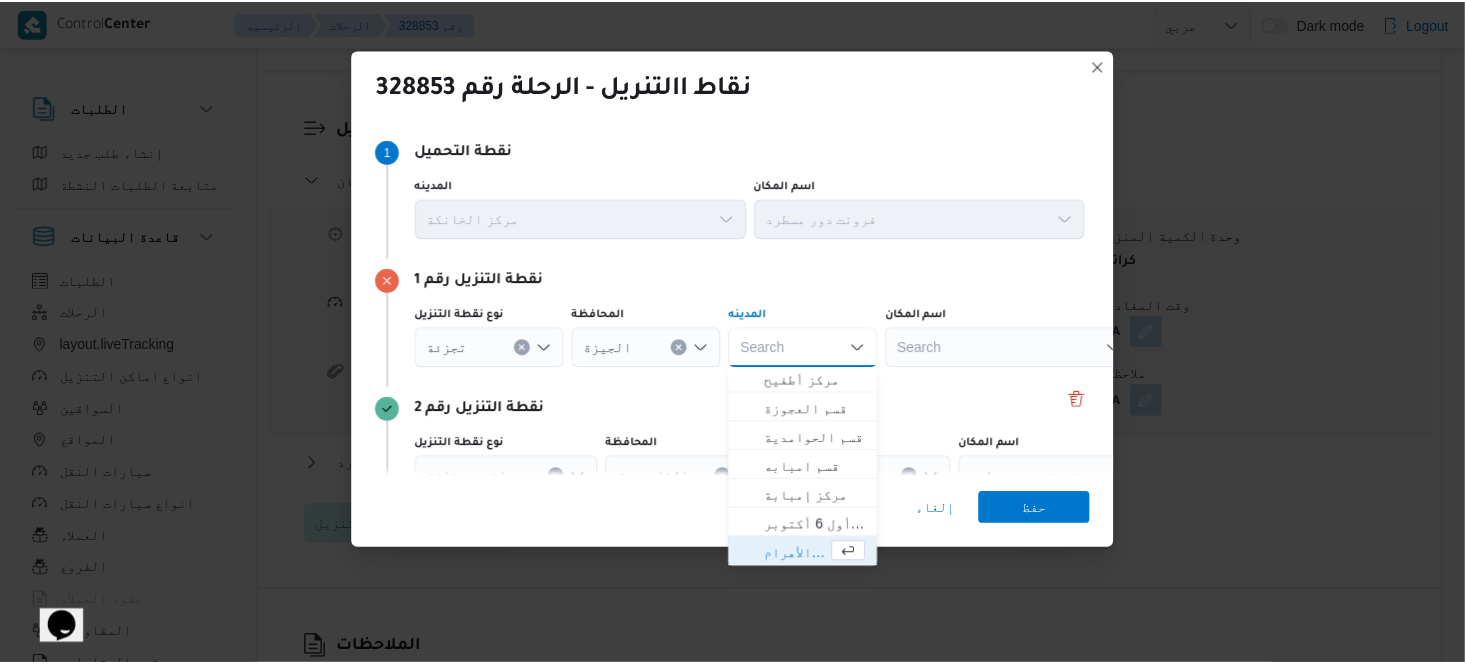 scroll, scrollTop: 0, scrollLeft: 0, axis: both 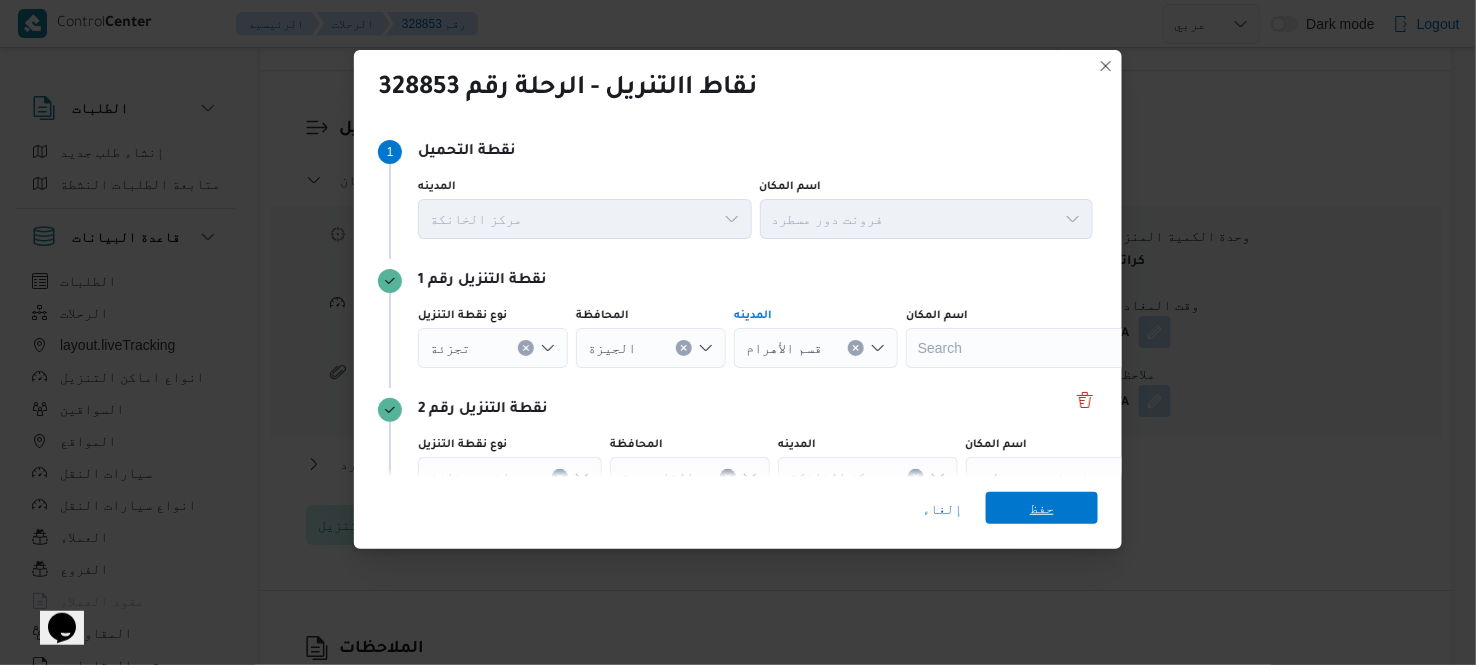click on "حفظ" at bounding box center [1042, 508] 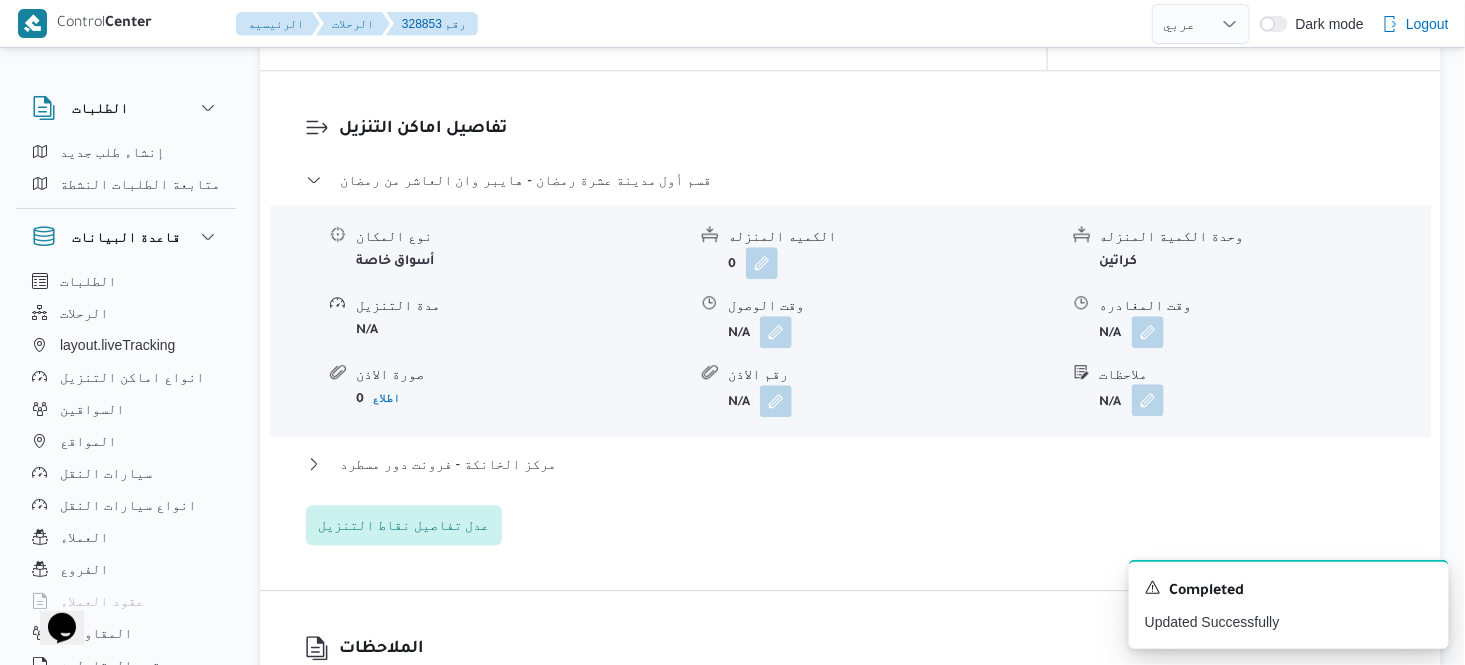 click at bounding box center (1148, 400) 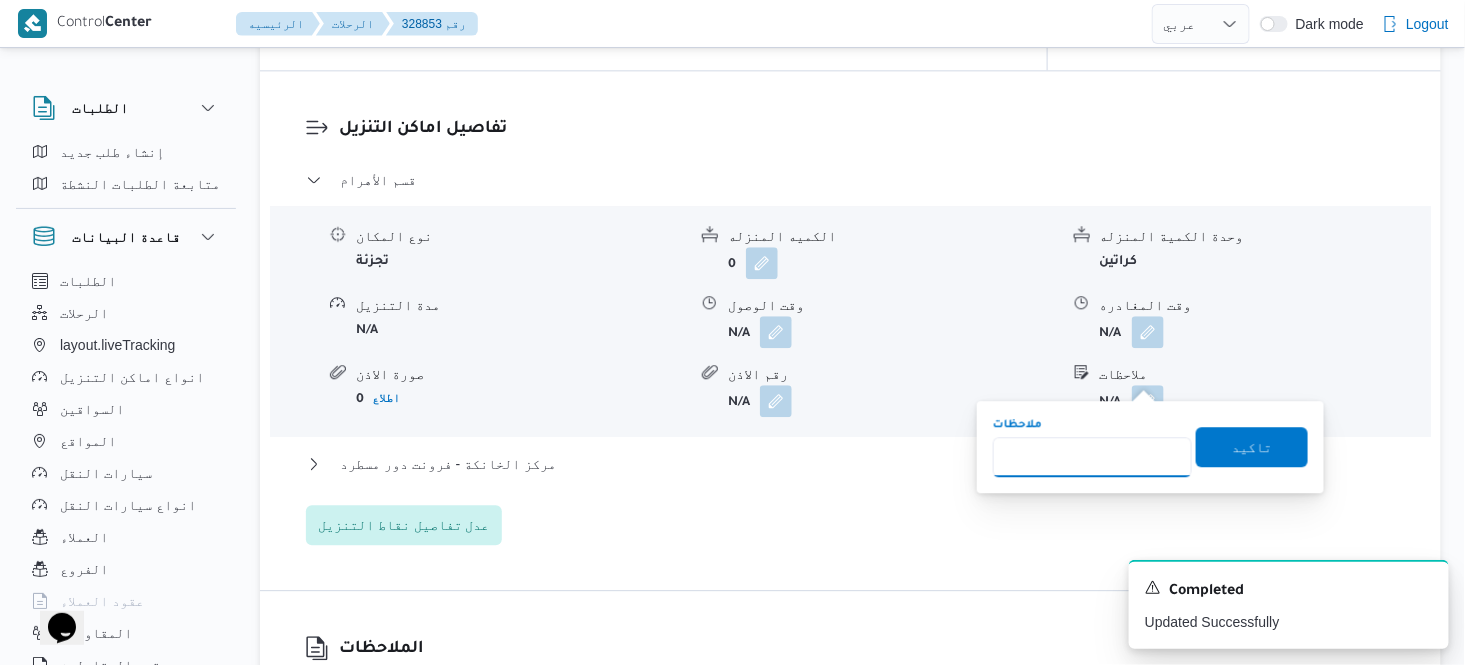 click on "ملاحظات" at bounding box center (1092, 457) 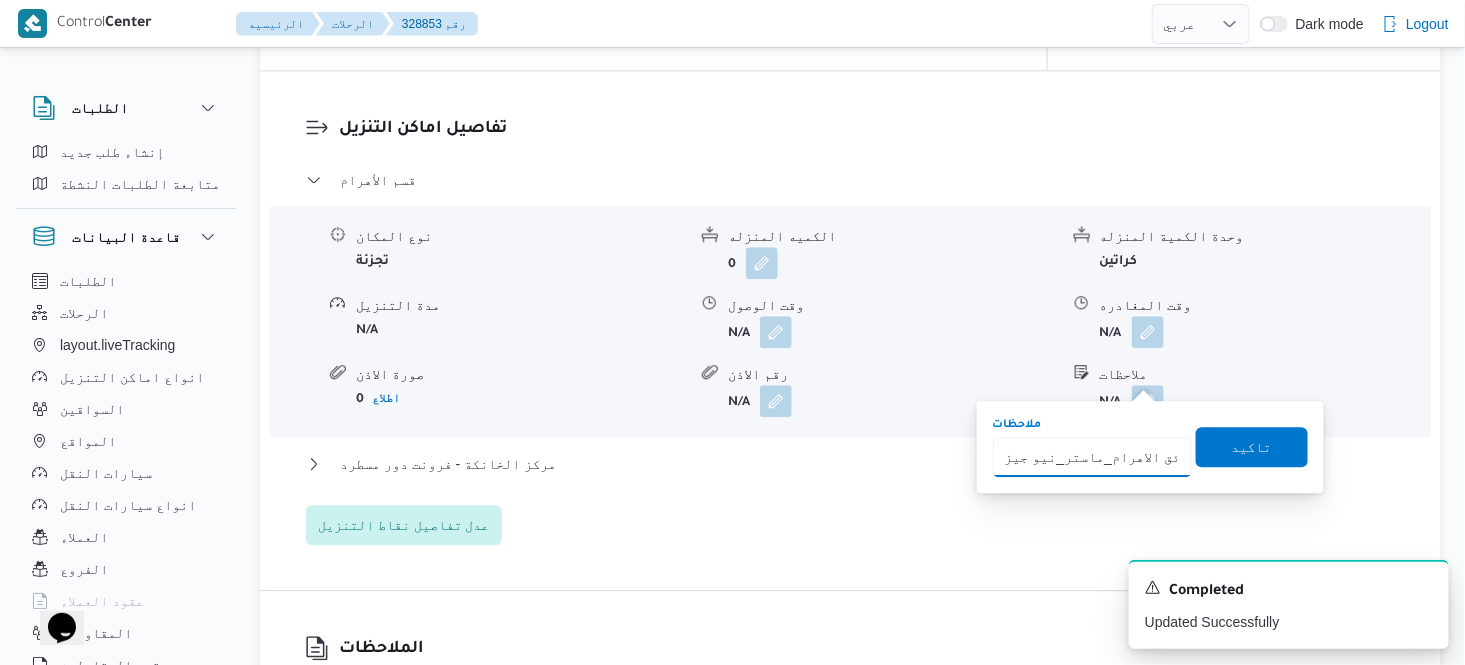 type on "حدائق الاهرام_ماستر_نيو جيزه" 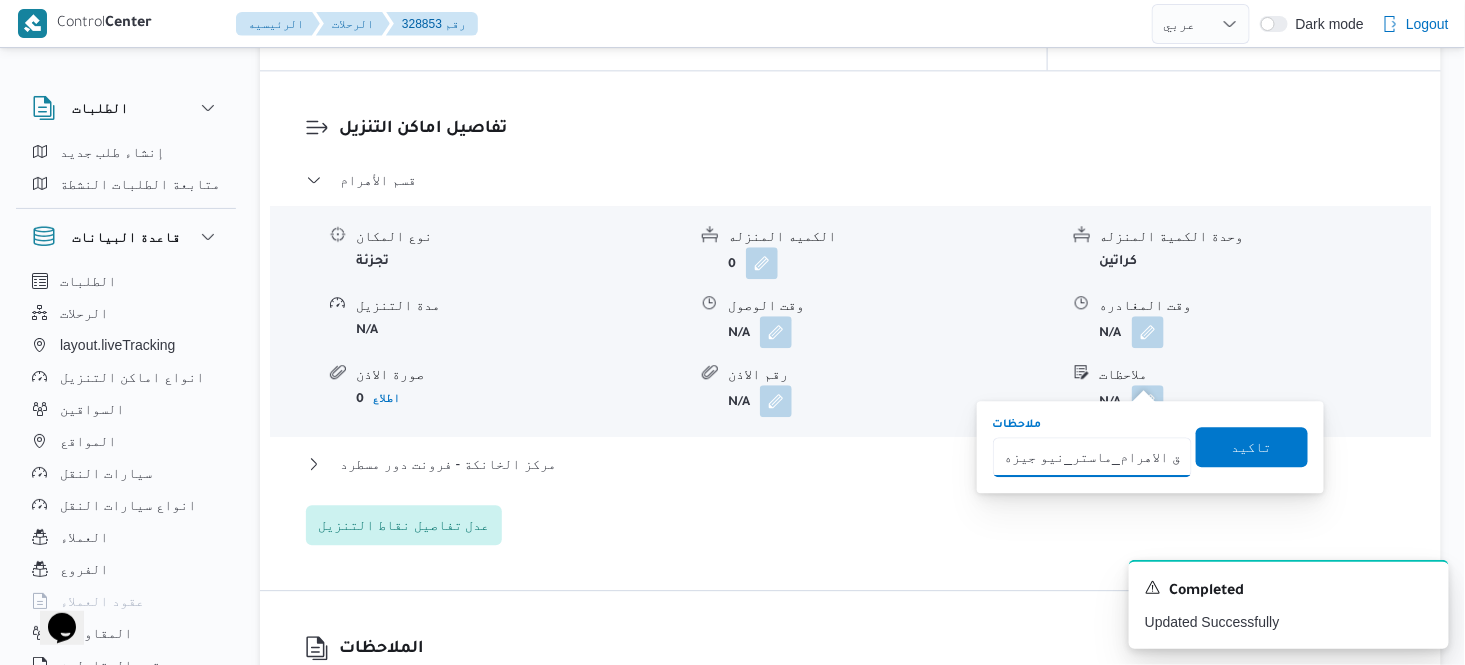scroll, scrollTop: 0, scrollLeft: 3, axis: horizontal 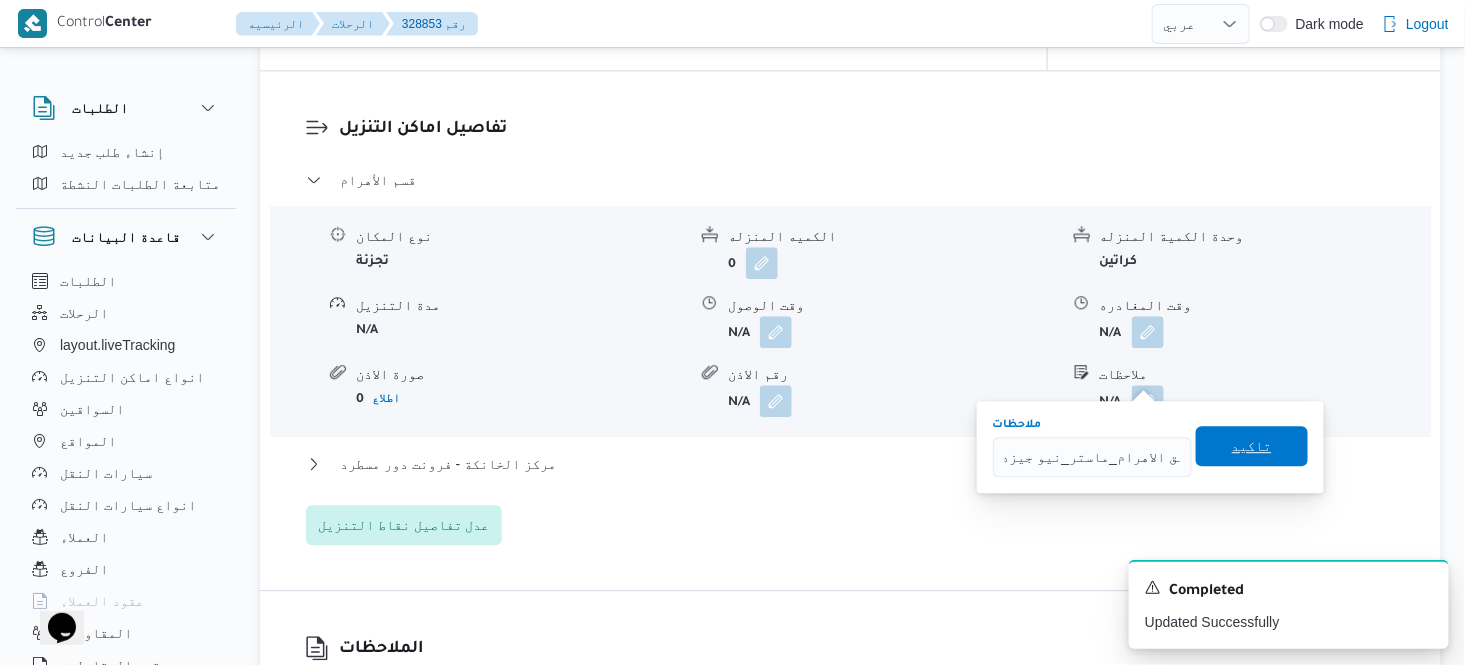 click on "تاكيد" at bounding box center (1252, 446) 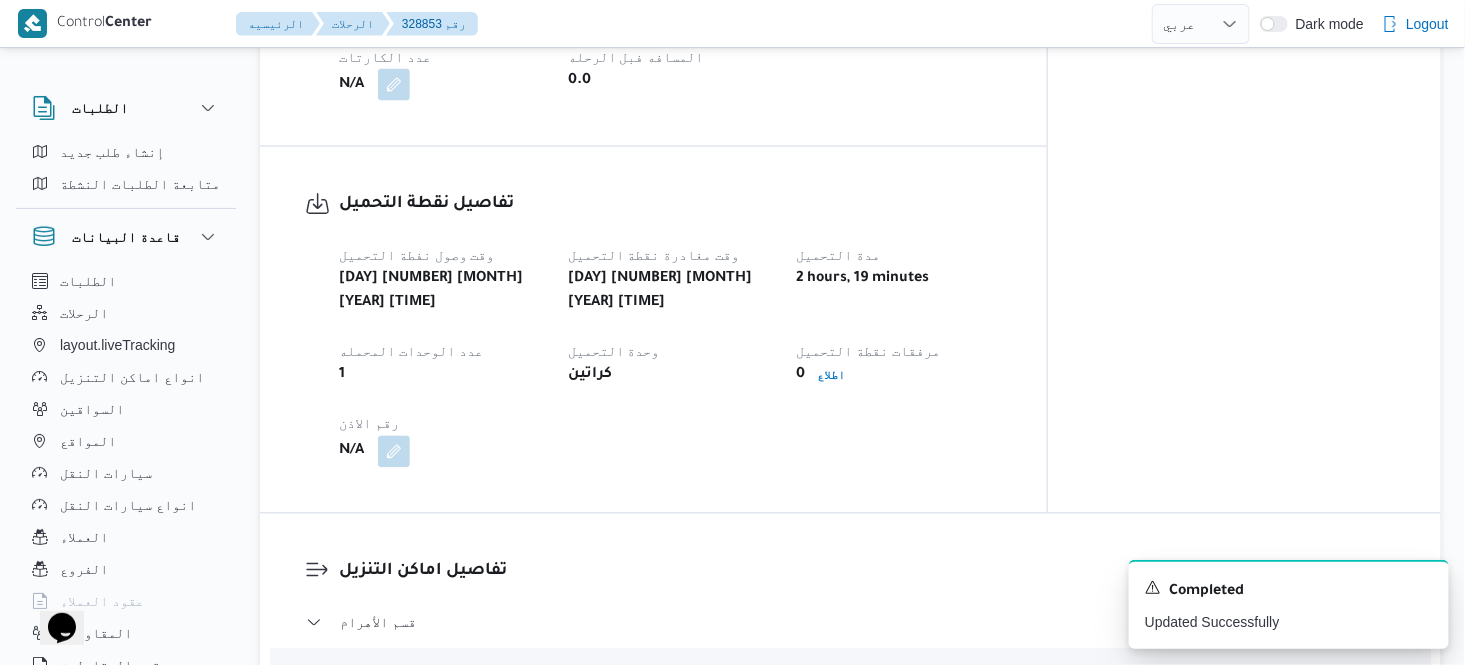 scroll, scrollTop: 1155, scrollLeft: 0, axis: vertical 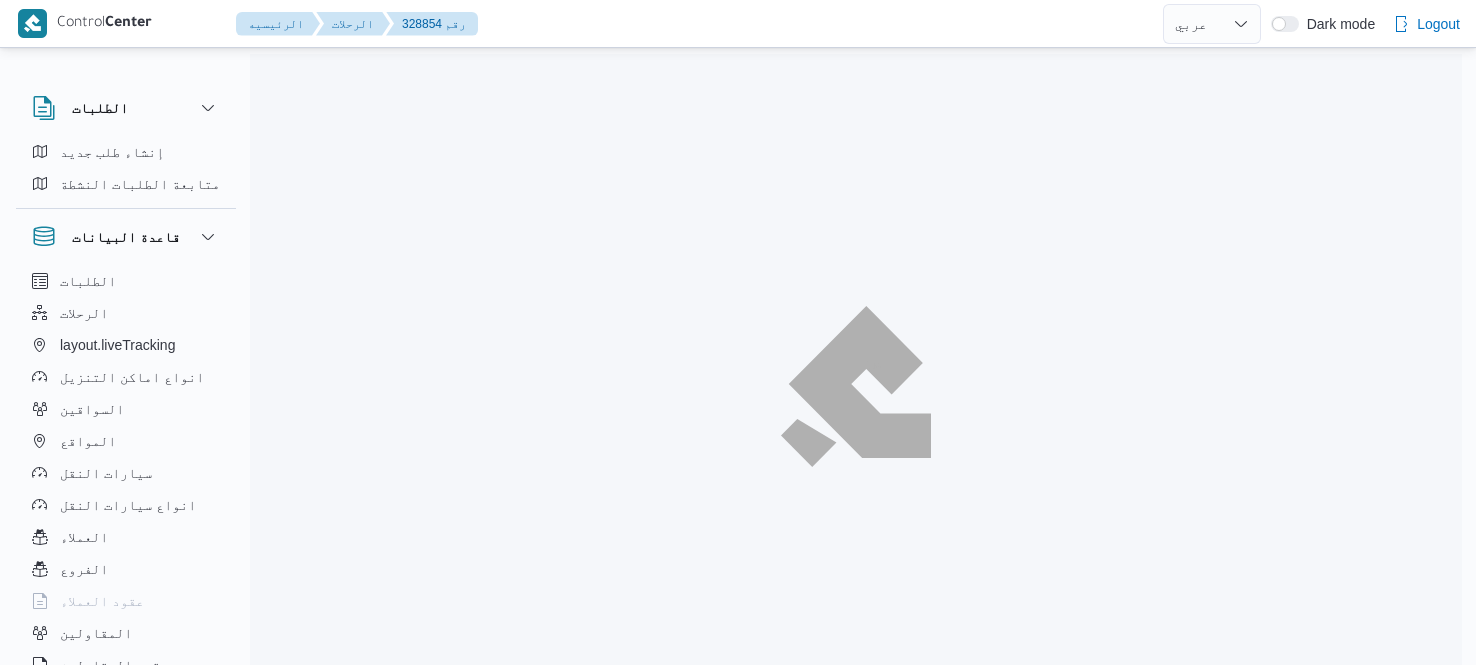 select on "ar" 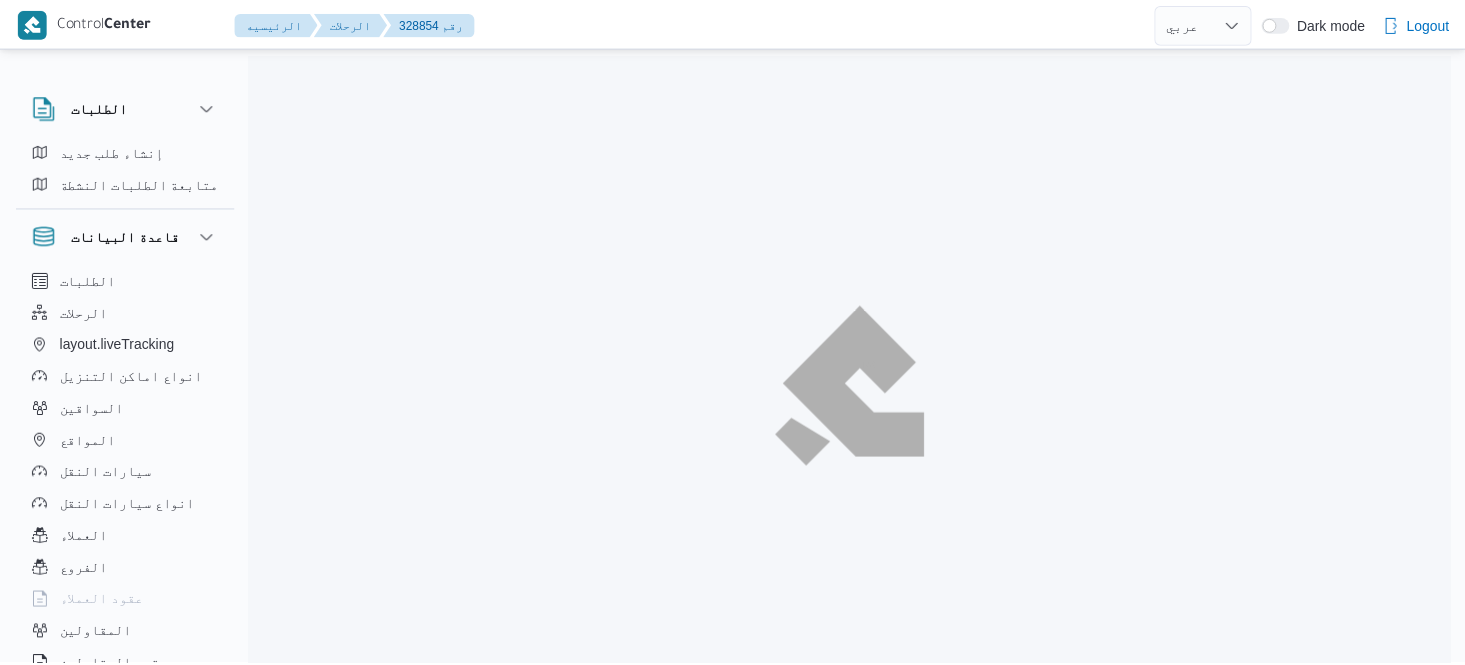 scroll, scrollTop: 0, scrollLeft: 0, axis: both 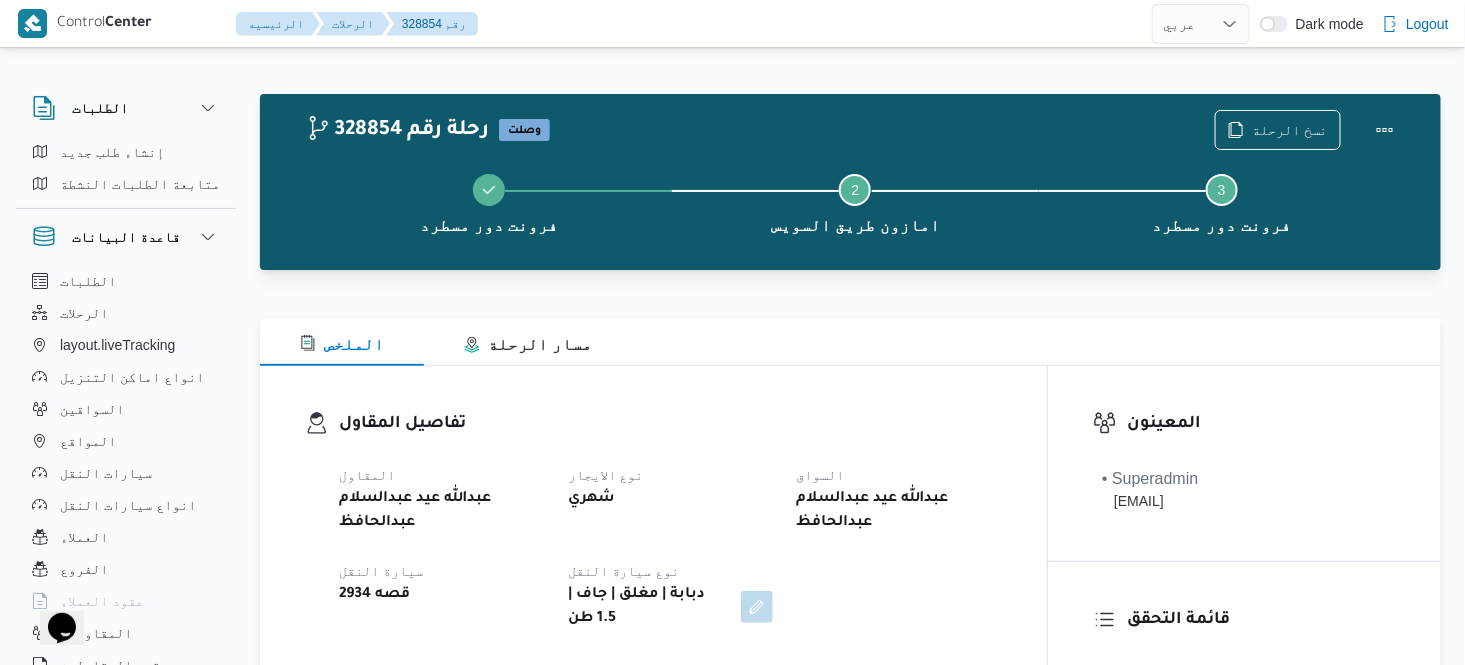 click on "الملخص مسار الرحلة" at bounding box center (850, 342) 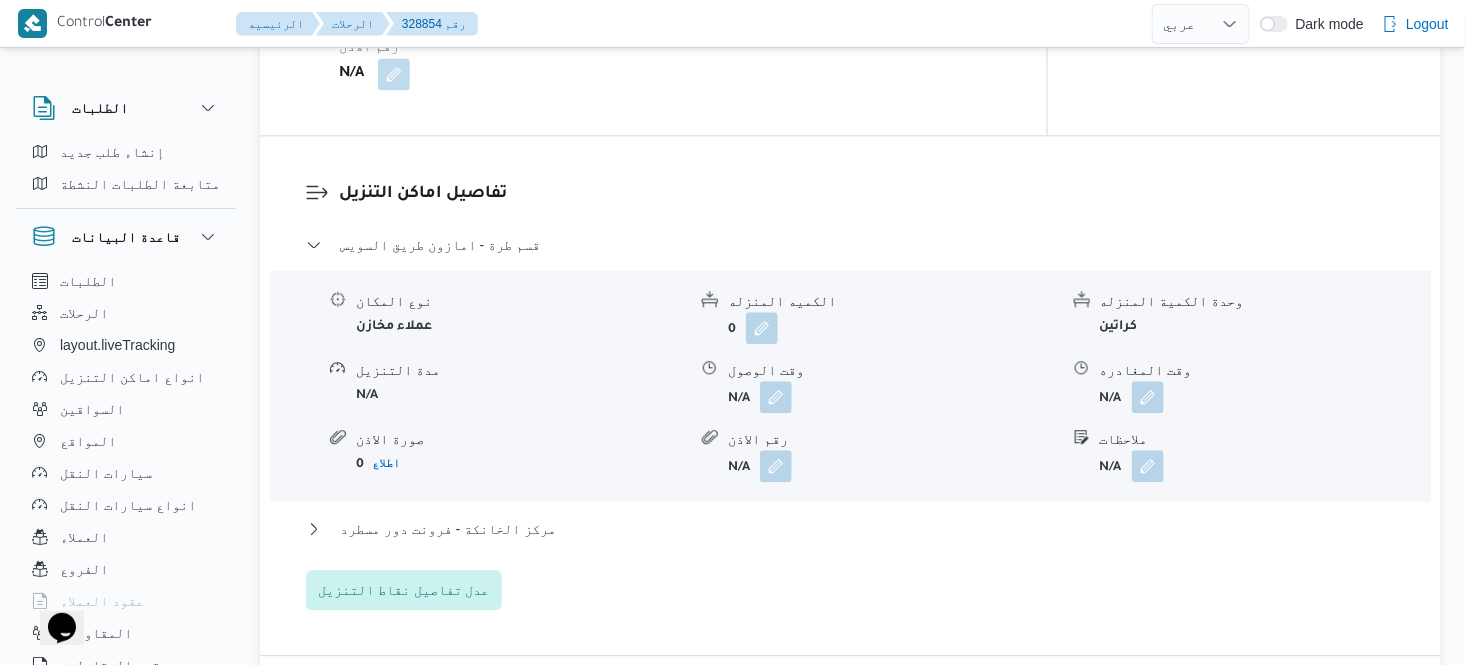 scroll, scrollTop: 1600, scrollLeft: 0, axis: vertical 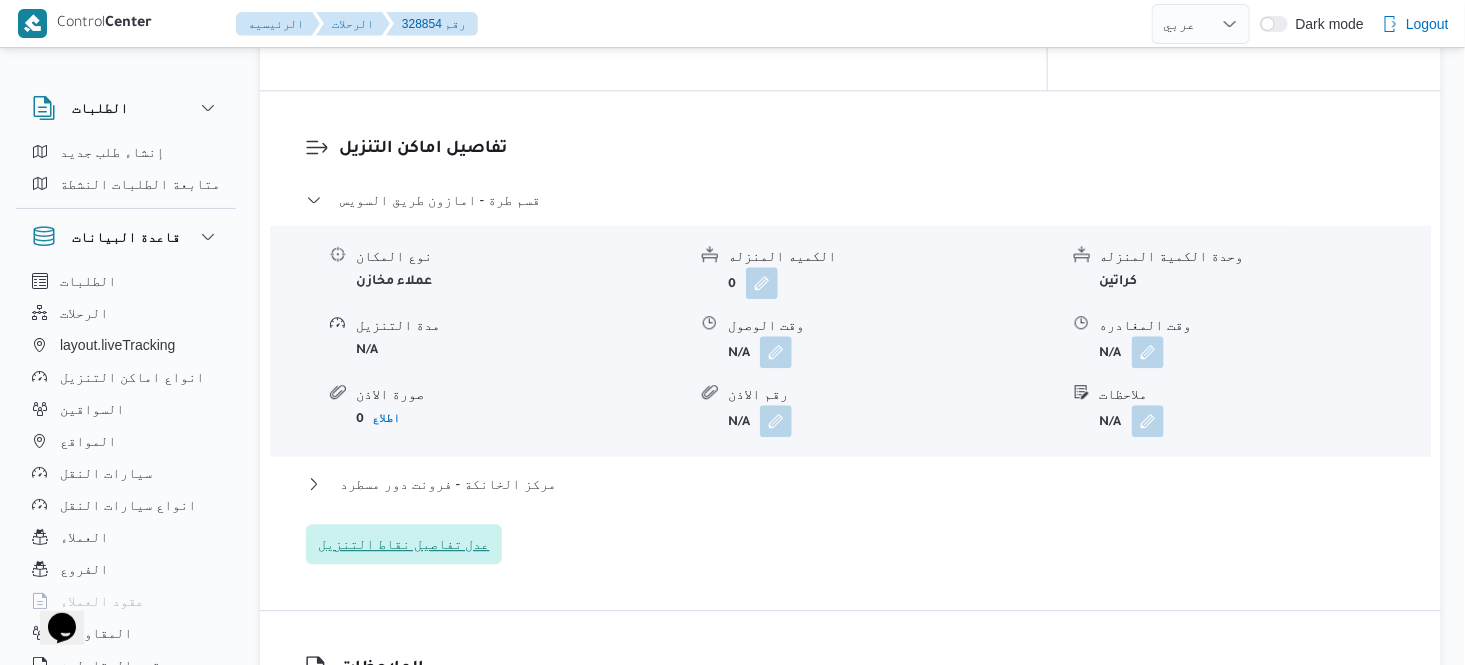 click on "عدل تفاصيل نقاط التنزيل" at bounding box center [404, 544] 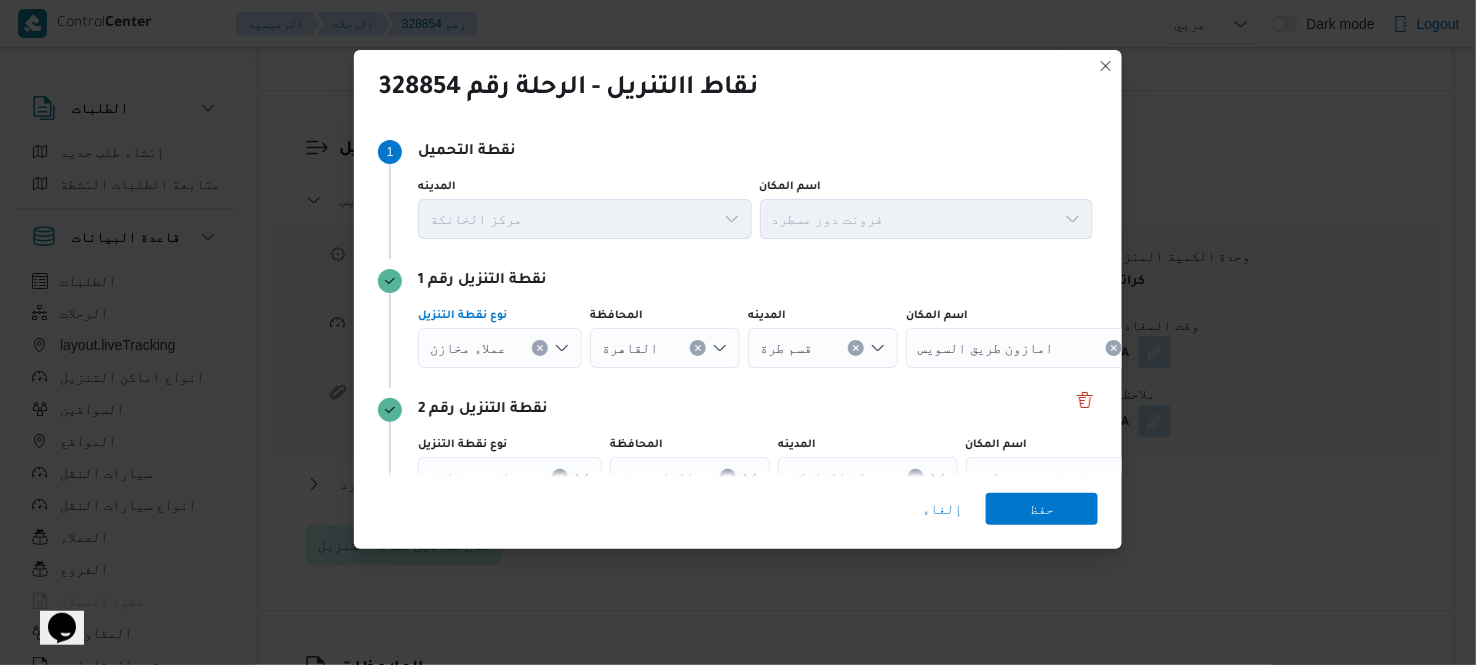 click 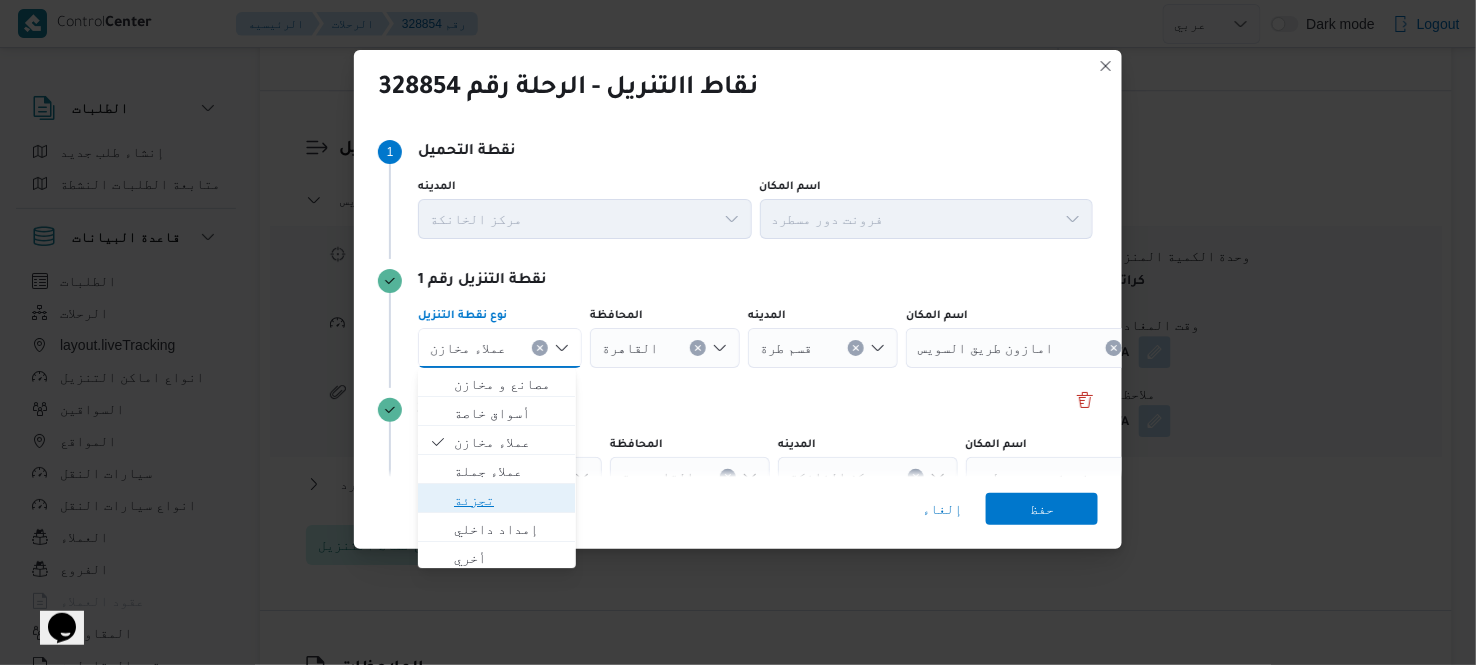 click on "تجزئة" at bounding box center [508, 500] 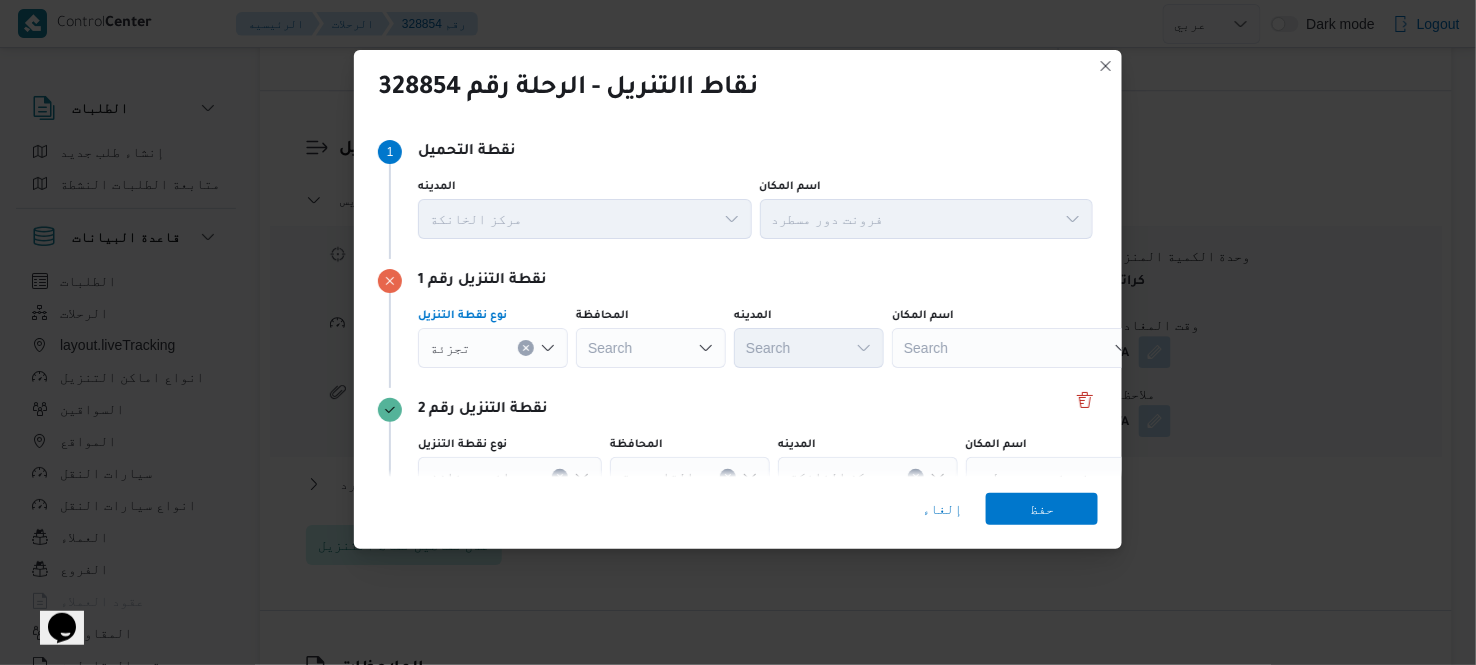 click on "Search" at bounding box center (651, 348) 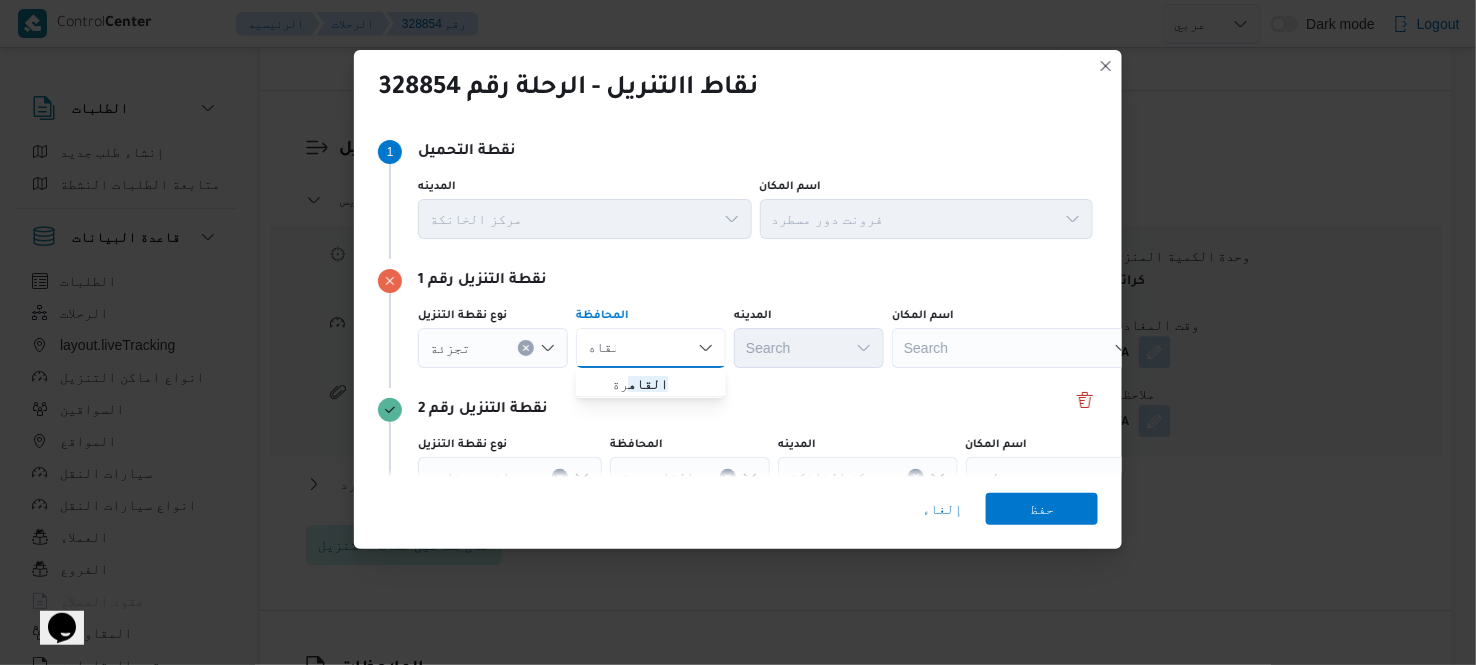 type on "القاه" 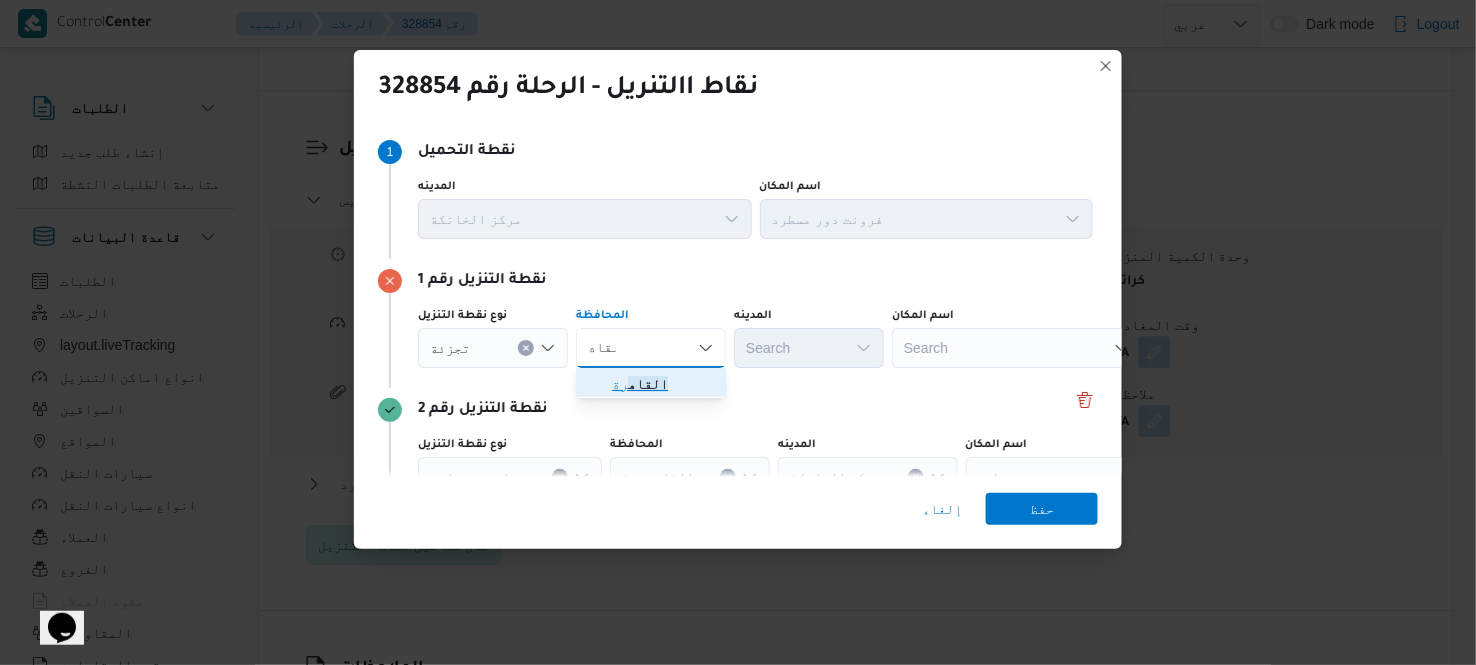 click on "القاه رة" at bounding box center (663, 384) 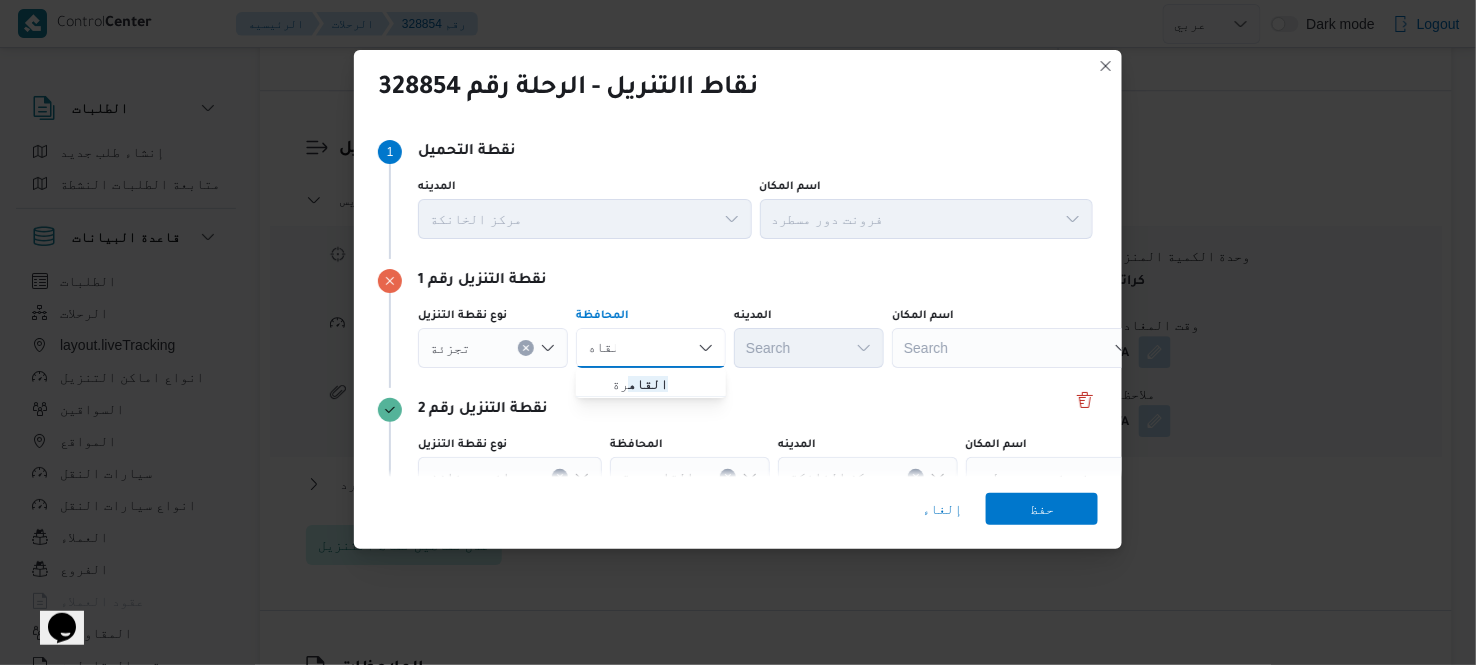 type 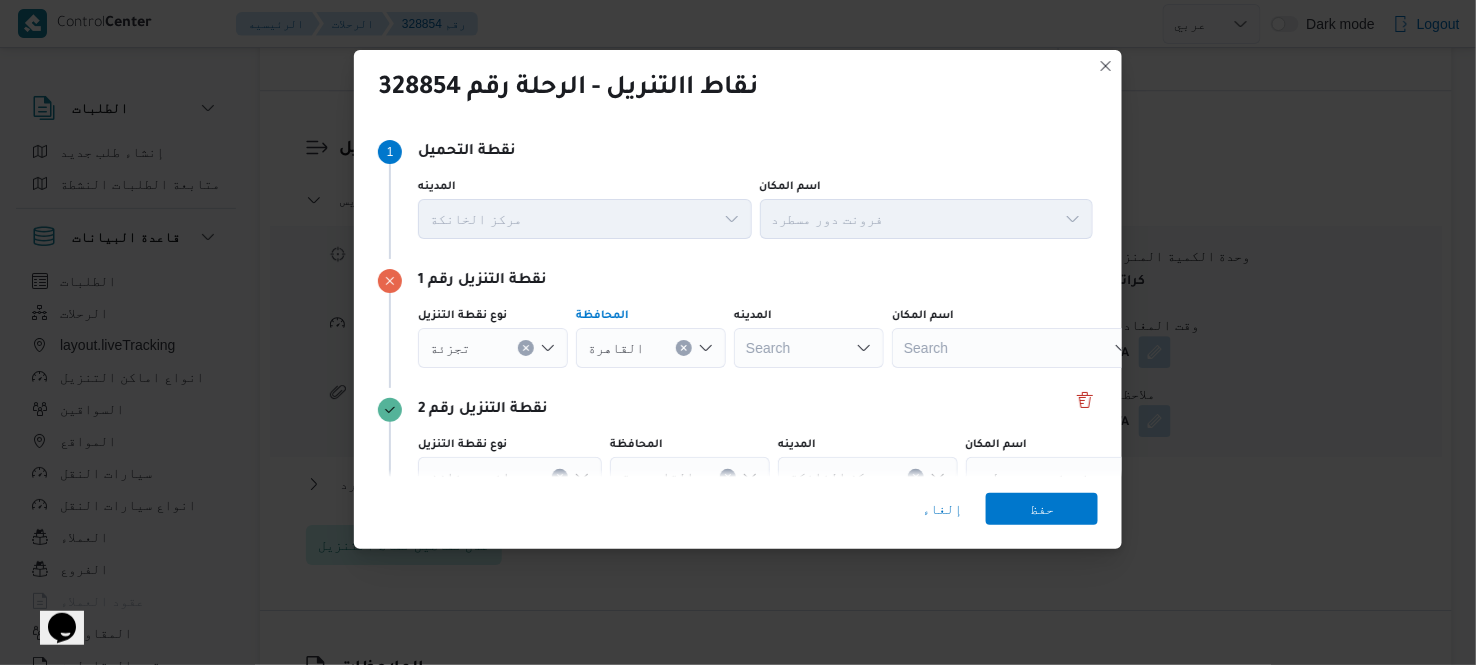 click on "Search" at bounding box center (809, 348) 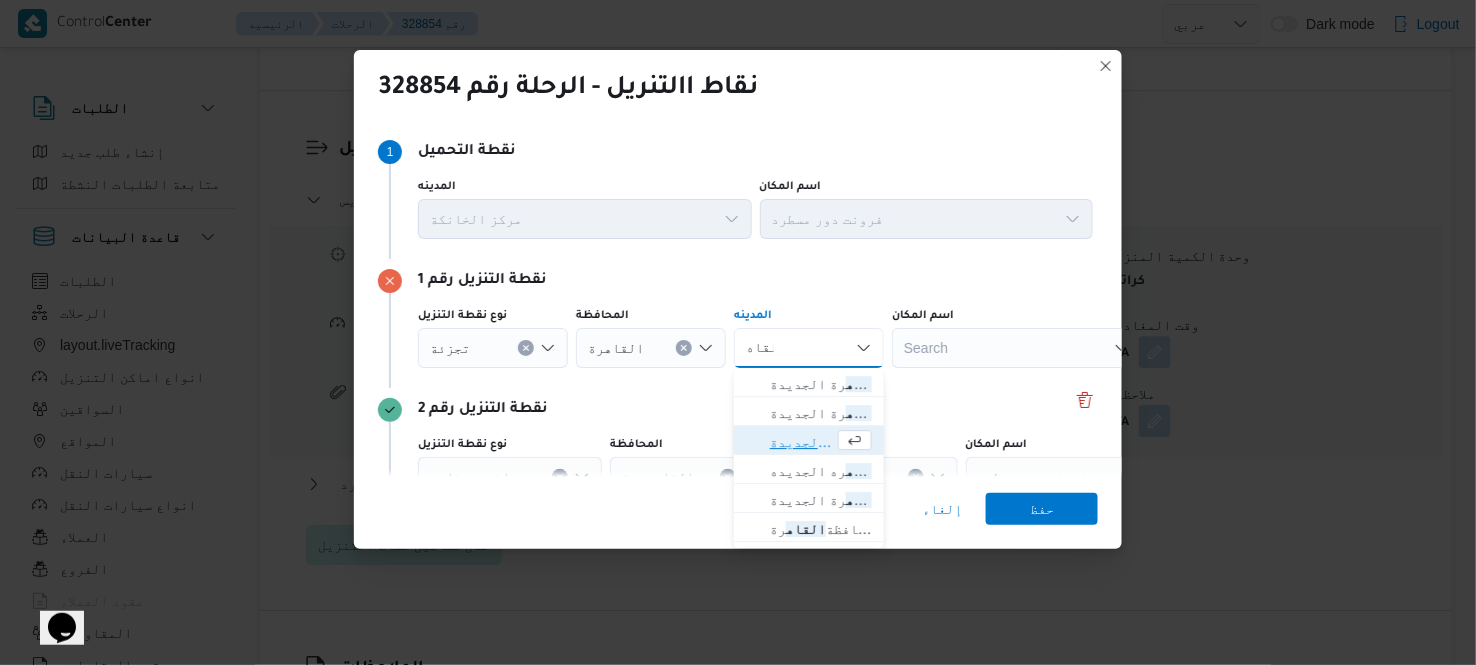 type on "القاه" 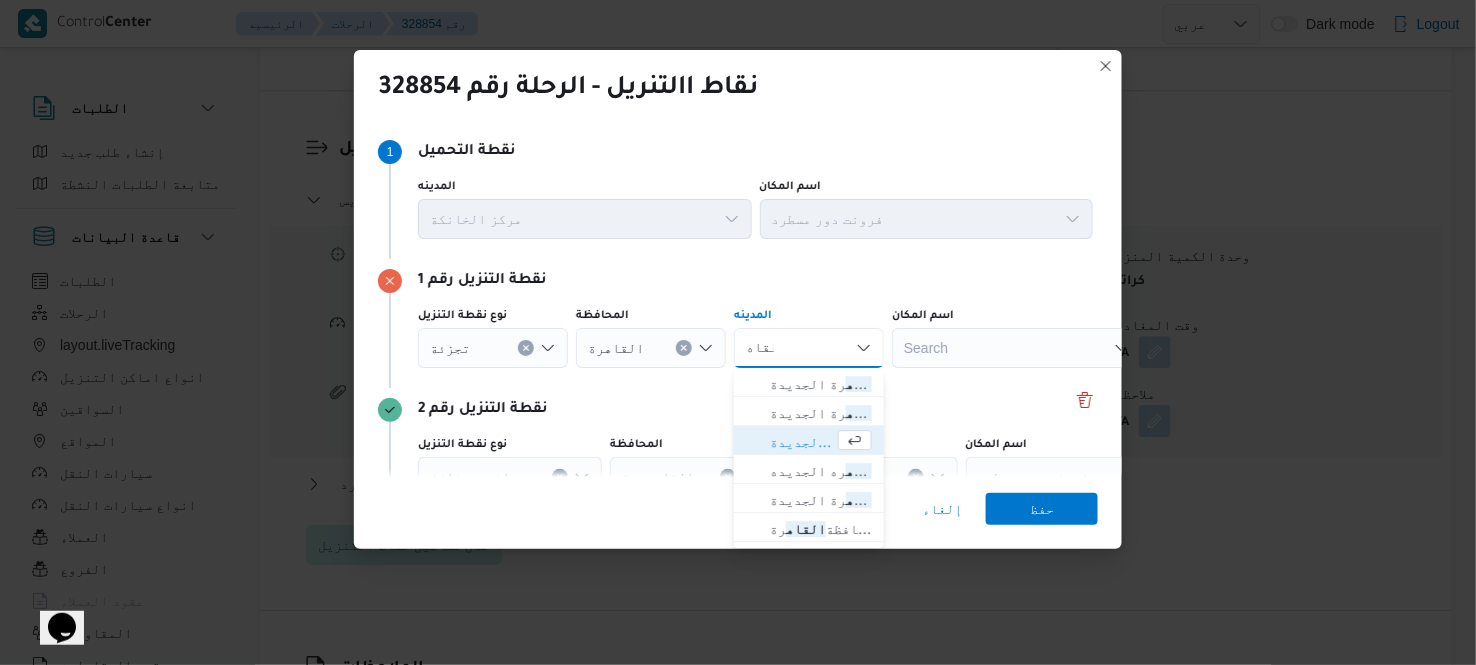 type 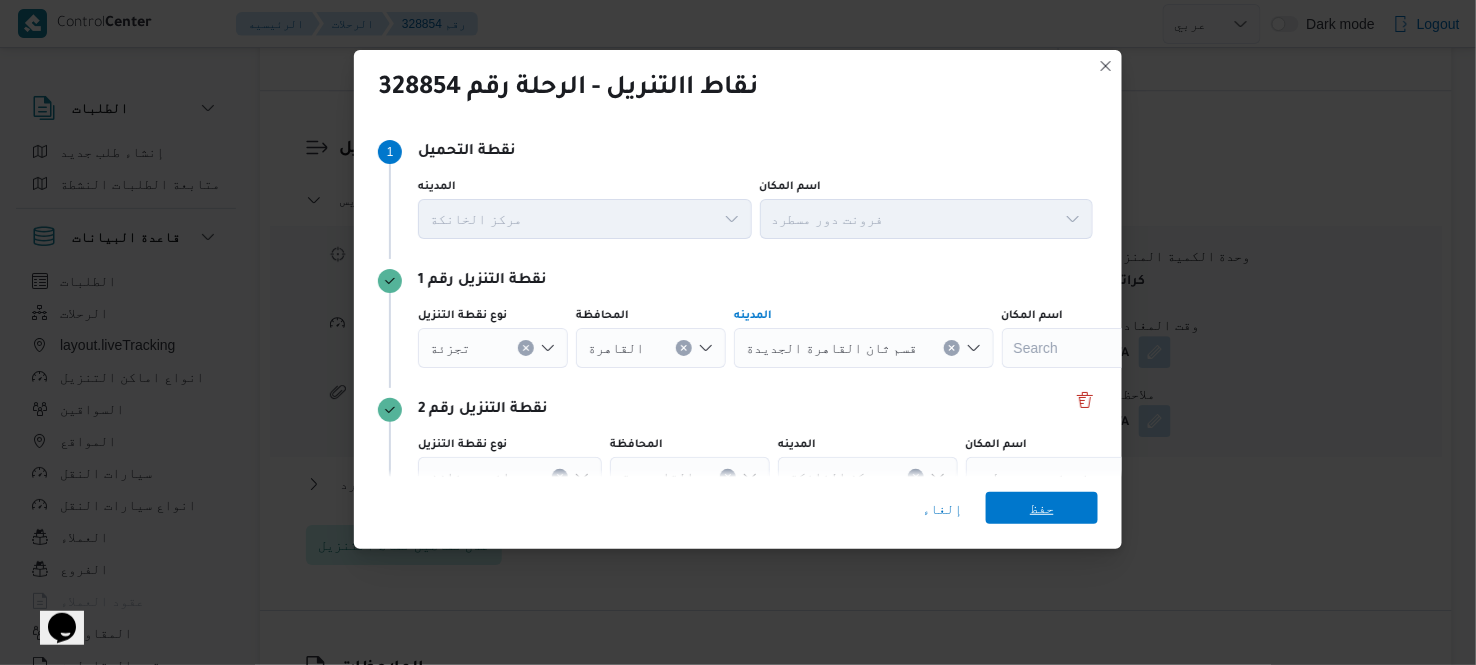 click on "حفظ" at bounding box center (1042, 508) 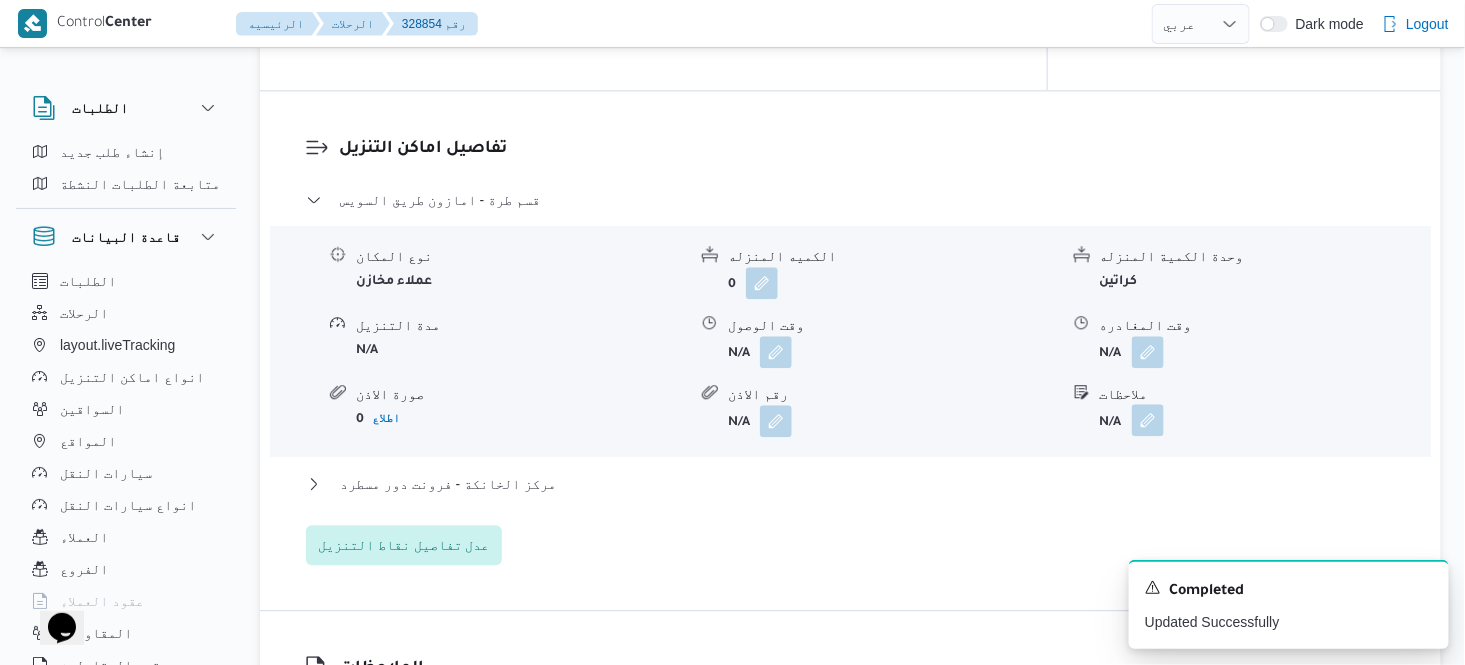 click at bounding box center (1148, 420) 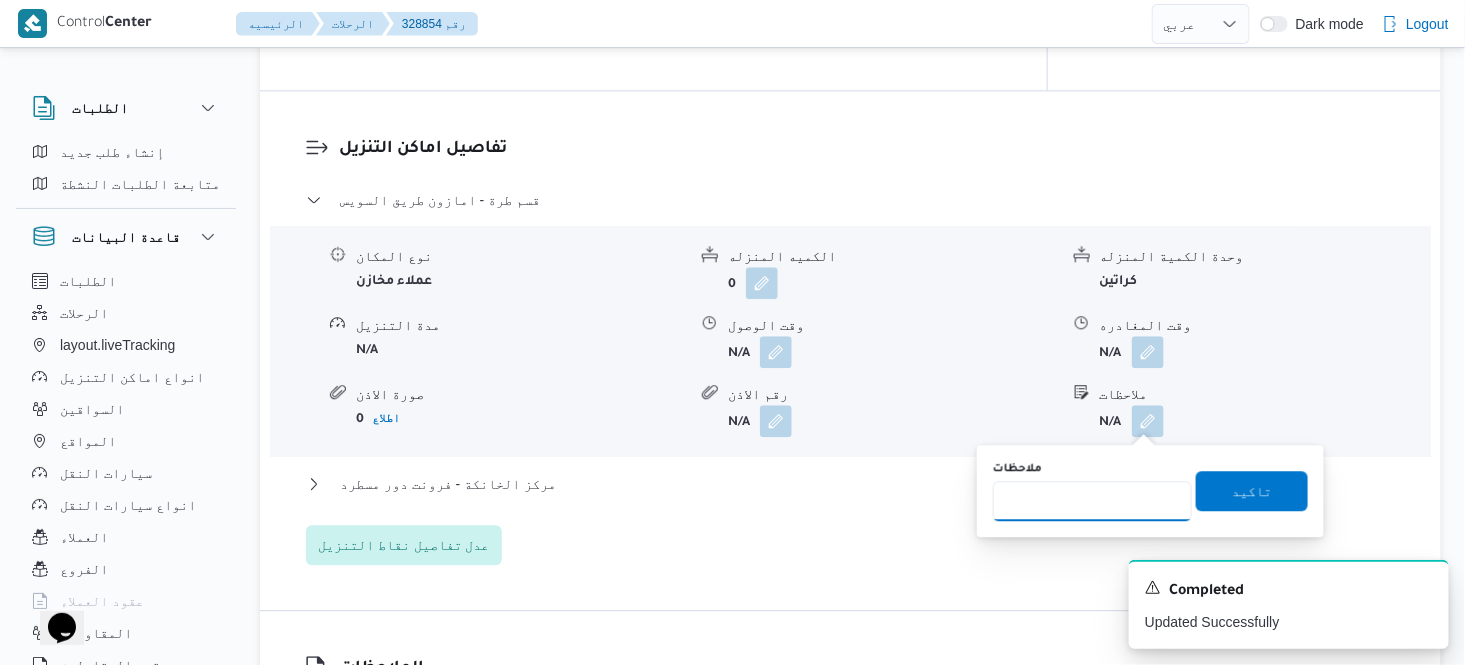 click on "ملاحظات" at bounding box center [1092, 501] 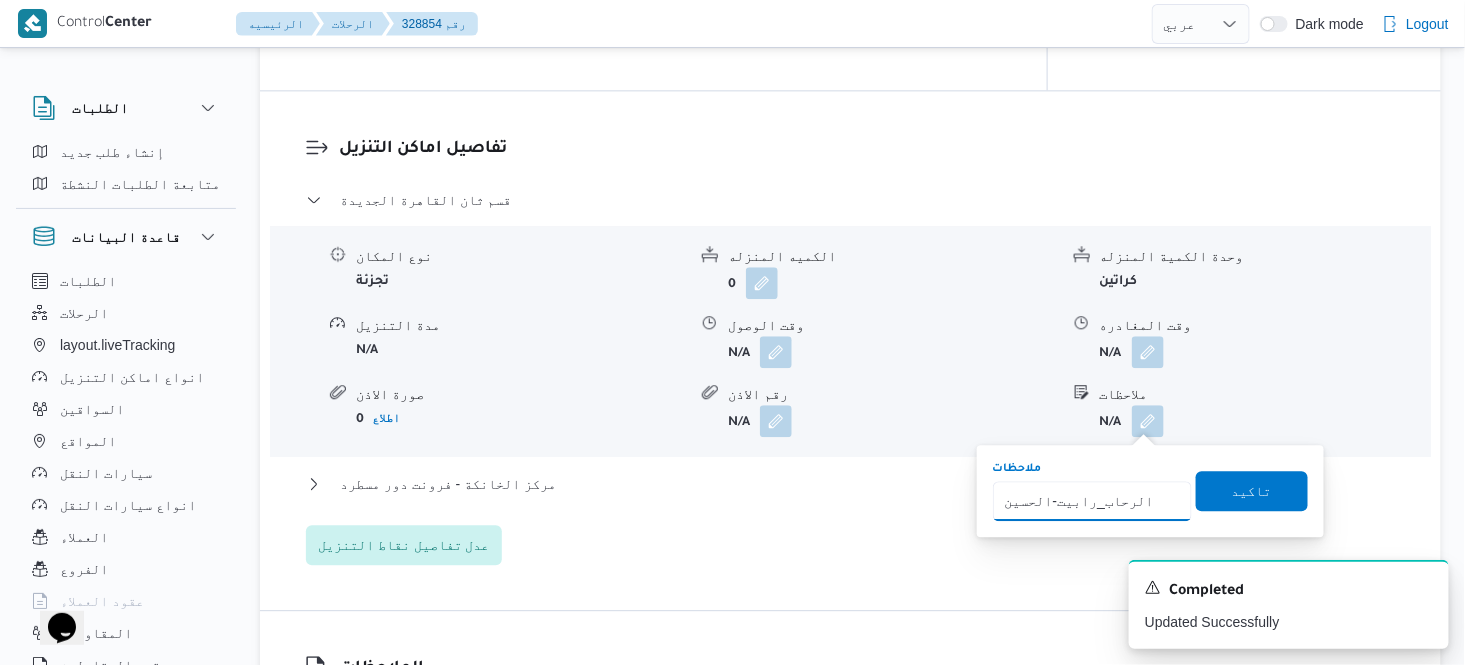 type on "الرحاب_رابيت-الحسيني" 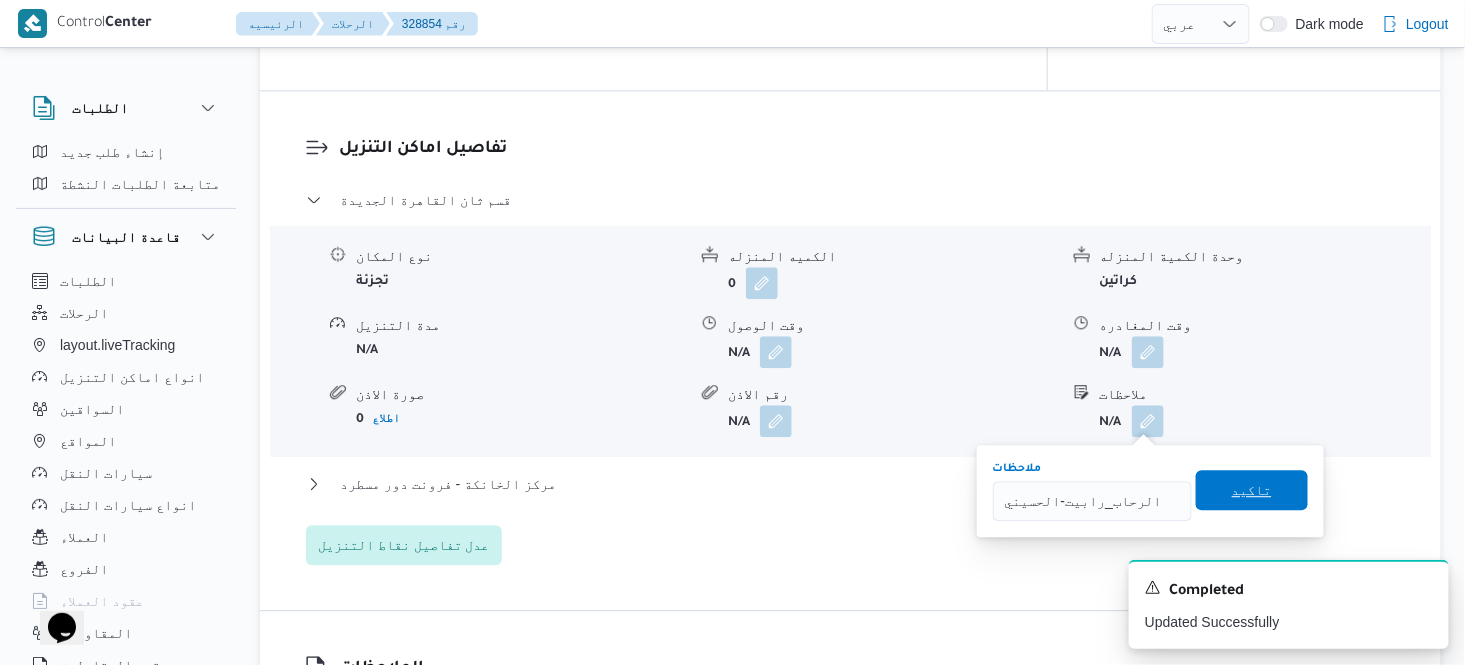 click on "تاكيد" at bounding box center [1252, 490] 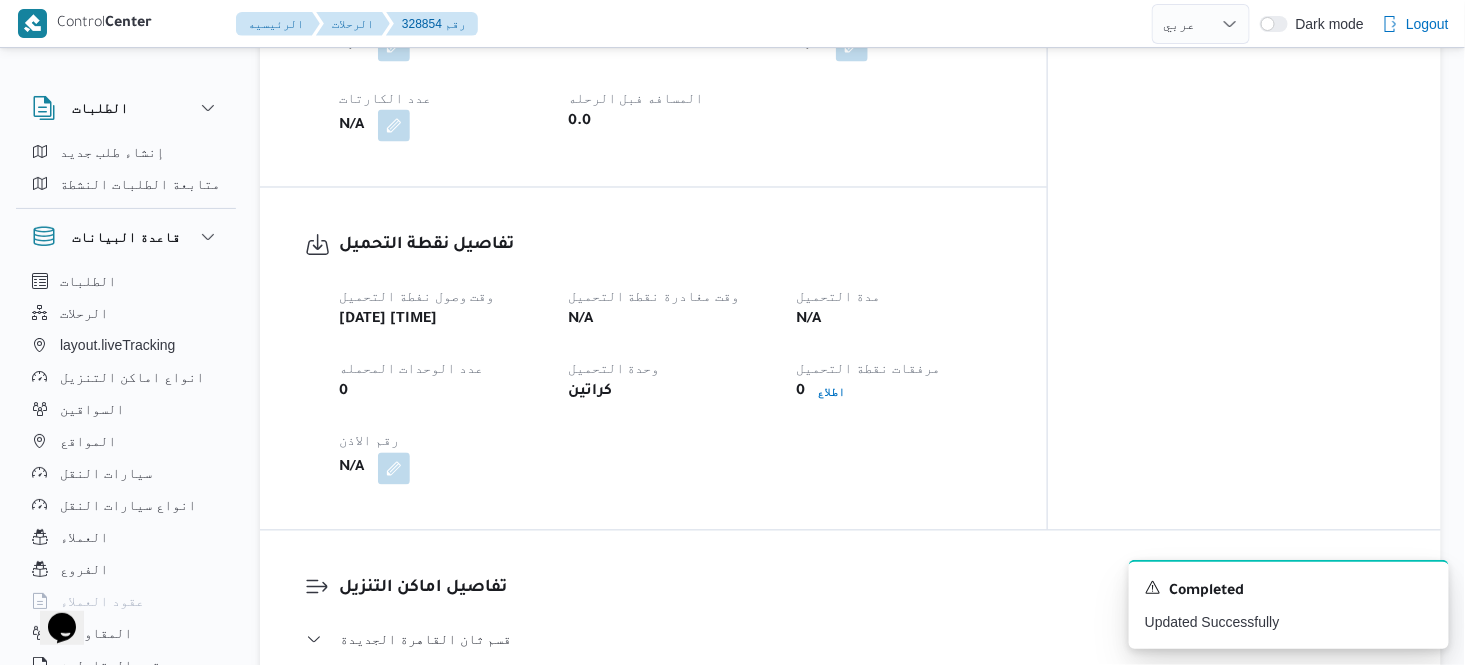 scroll, scrollTop: 1111, scrollLeft: 0, axis: vertical 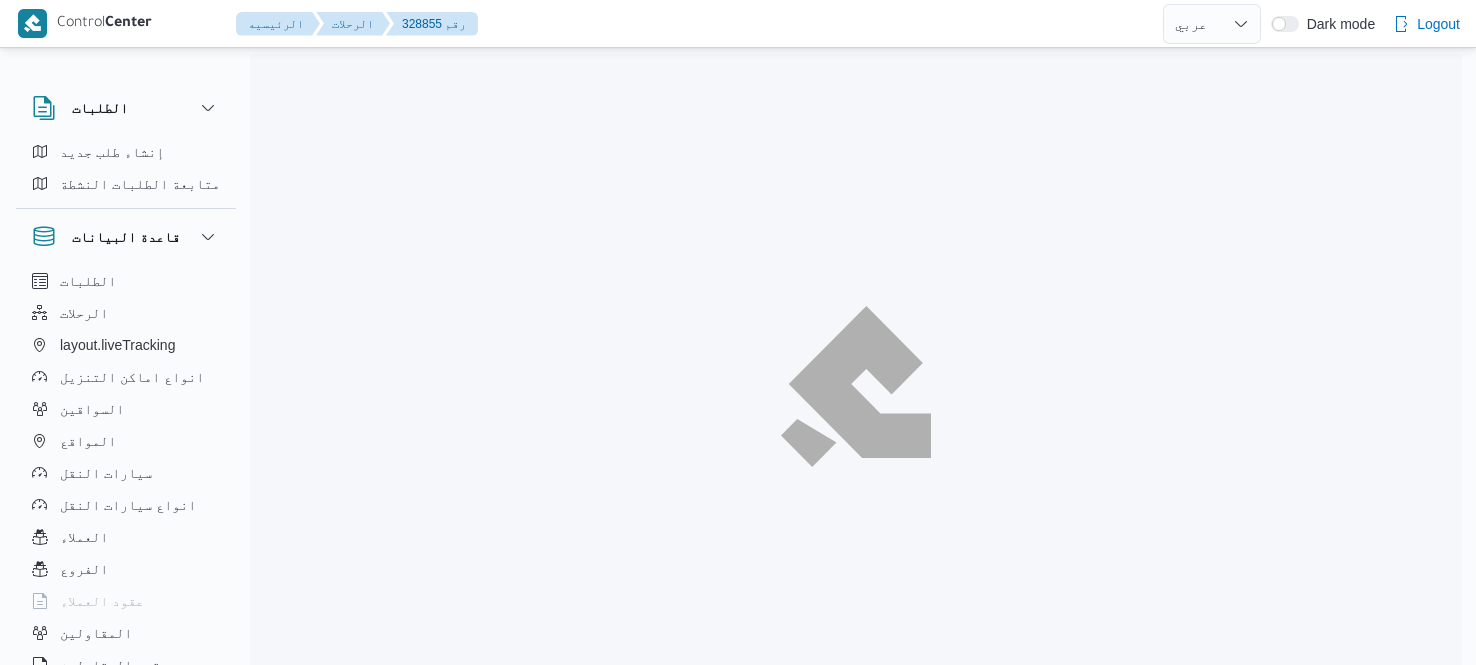 select on "ar" 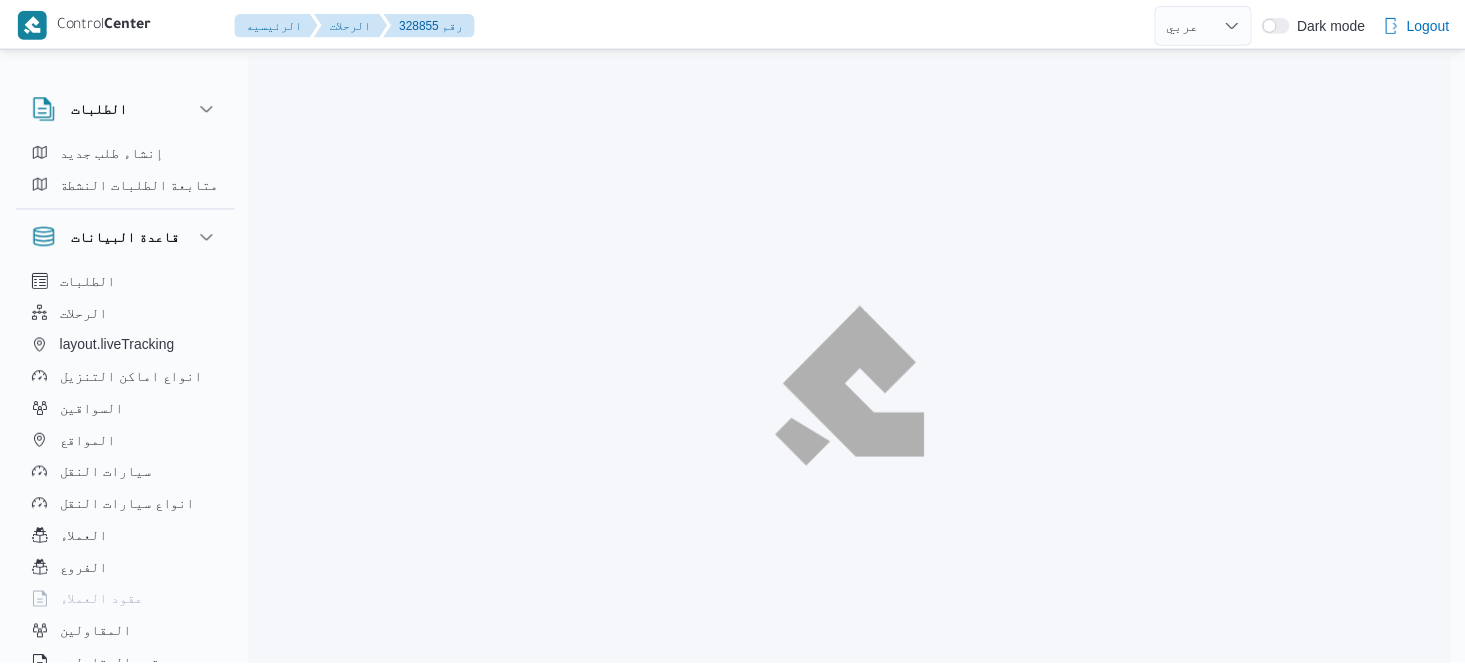 scroll, scrollTop: 0, scrollLeft: 0, axis: both 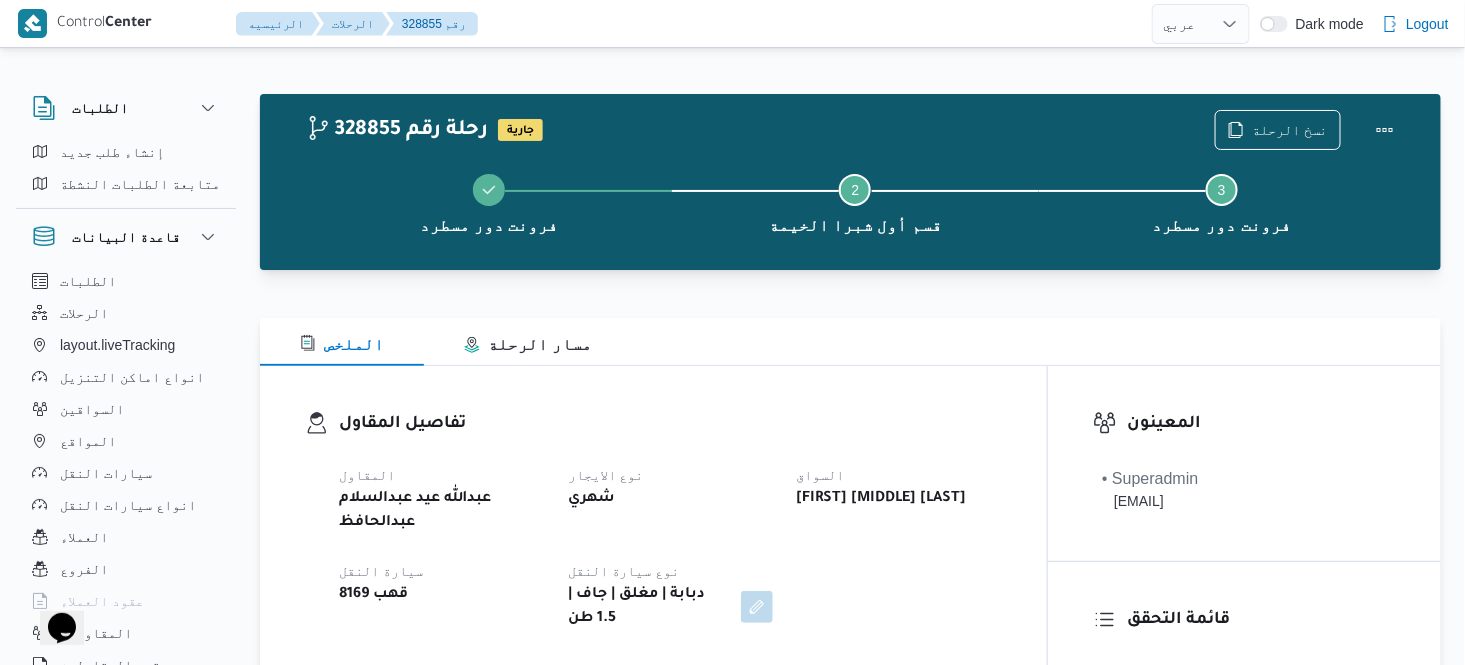 click on "تفاصيل المقاول" at bounding box center (670, 424) 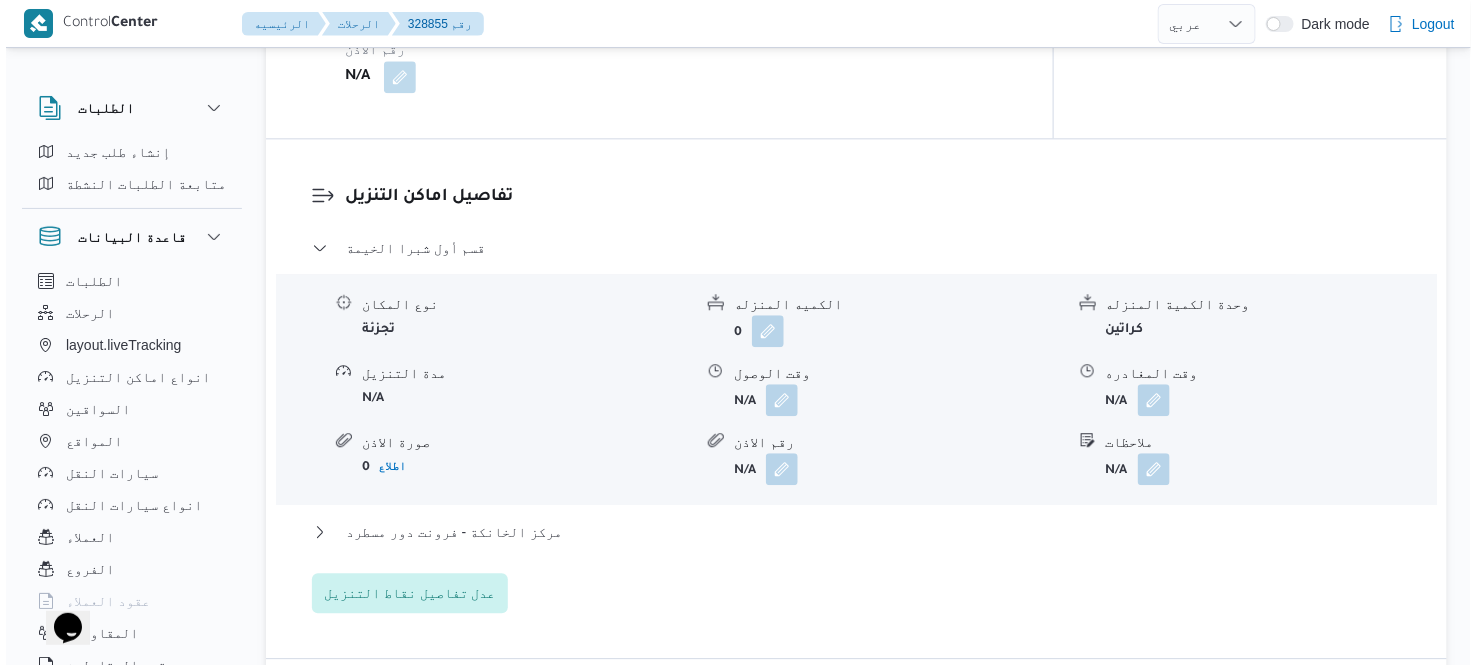 scroll, scrollTop: 1644, scrollLeft: 0, axis: vertical 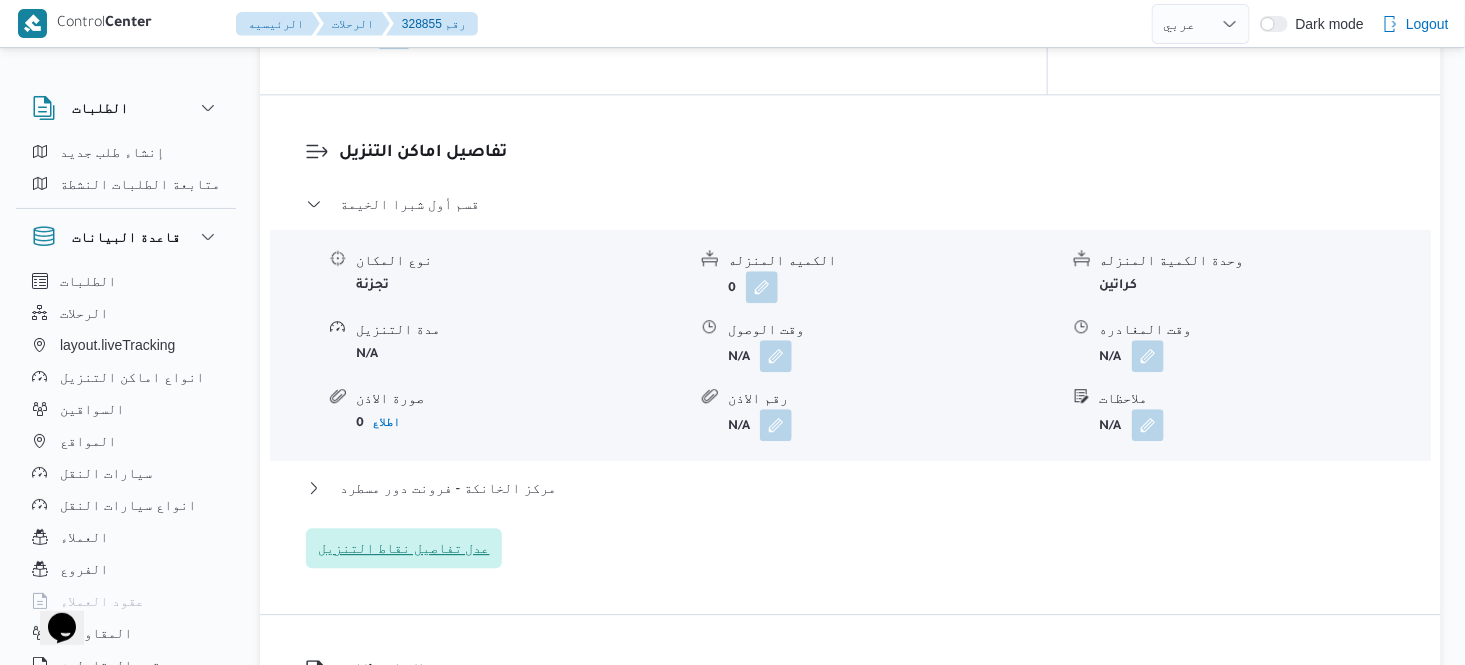 drag, startPoint x: 404, startPoint y: 505, endPoint x: 350, endPoint y: 503, distance: 54.037025 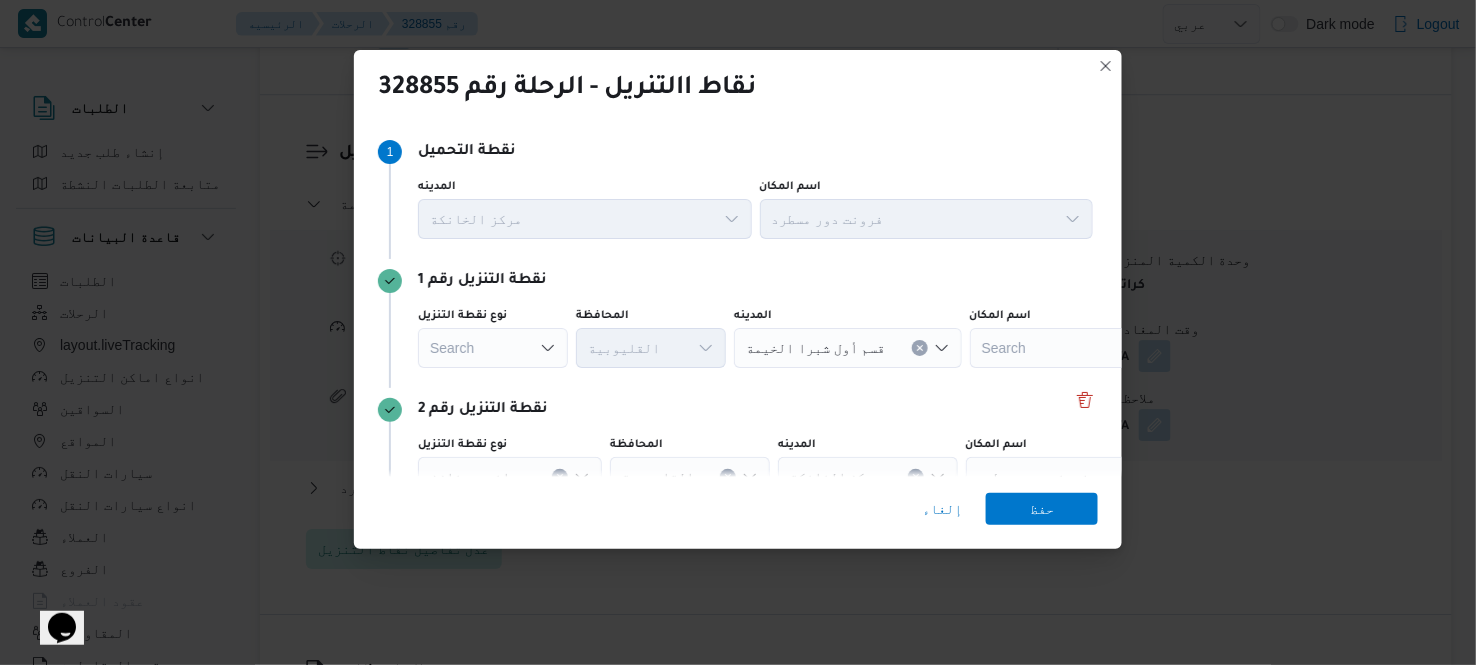 click 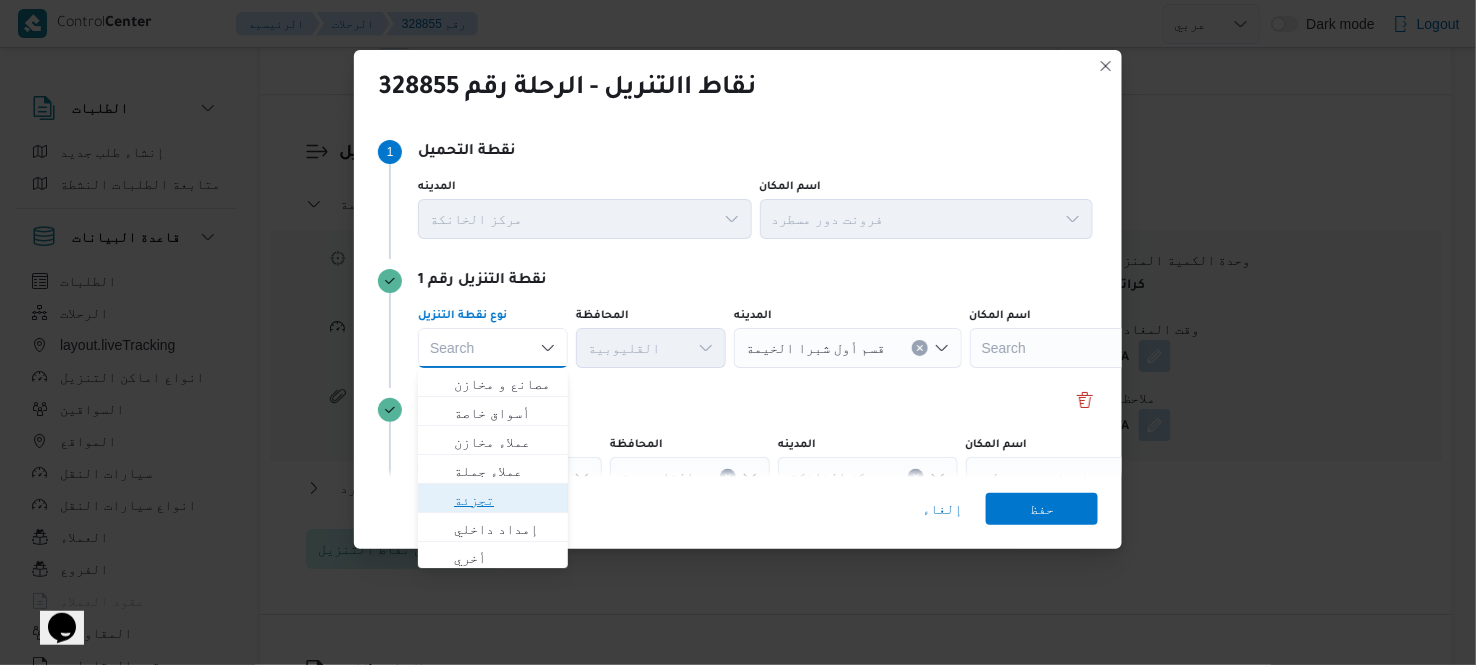 click on "تجزئة" at bounding box center (505, 500) 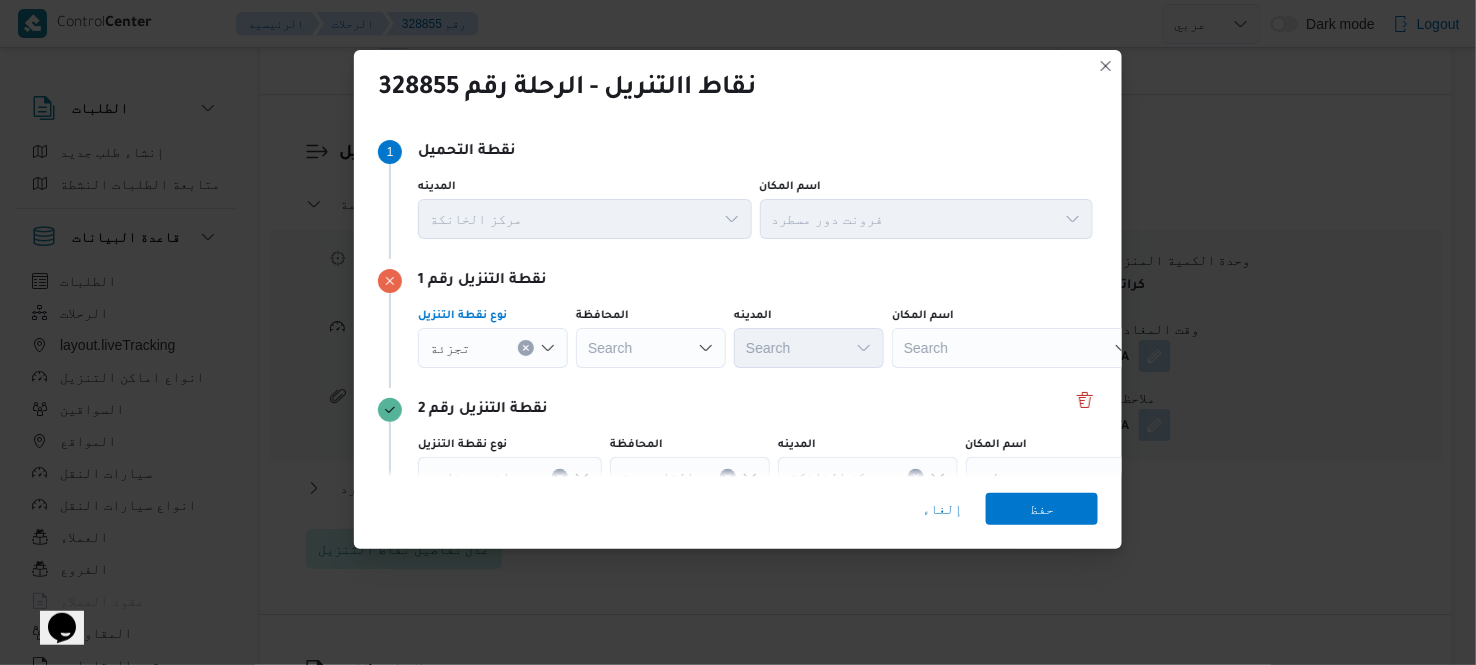 click on "Search" at bounding box center (651, 348) 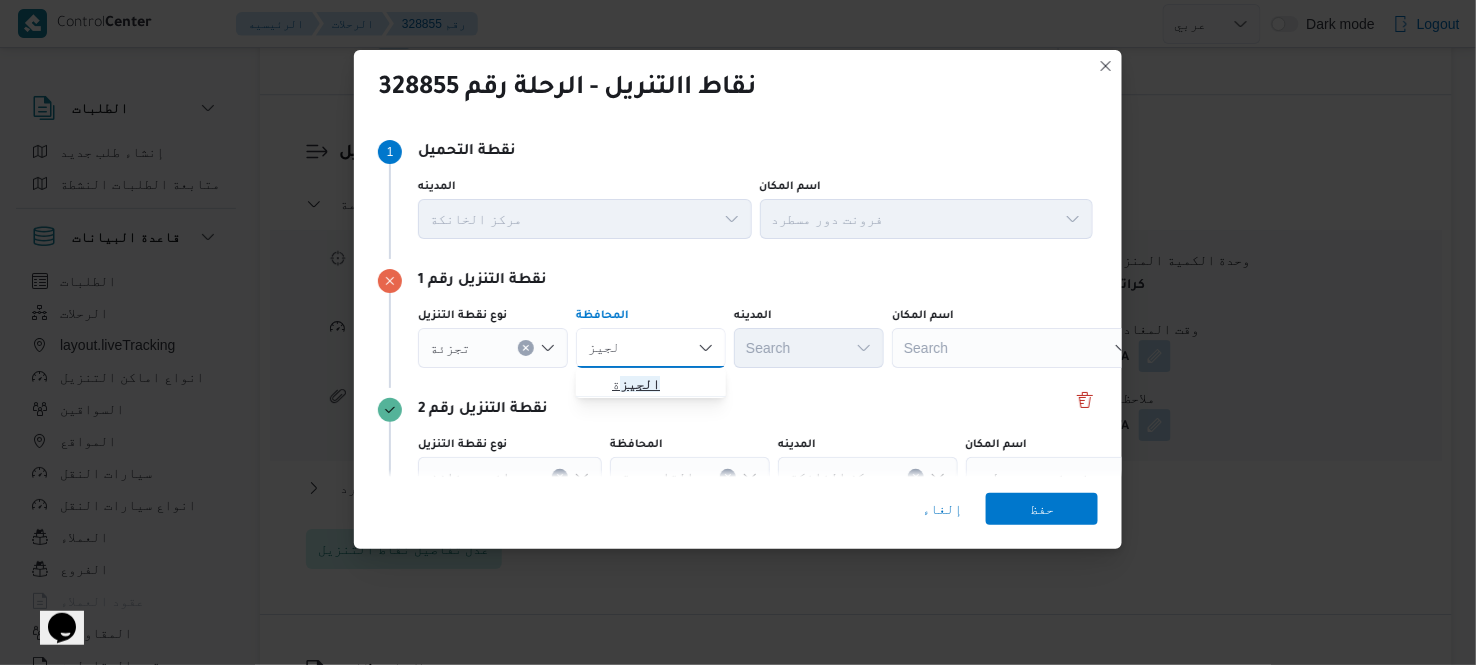 type on "الجيز" 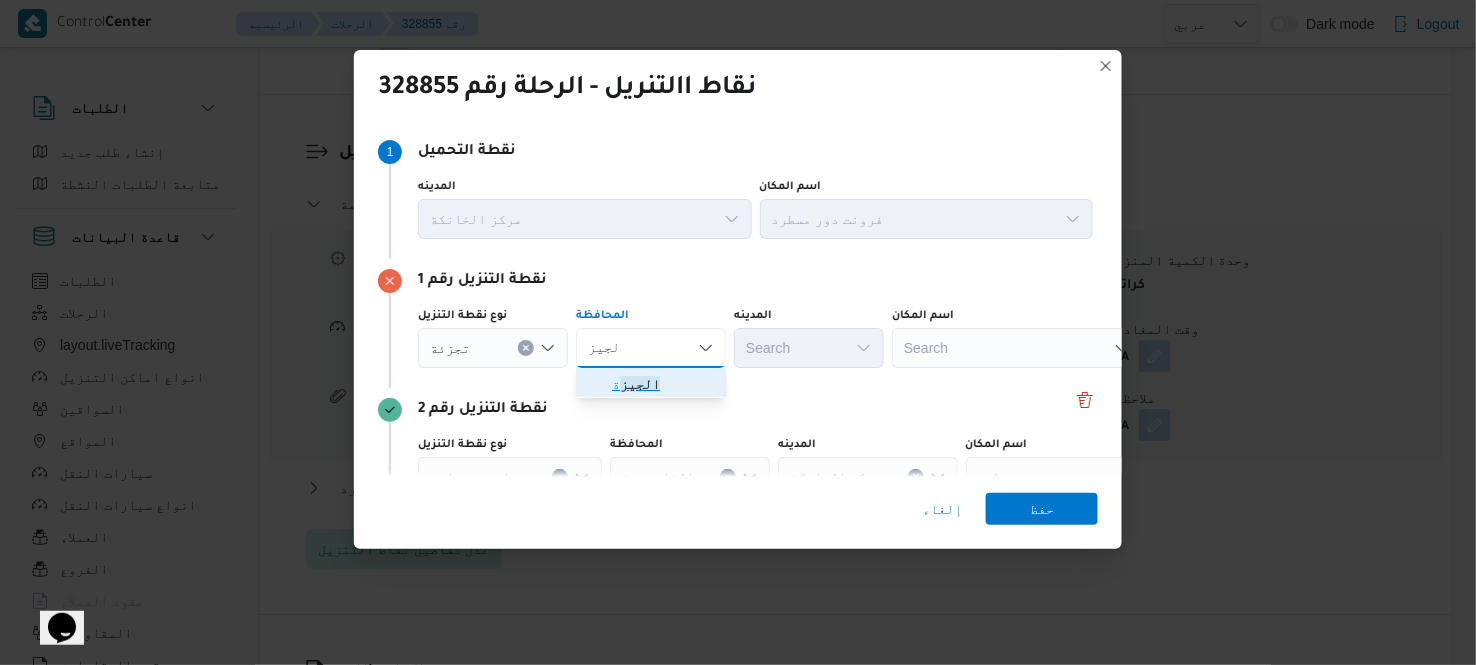 click on "الجيز ة" at bounding box center (663, 384) 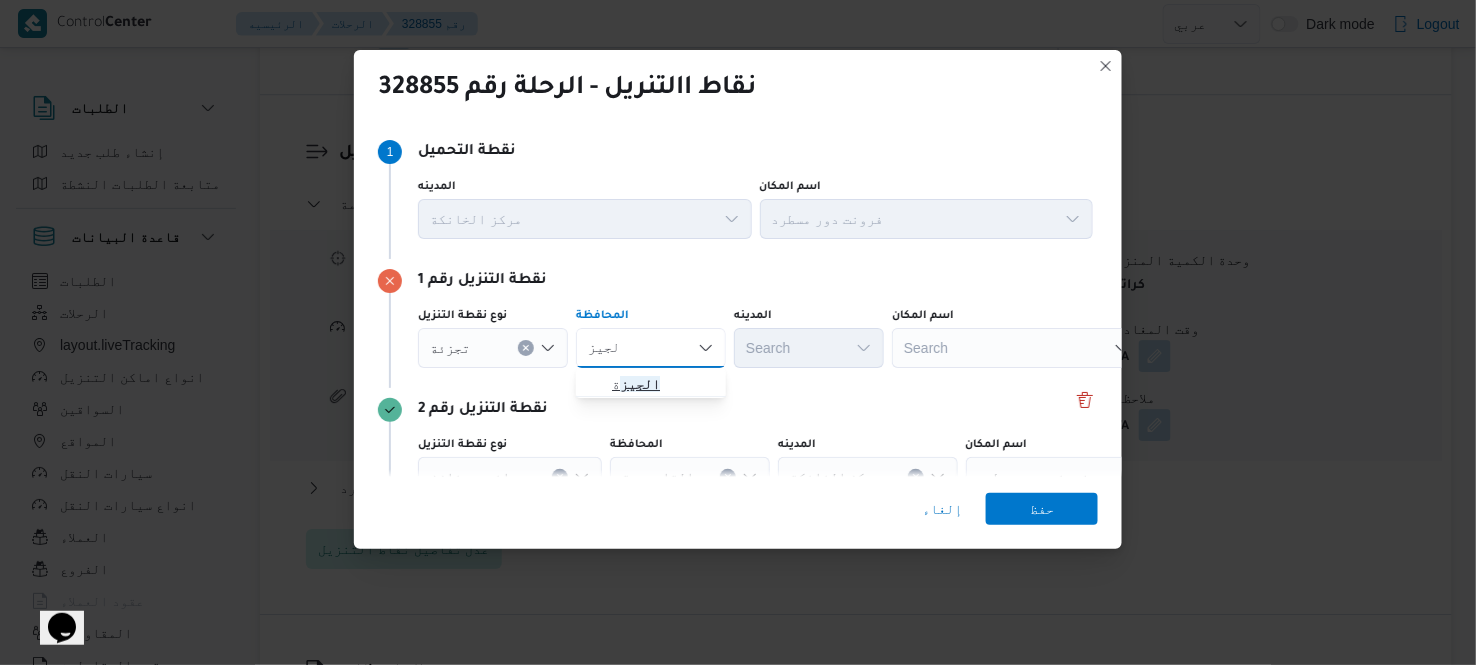 type 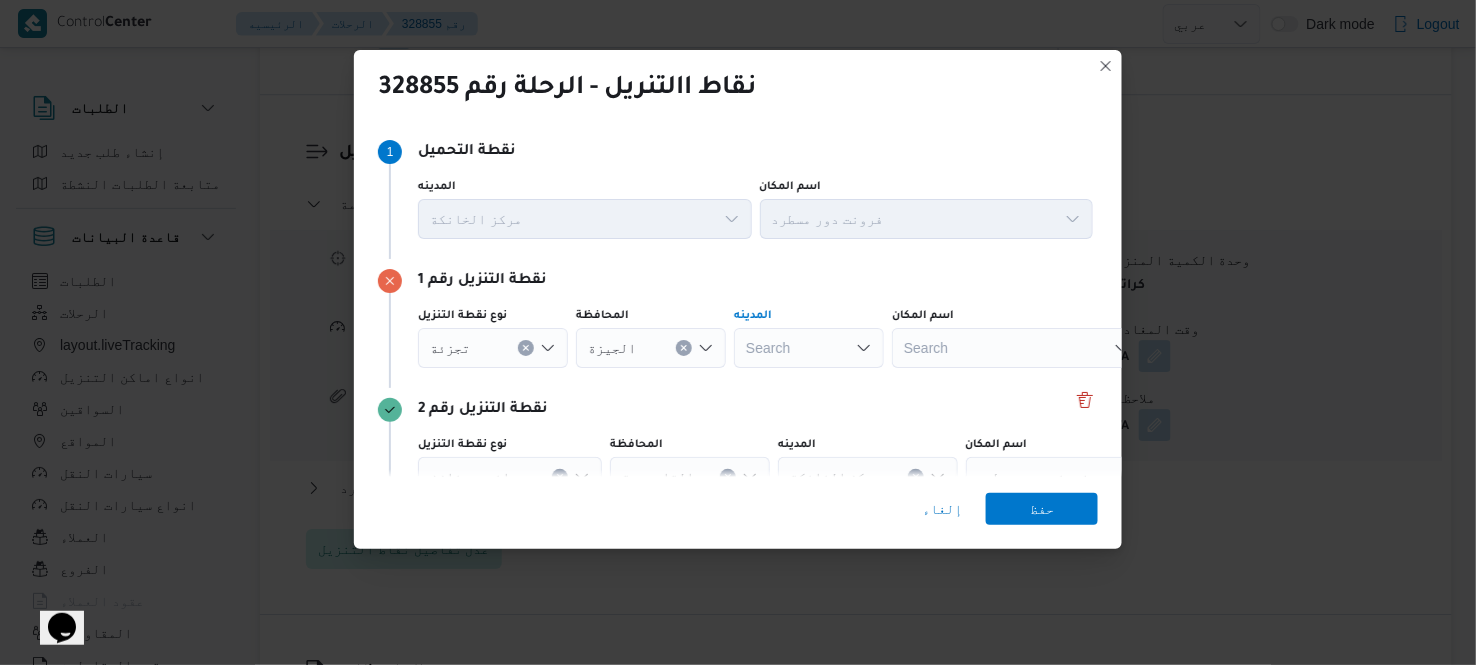 click on "Search" at bounding box center (809, 348) 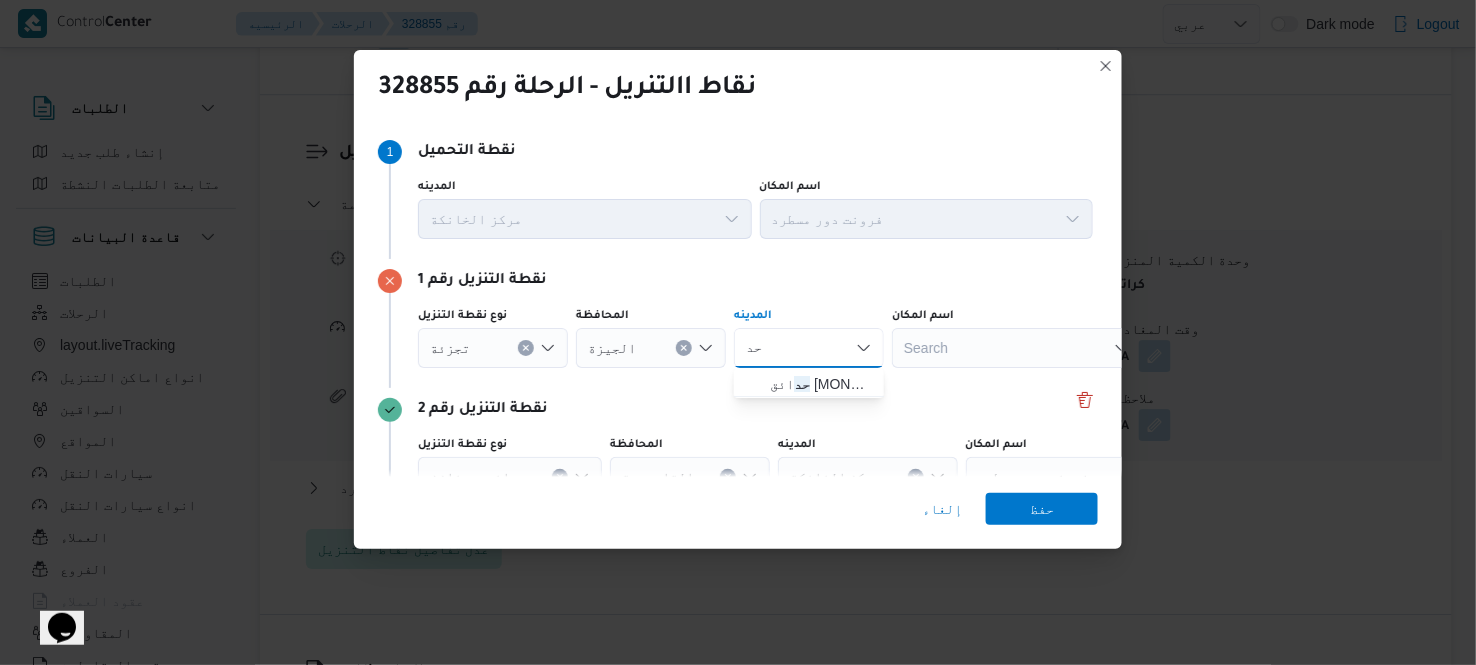 type on "ح" 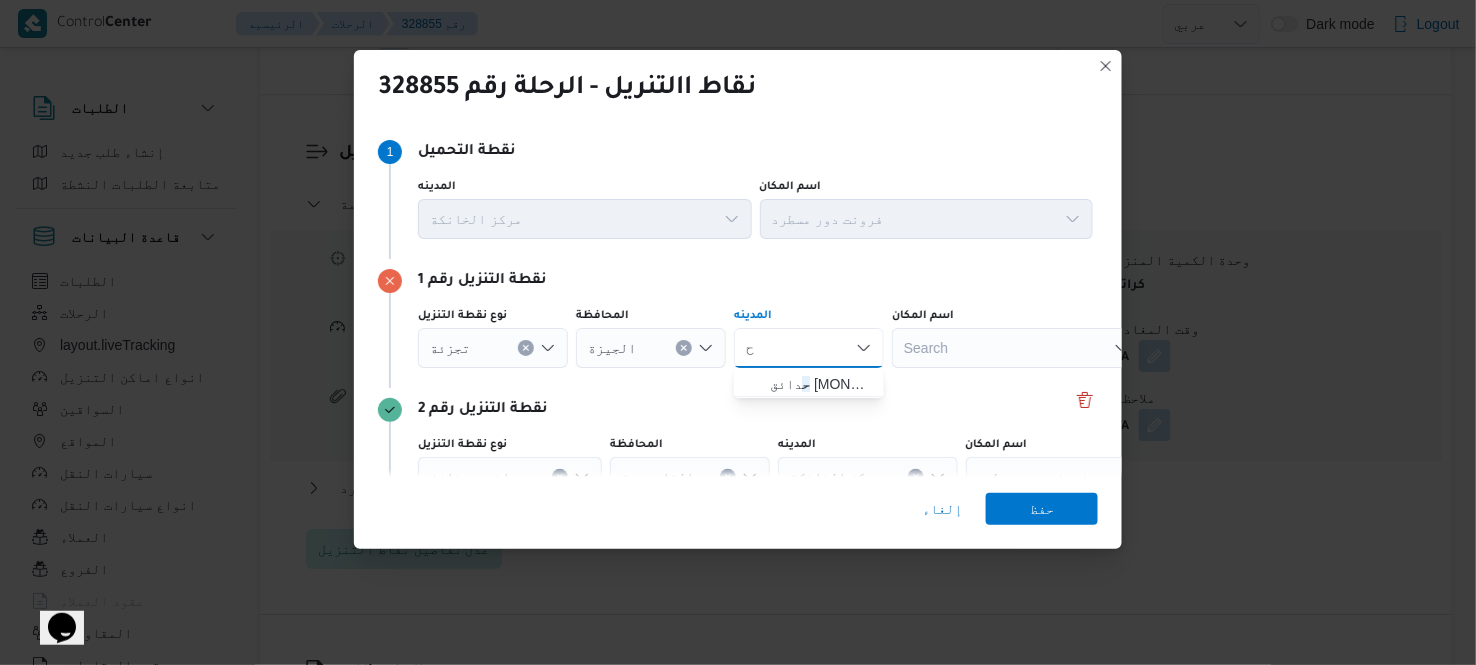 type 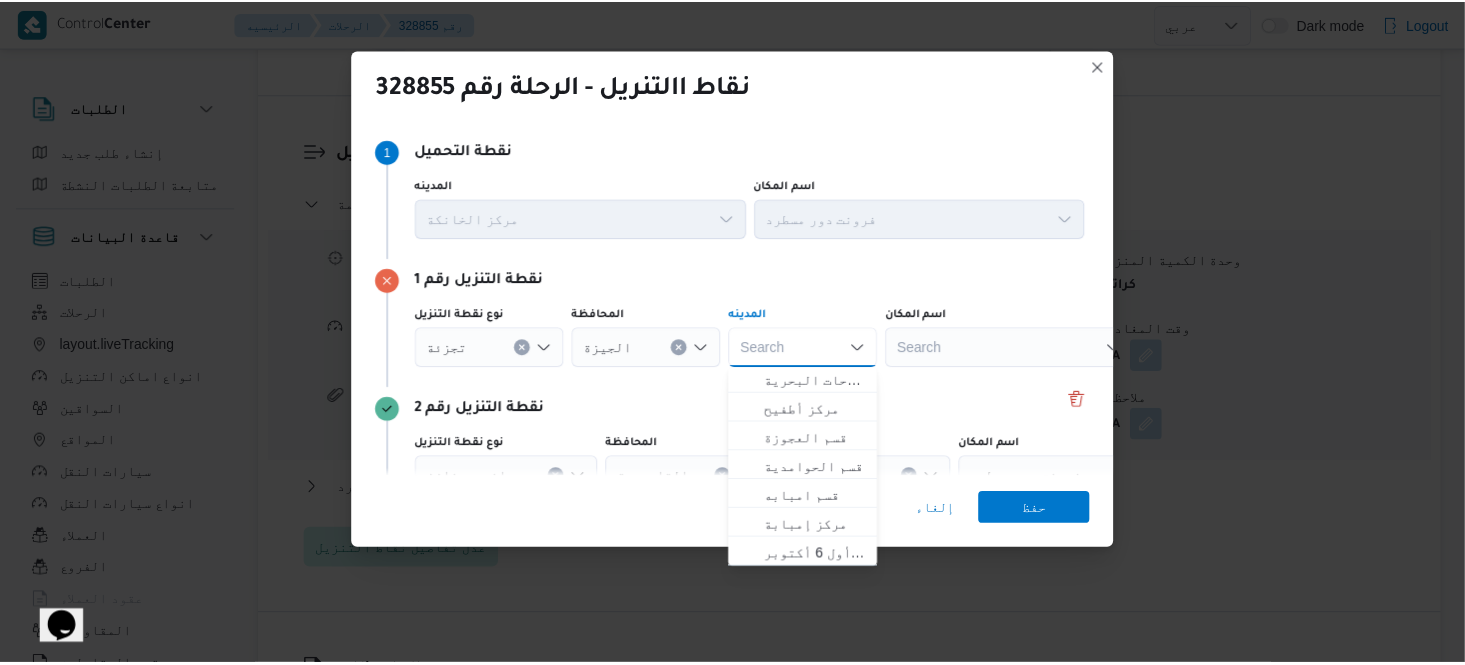 scroll, scrollTop: 293, scrollLeft: 0, axis: vertical 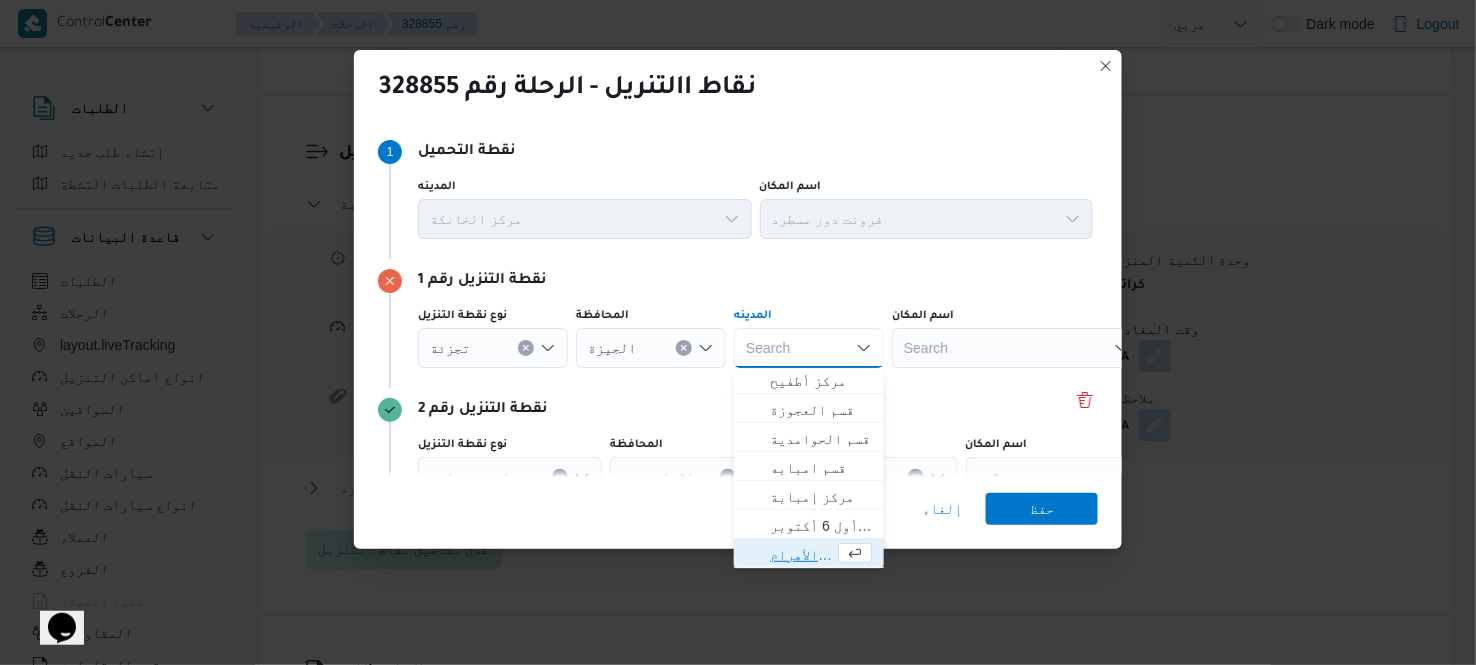 click on "قسم الأهرام" at bounding box center (802, 555) 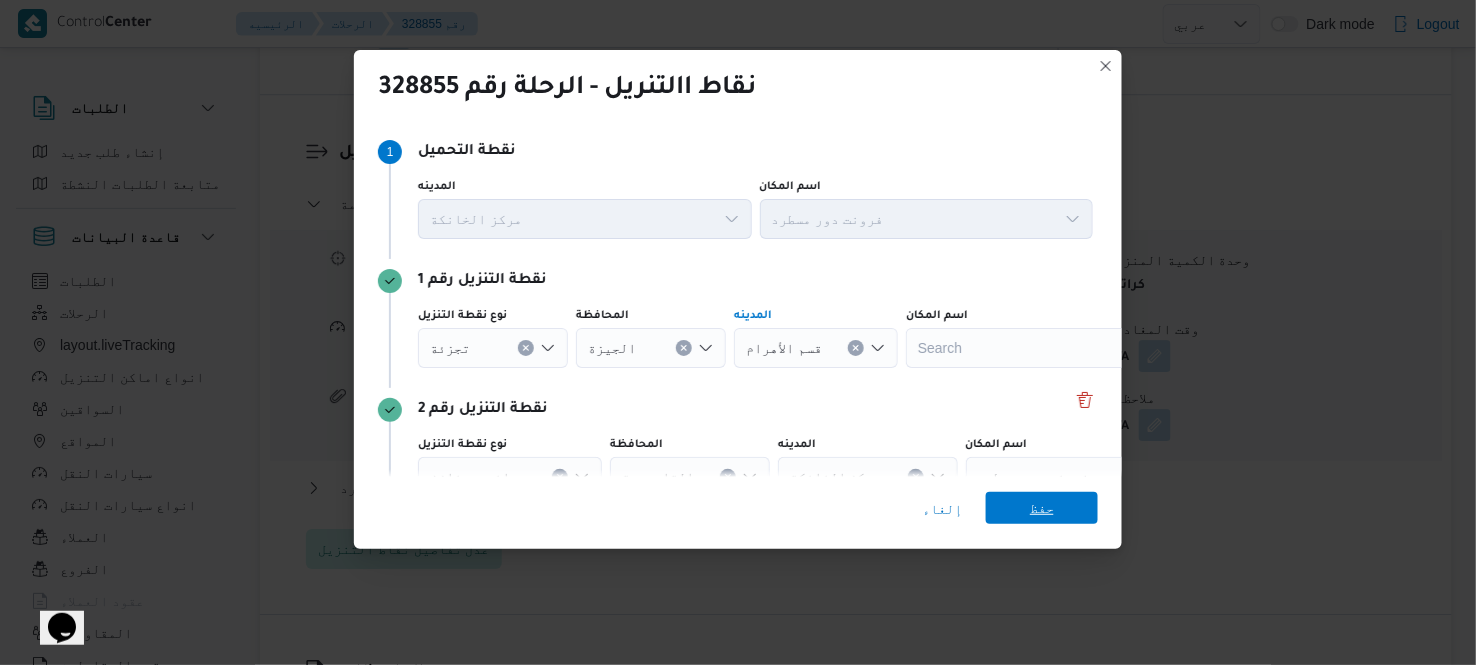 click on "حفظ" at bounding box center (1042, 508) 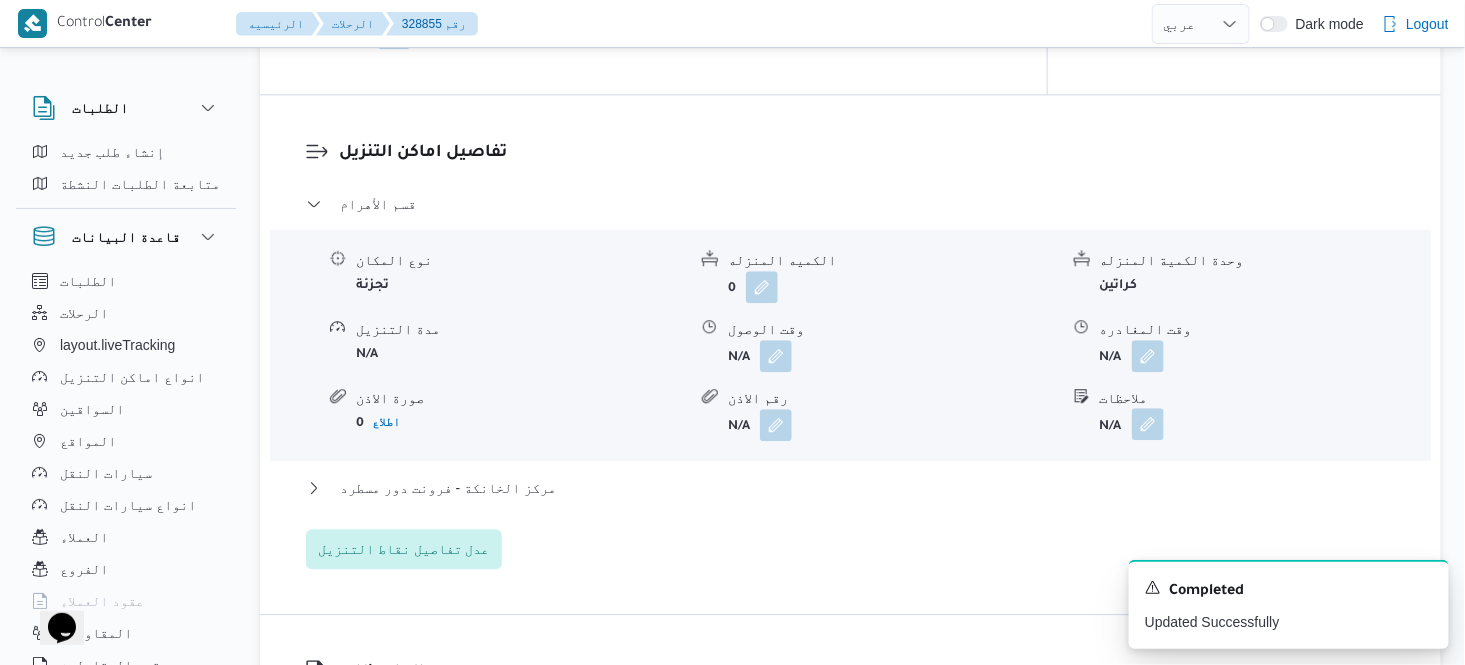 click at bounding box center (1148, 424) 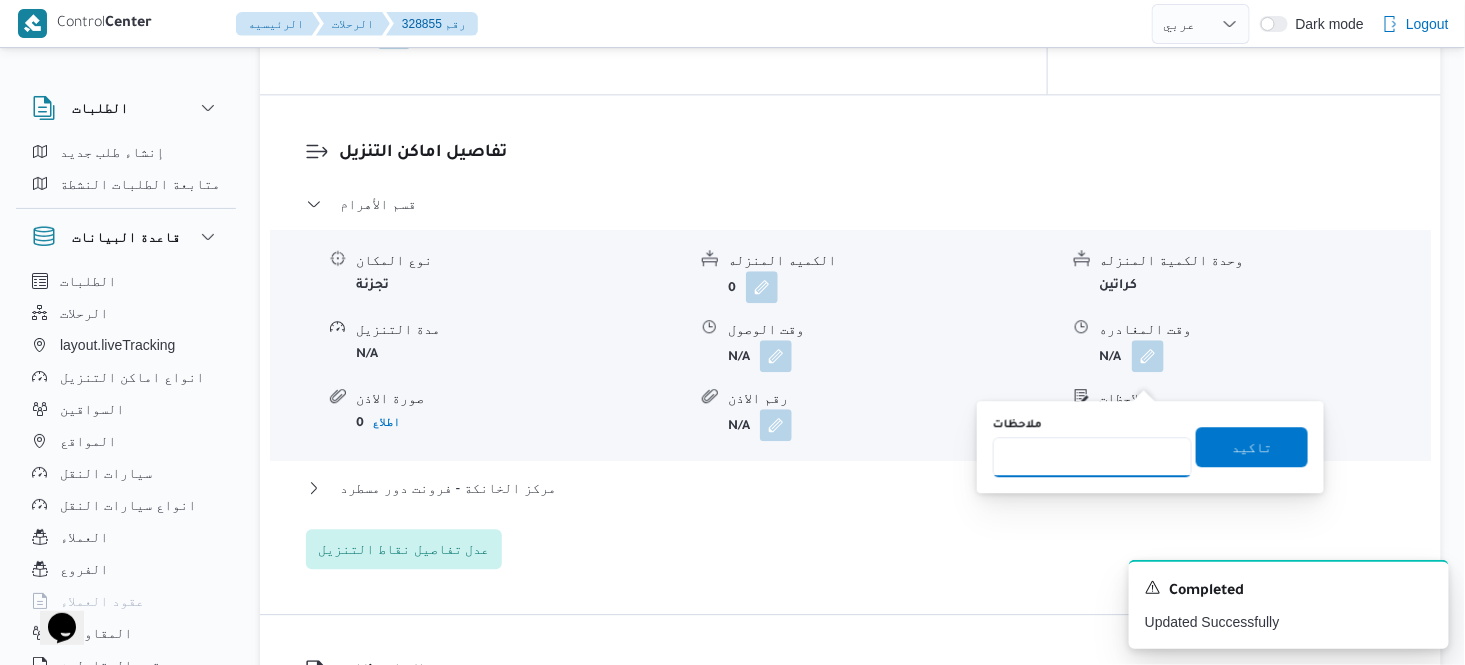 click on "ملاحظات" at bounding box center (1092, 457) 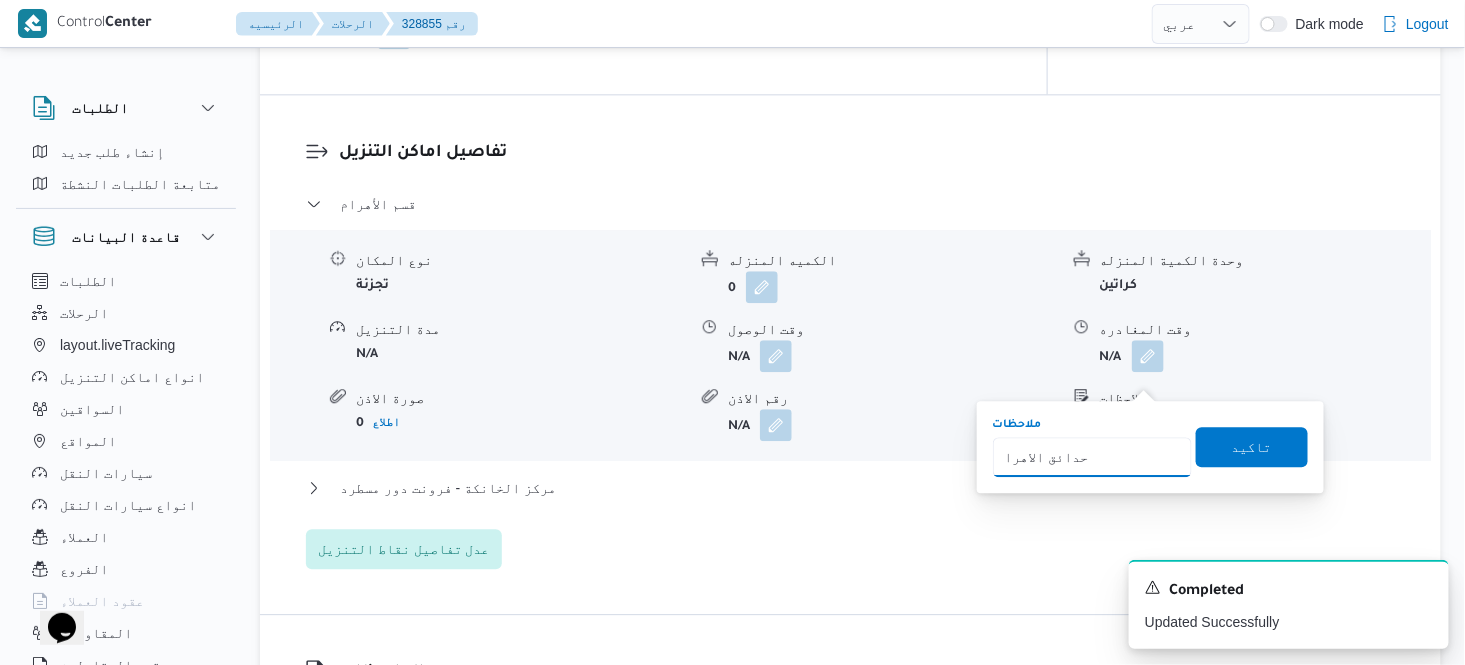 type on "حدائق الاهرام" 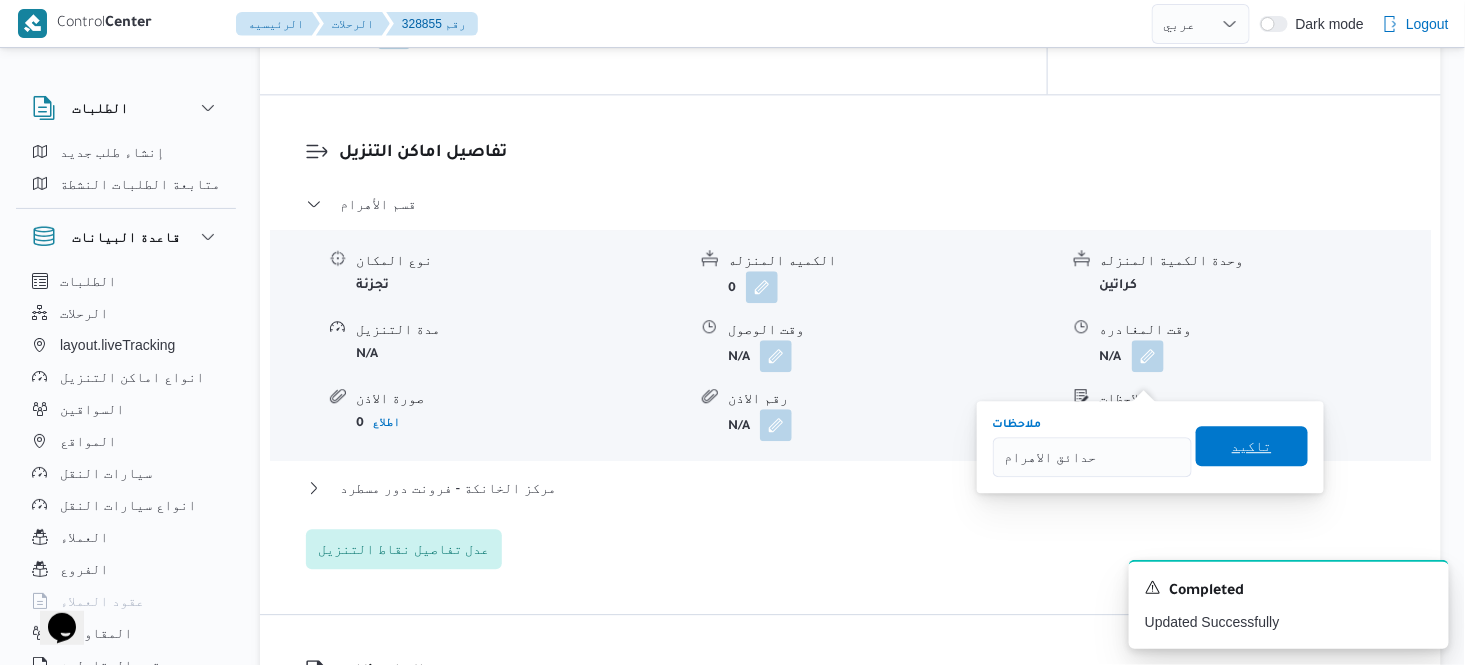 click on "تاكيد" at bounding box center [1252, 446] 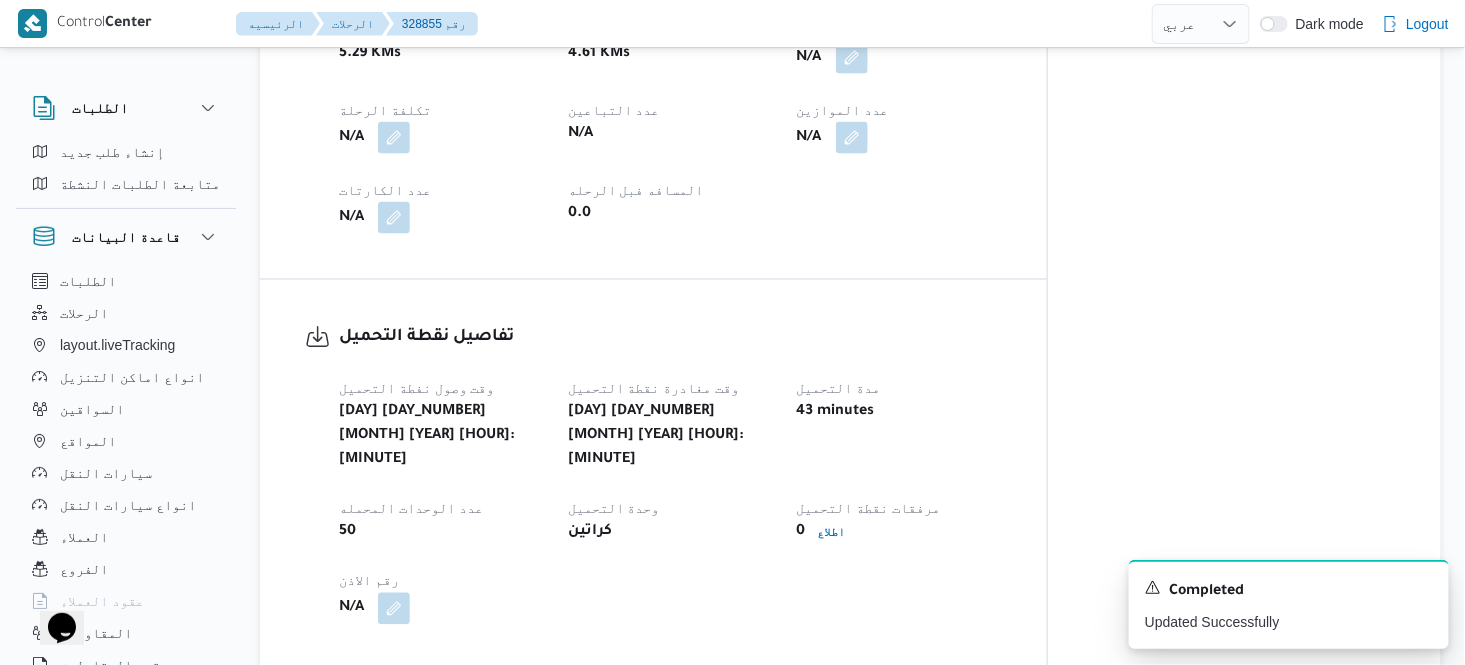 scroll, scrollTop: 1066, scrollLeft: 0, axis: vertical 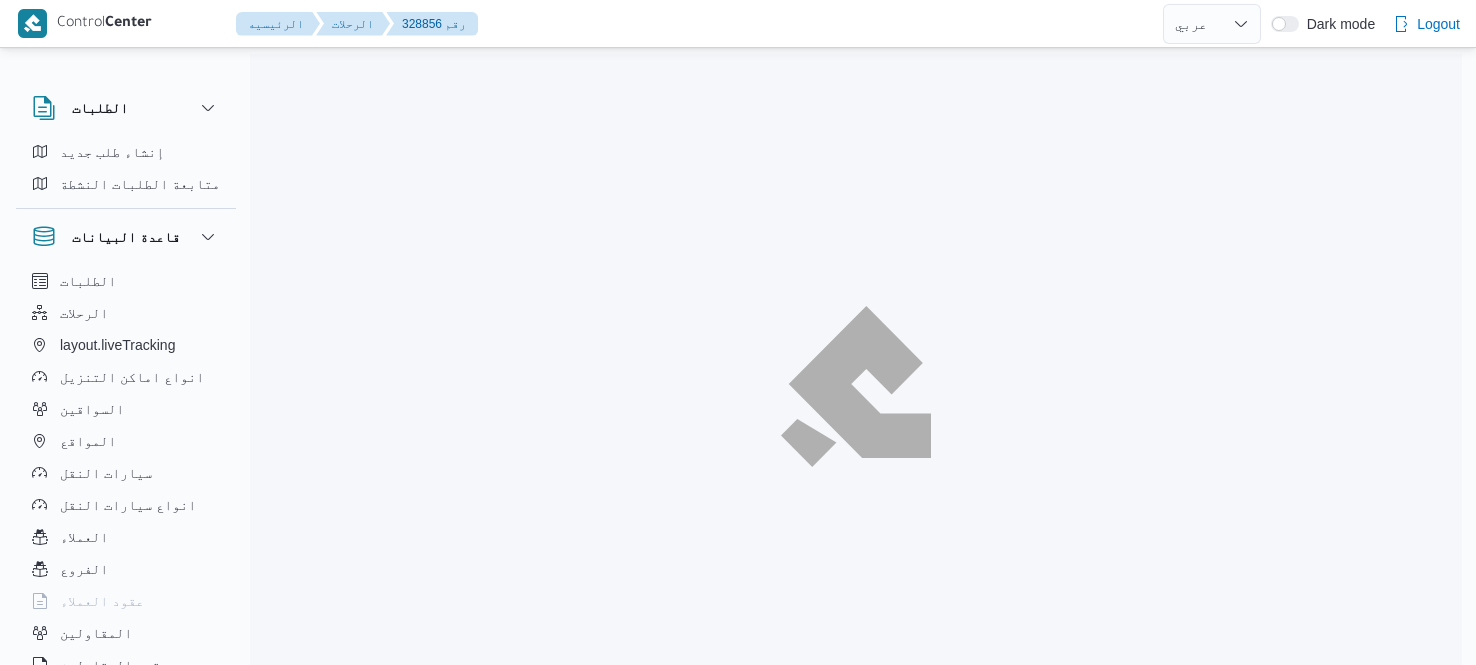 select on "ar" 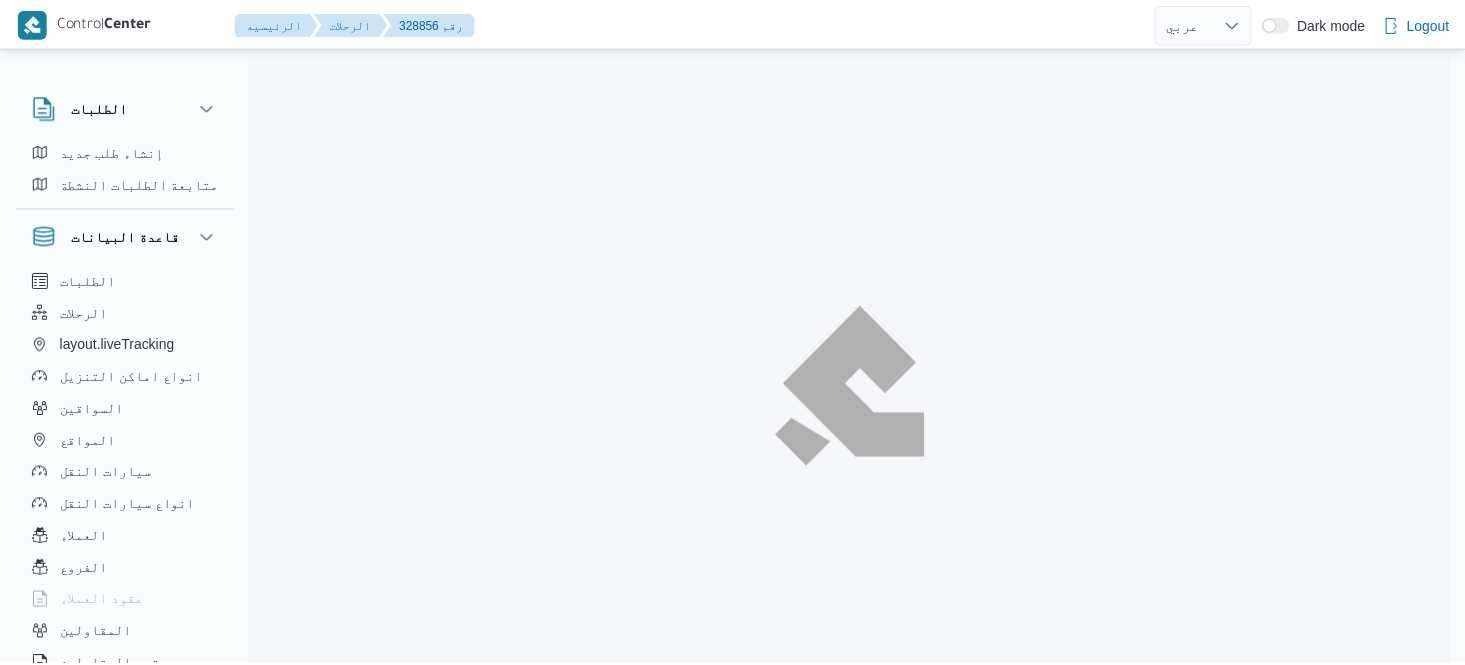 scroll, scrollTop: 0, scrollLeft: 0, axis: both 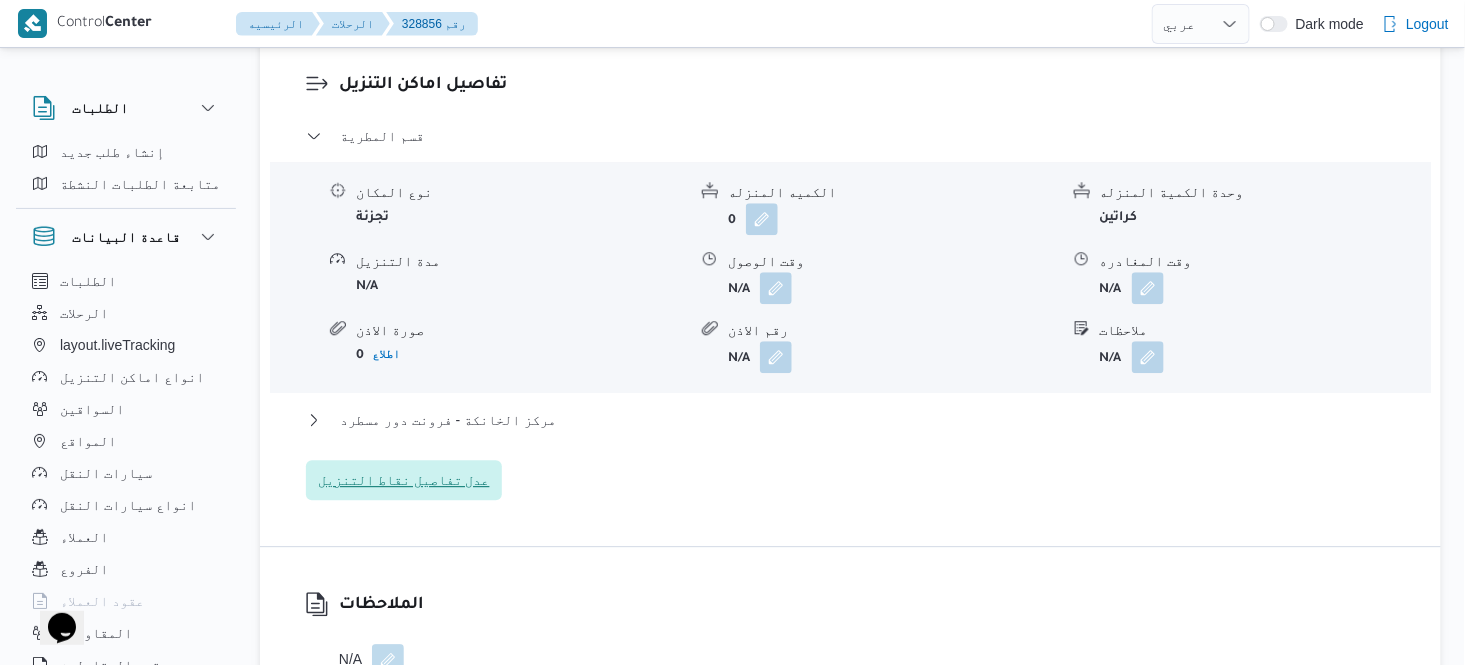 click on "عدل تفاصيل نقاط التنزيل" at bounding box center [404, 480] 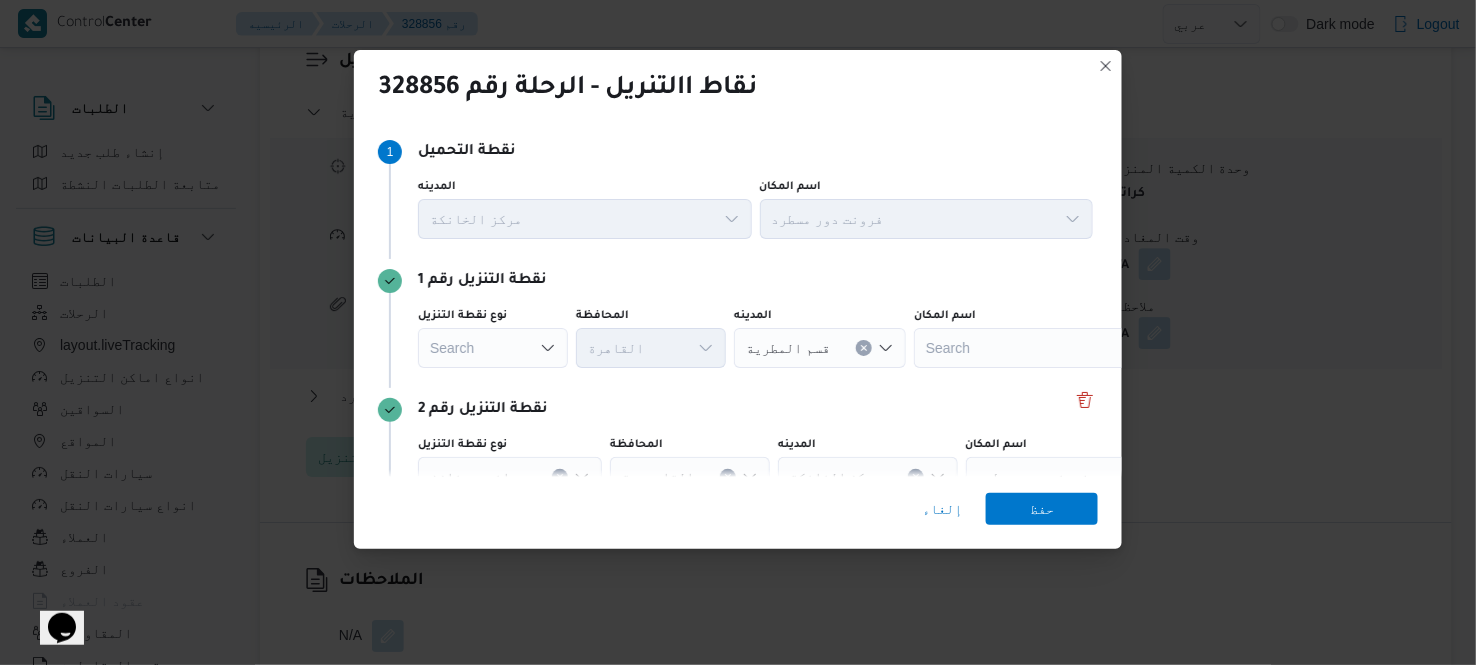 click on "Search" at bounding box center [493, 348] 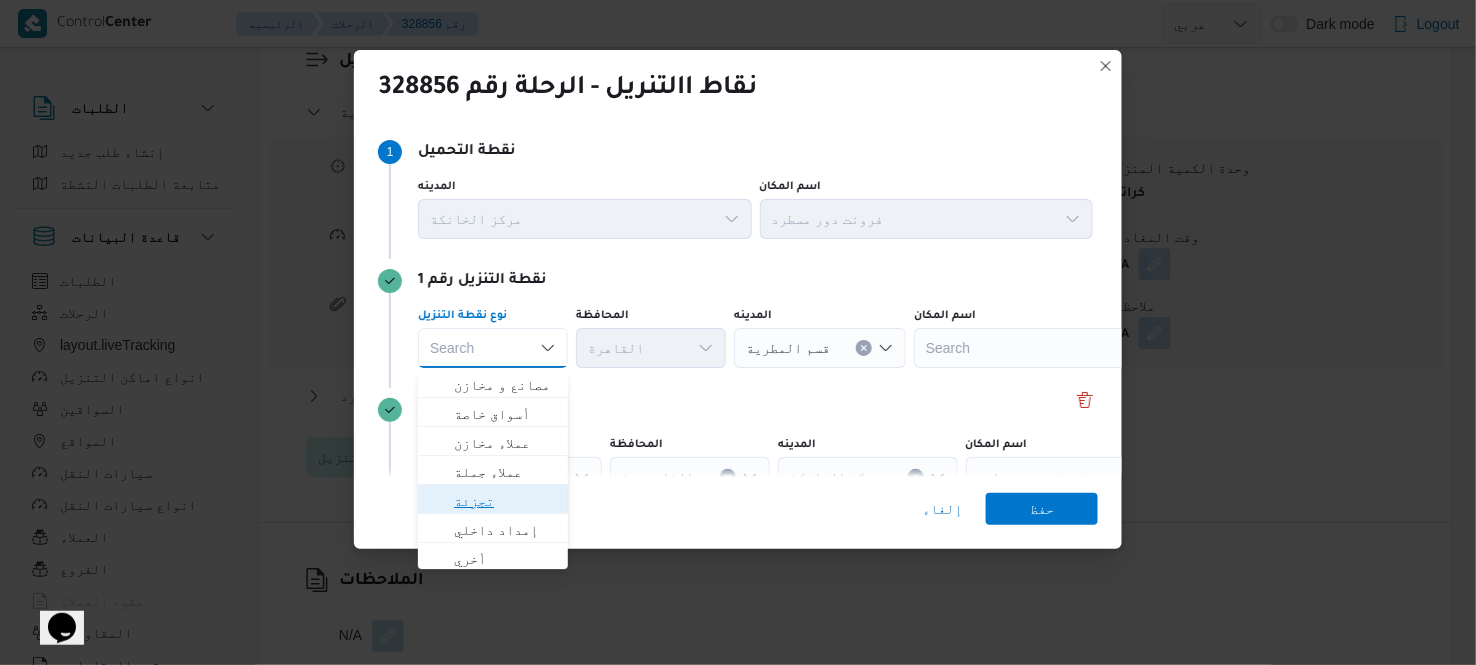 click on "تجزئة" at bounding box center (505, 501) 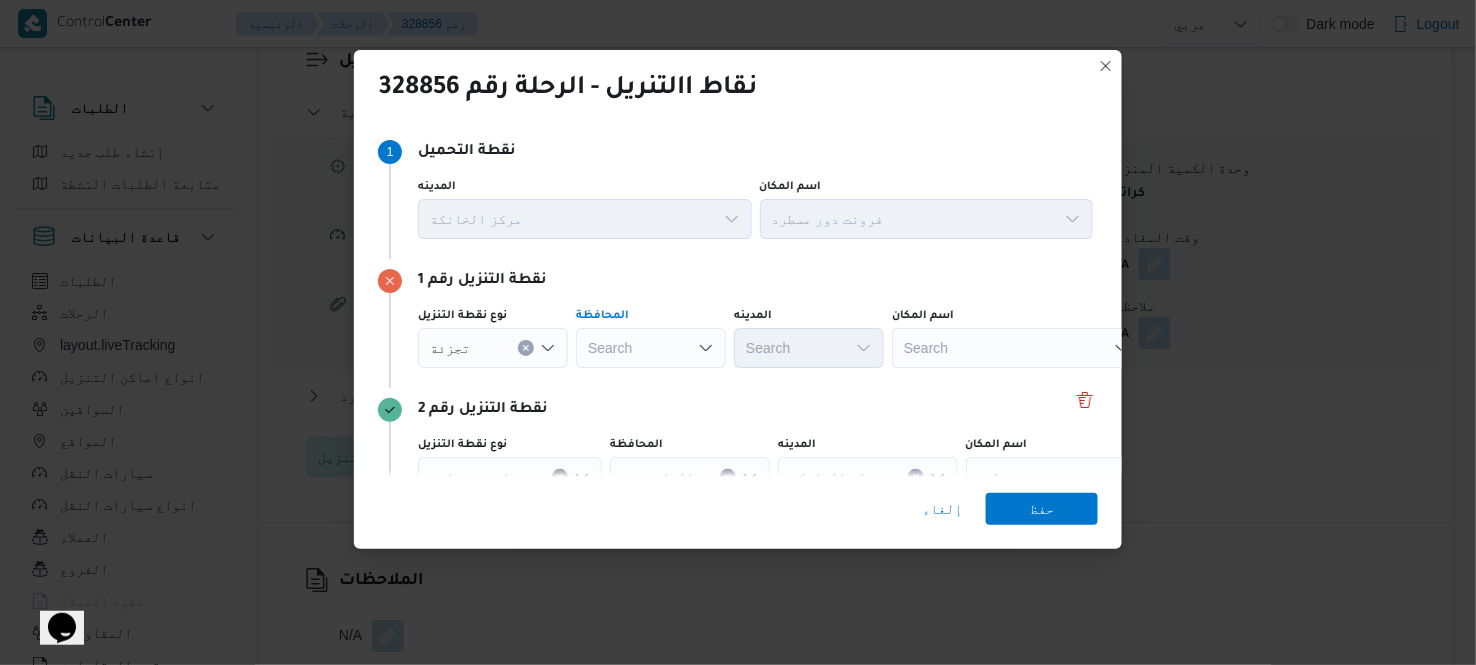 click on "Search" at bounding box center [651, 348] 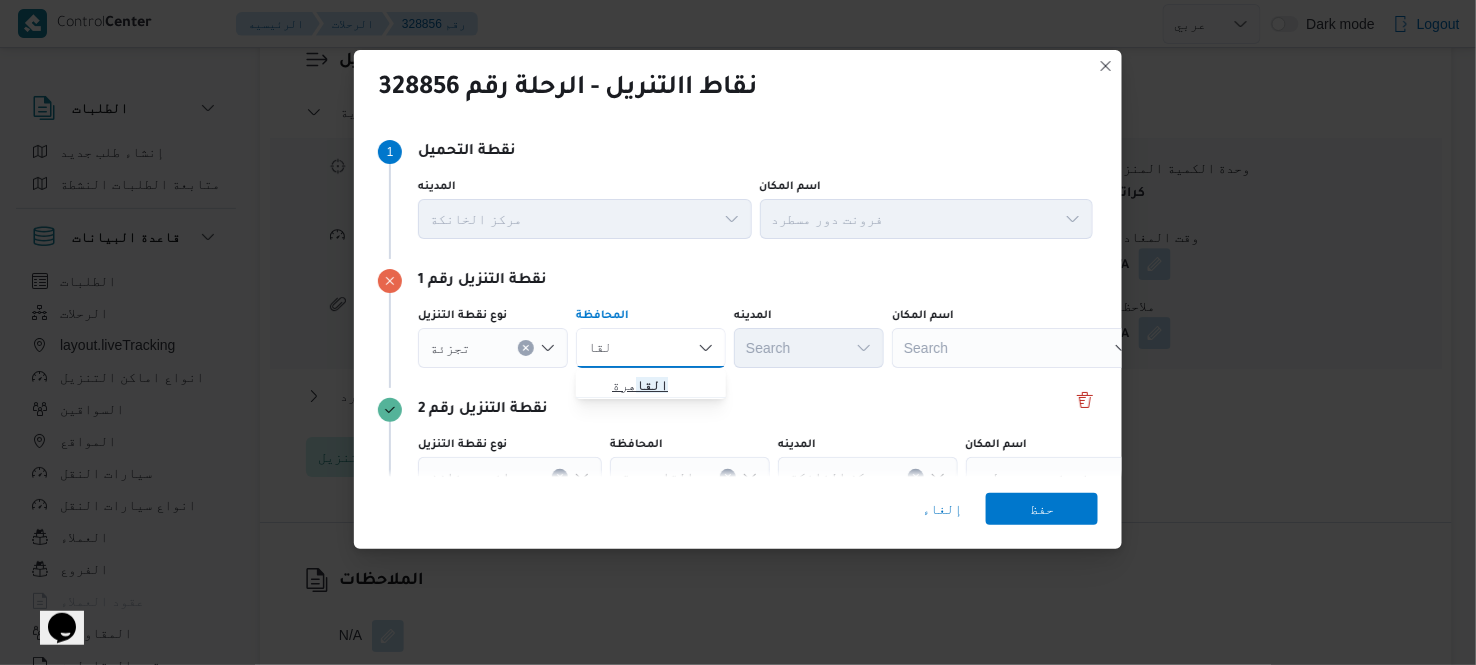 type on "القا" 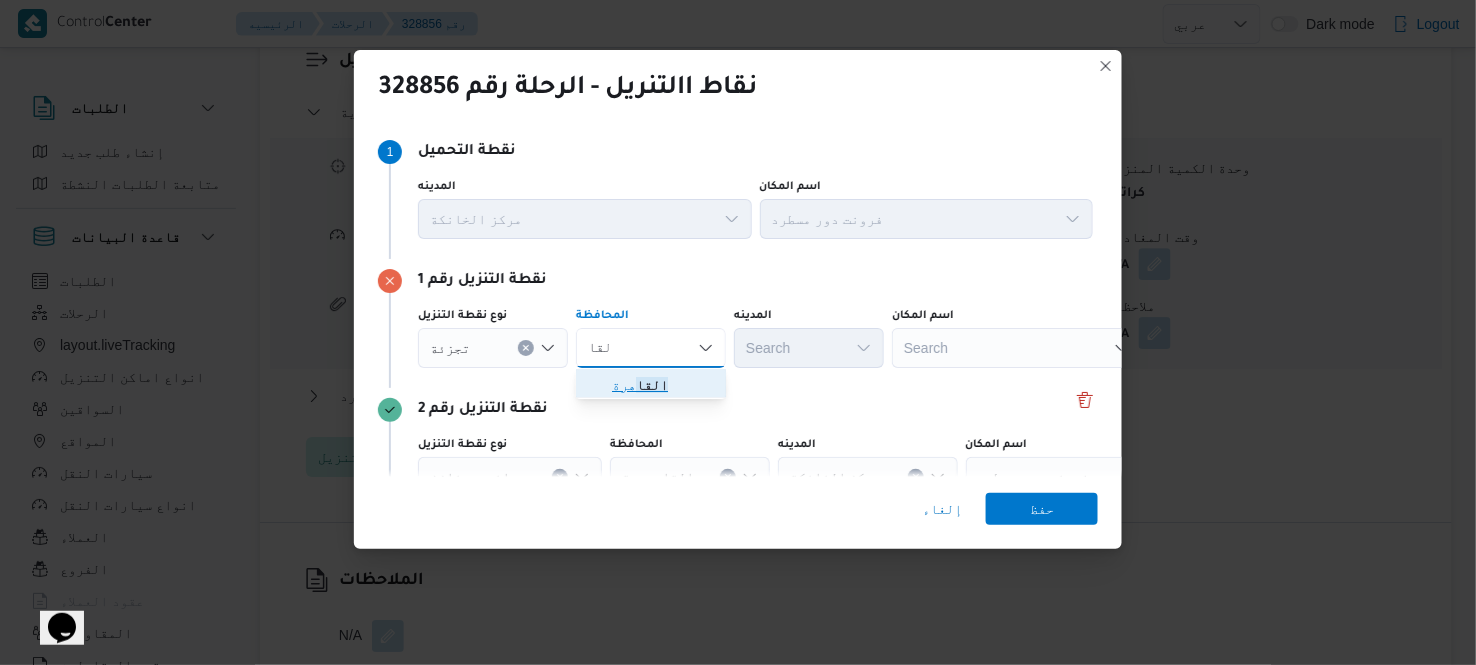 click on "القا" 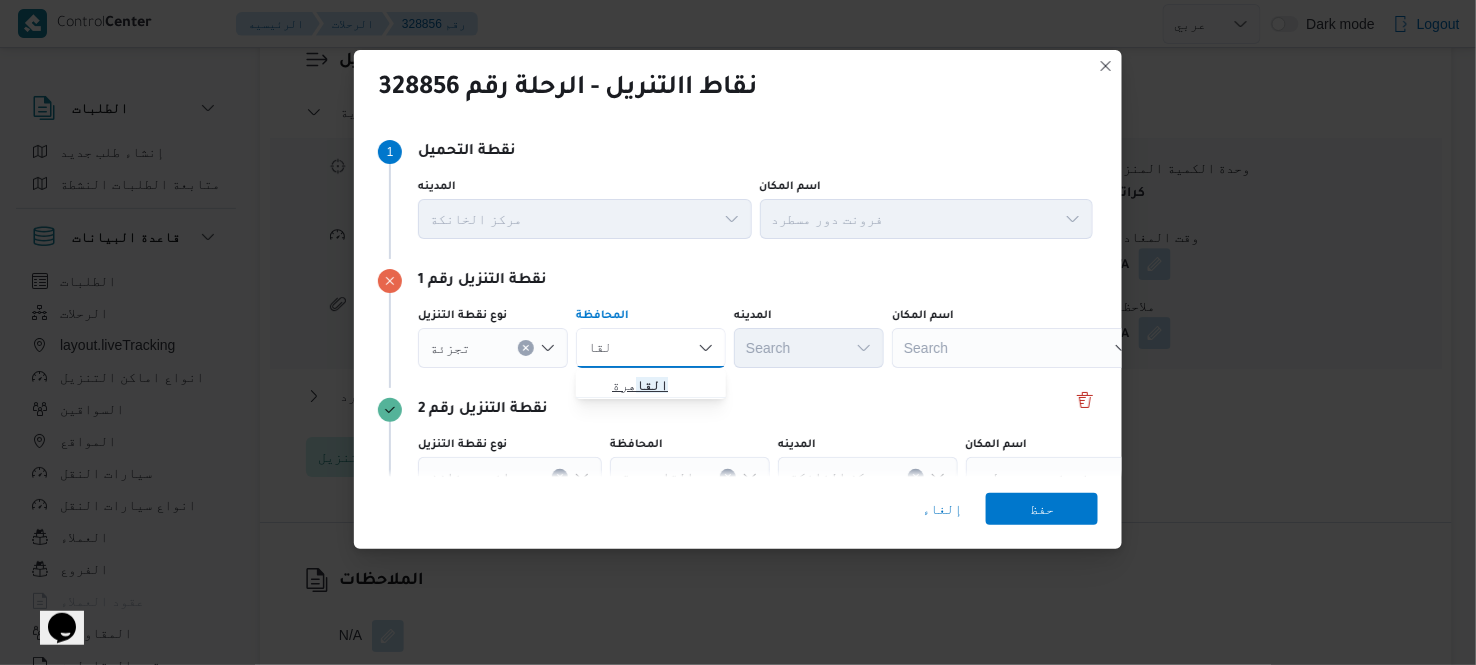 type 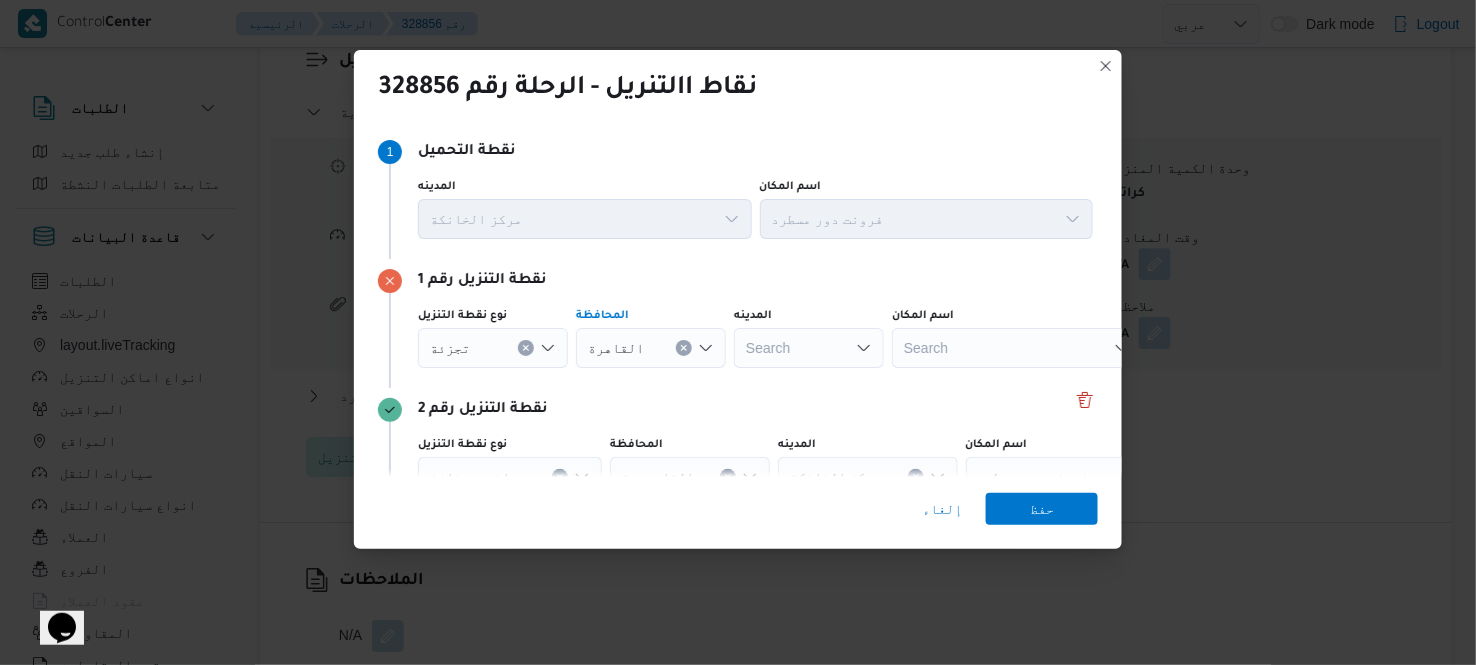 click on "Search" at bounding box center (809, 348) 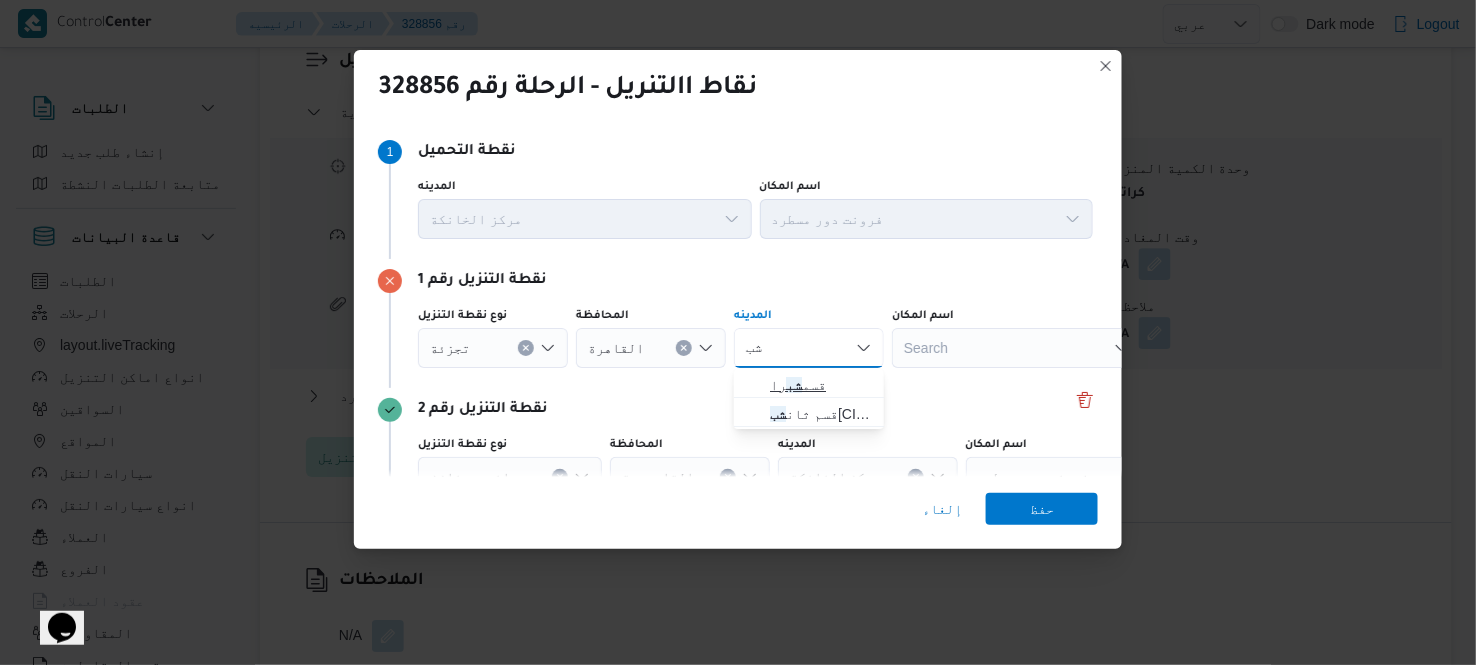 type on "شب" 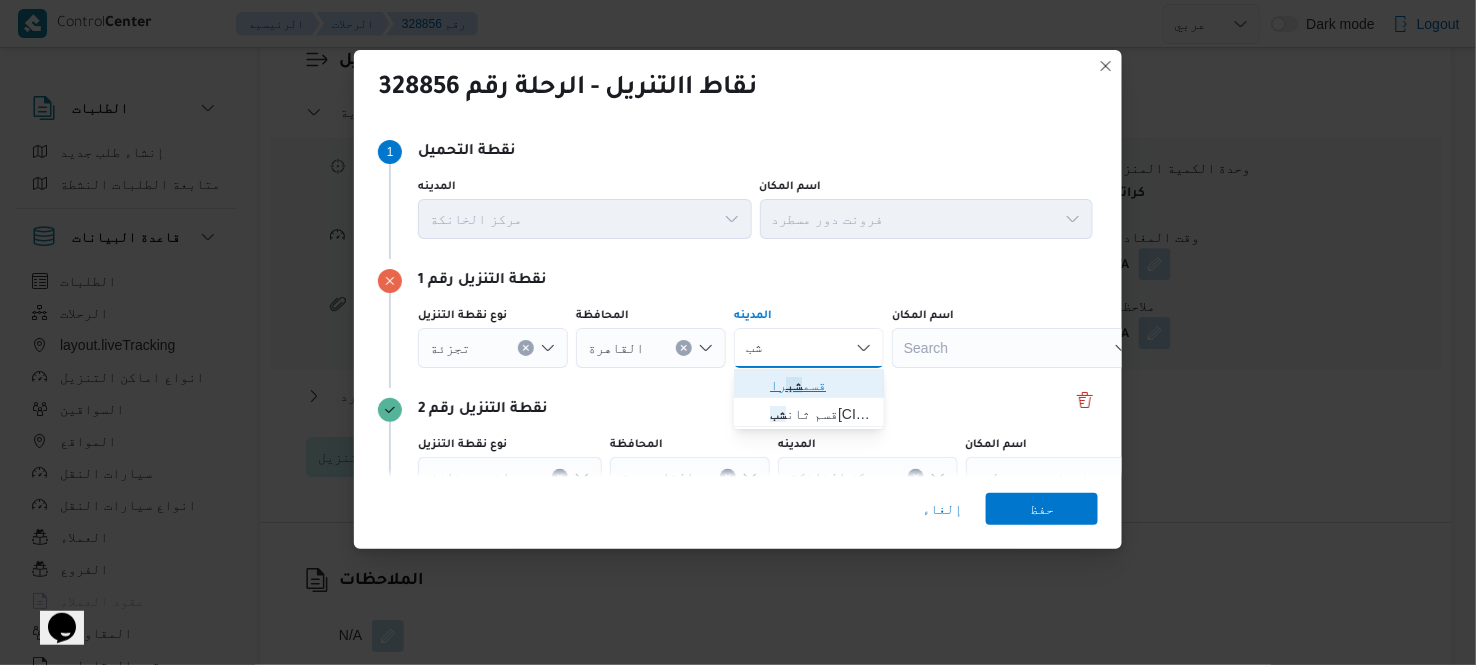 click on "قسم  شب را" at bounding box center (821, 385) 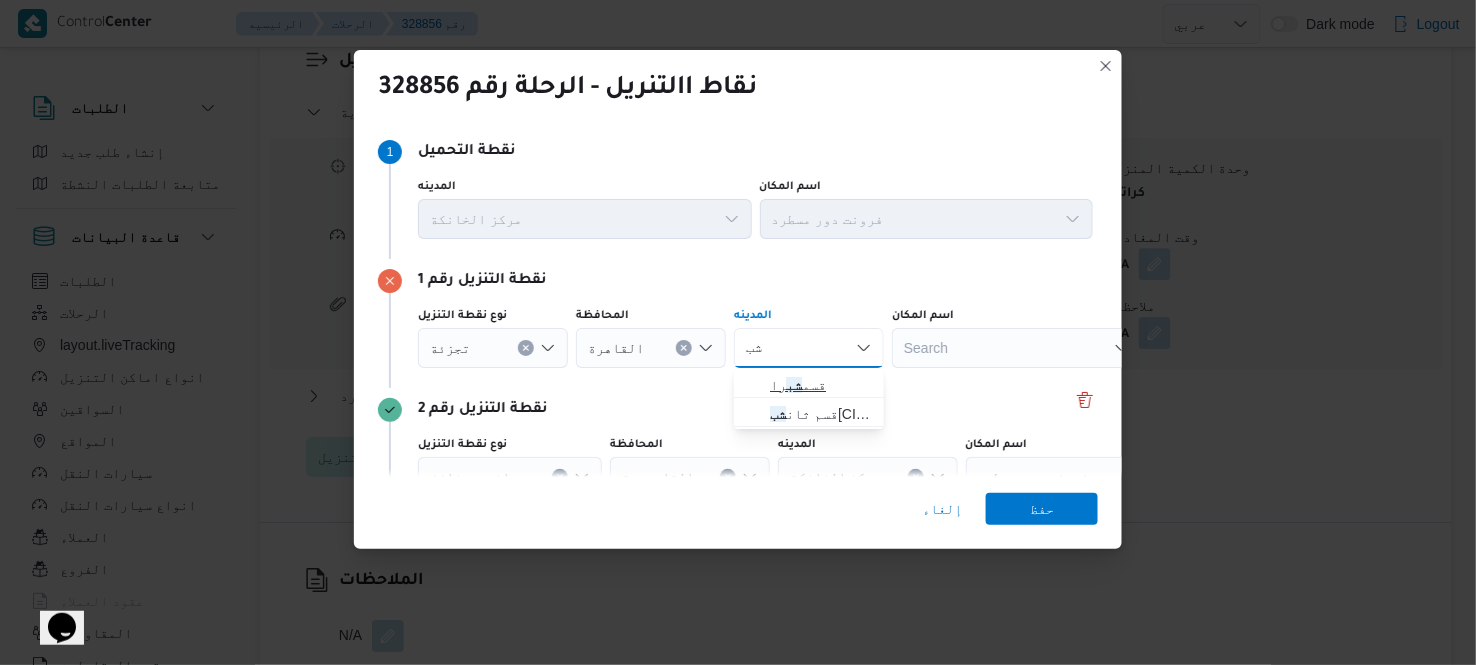 type 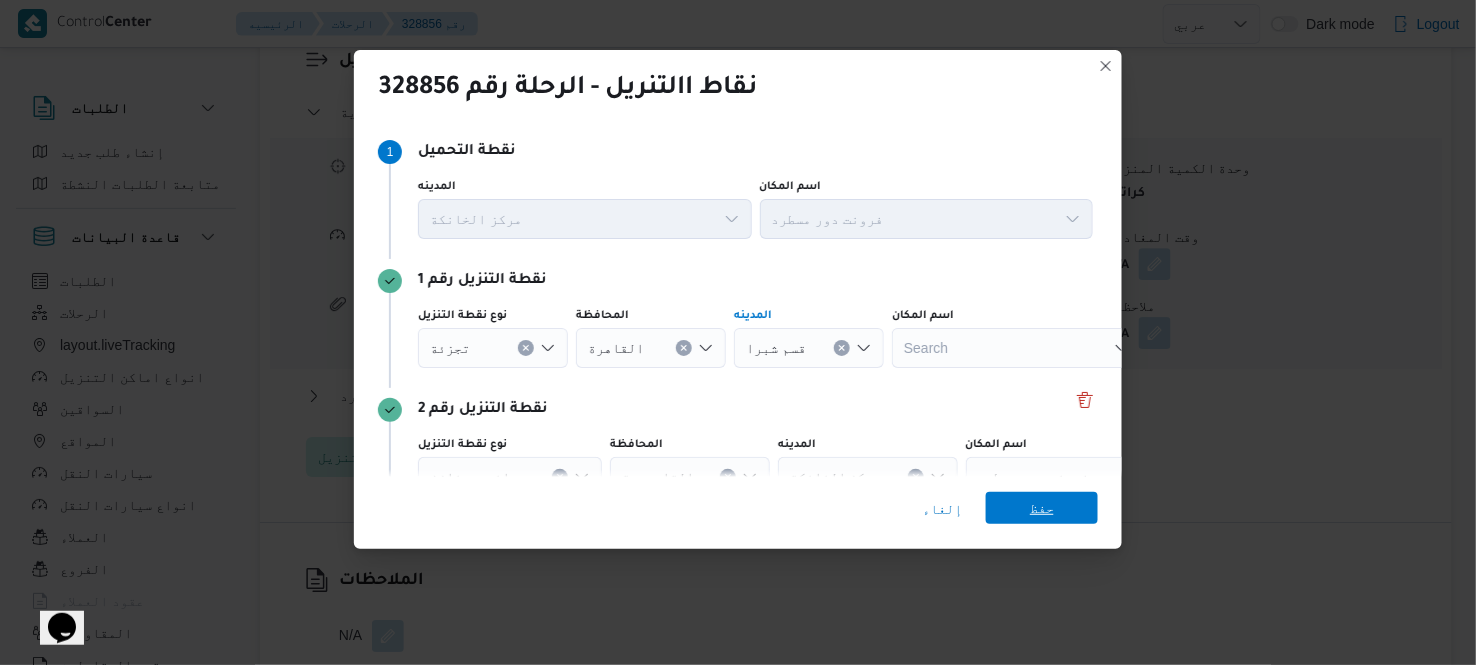 click on "حفظ" at bounding box center (1042, 508) 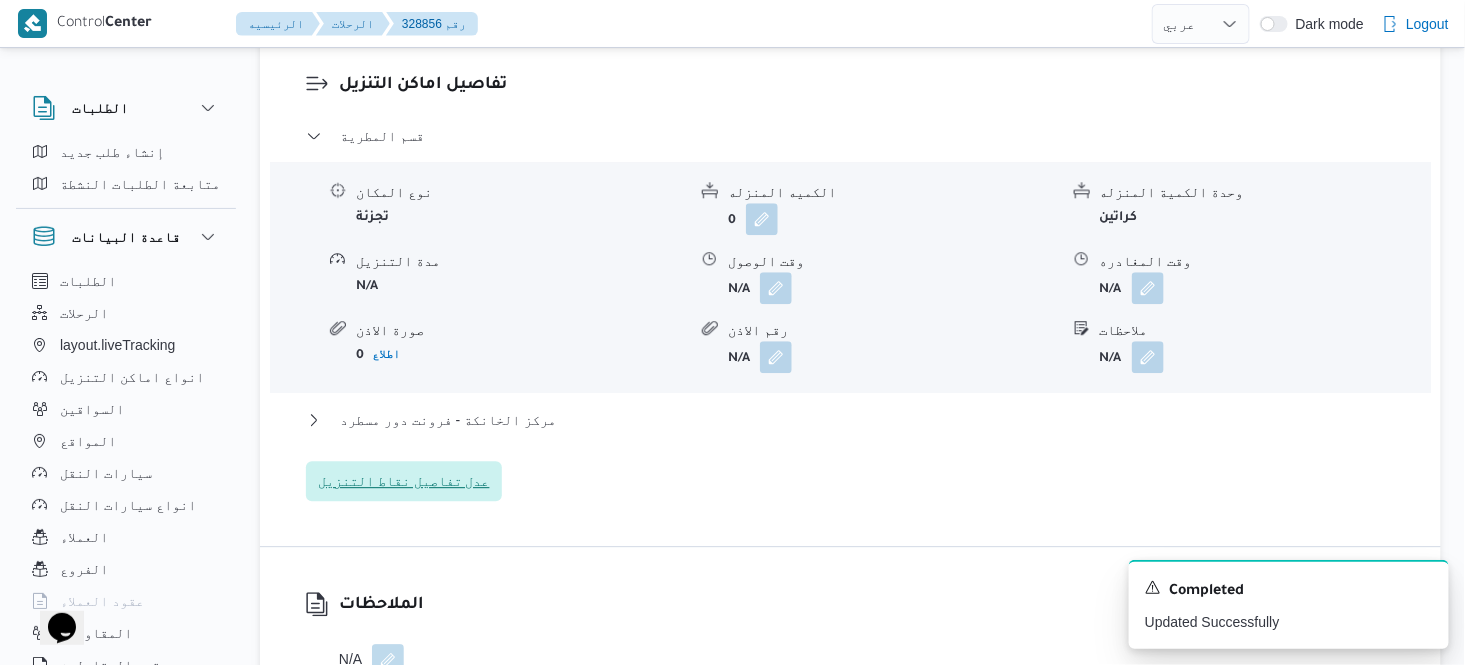 type 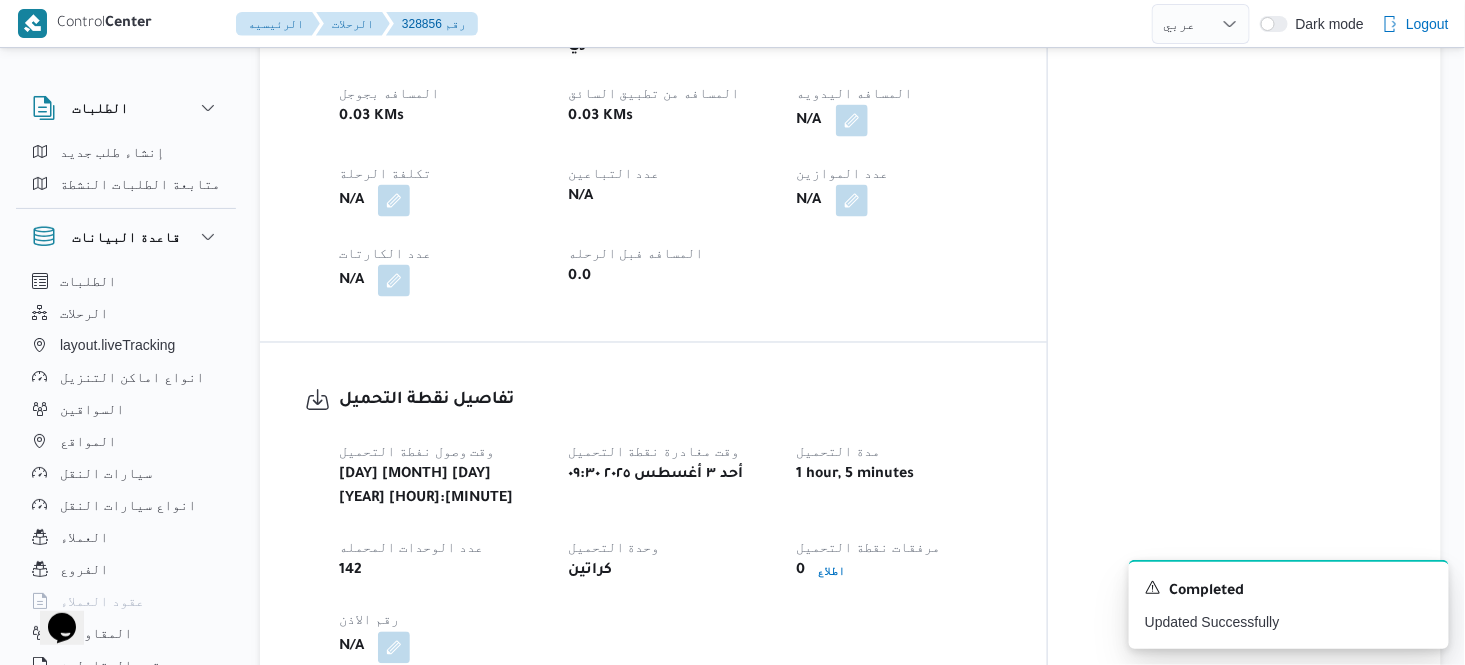scroll, scrollTop: 933, scrollLeft: 0, axis: vertical 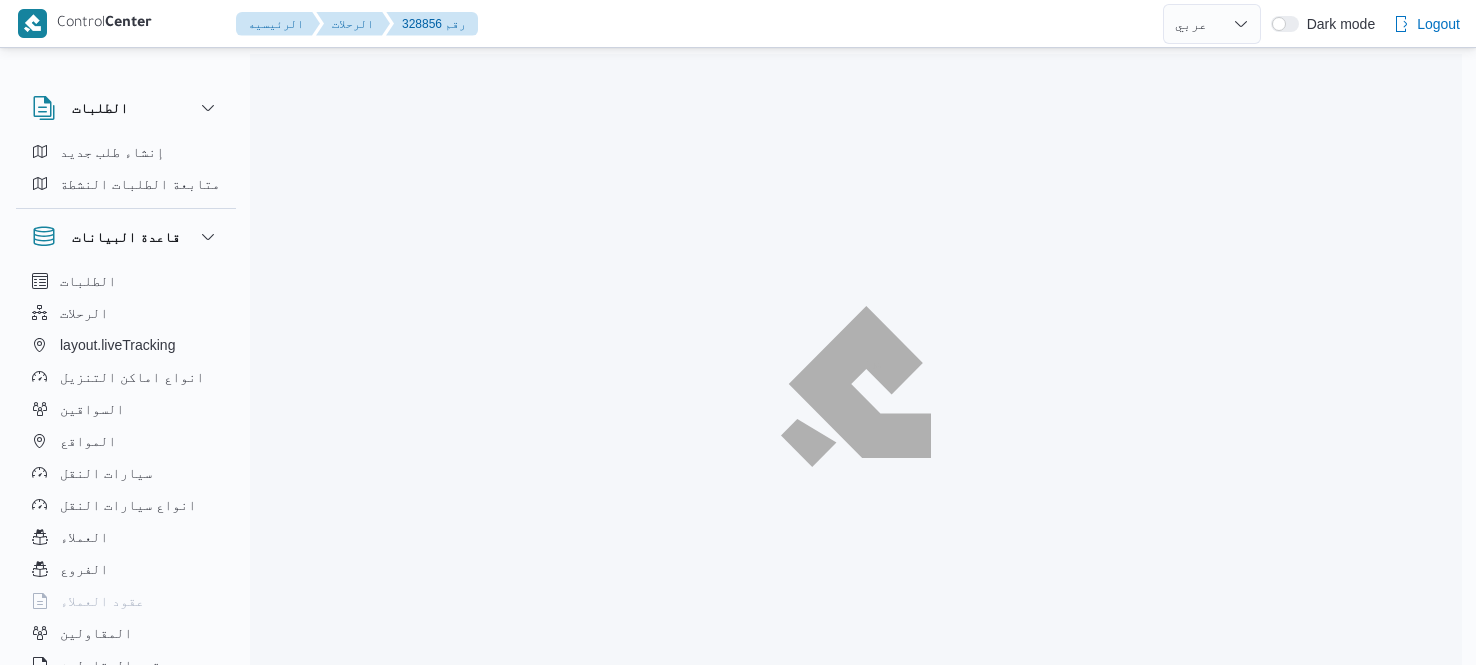 select on "ar" 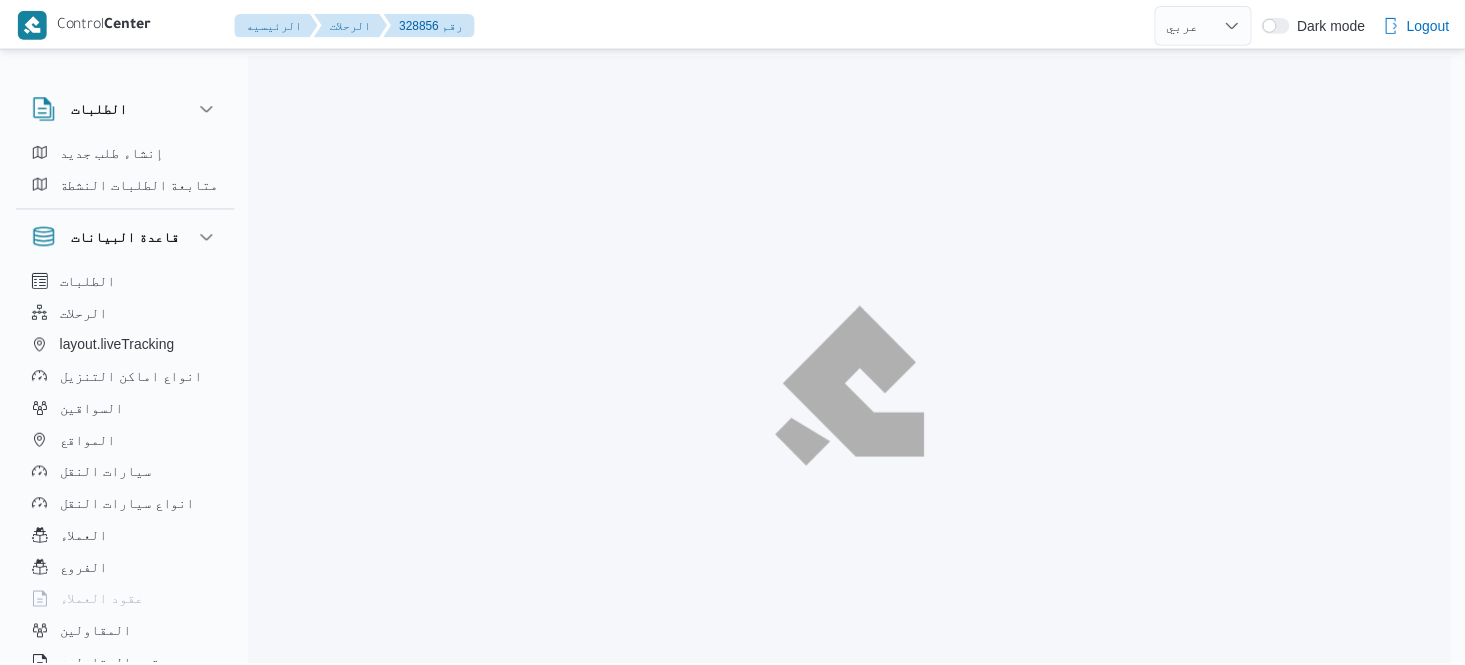 scroll, scrollTop: 54, scrollLeft: 0, axis: vertical 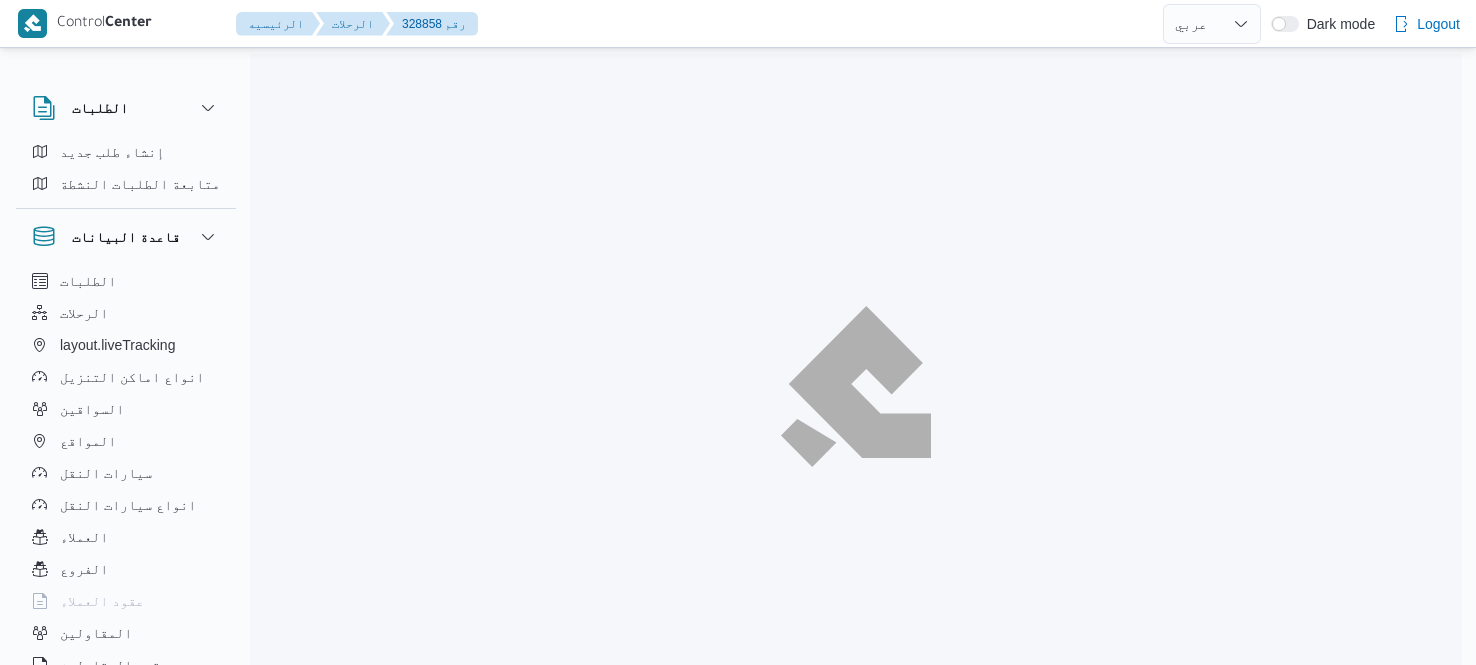 select on "ar" 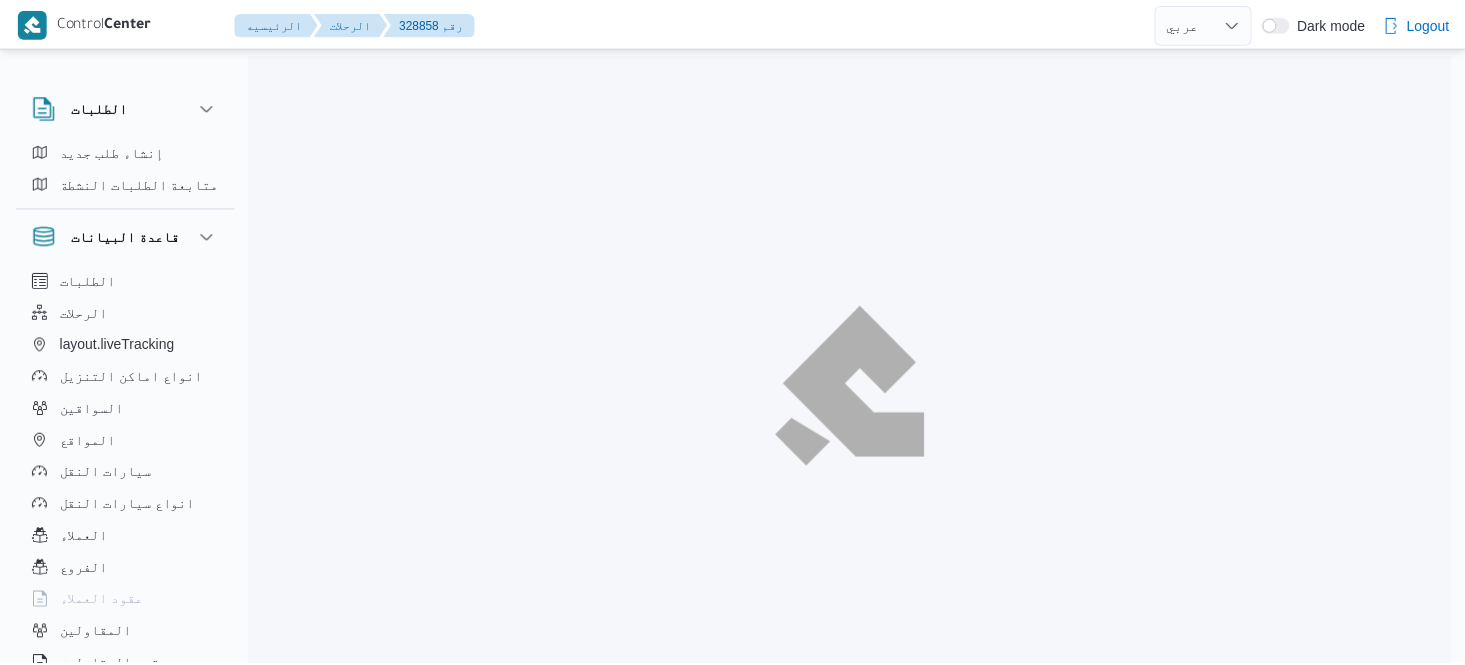 scroll, scrollTop: 0, scrollLeft: 0, axis: both 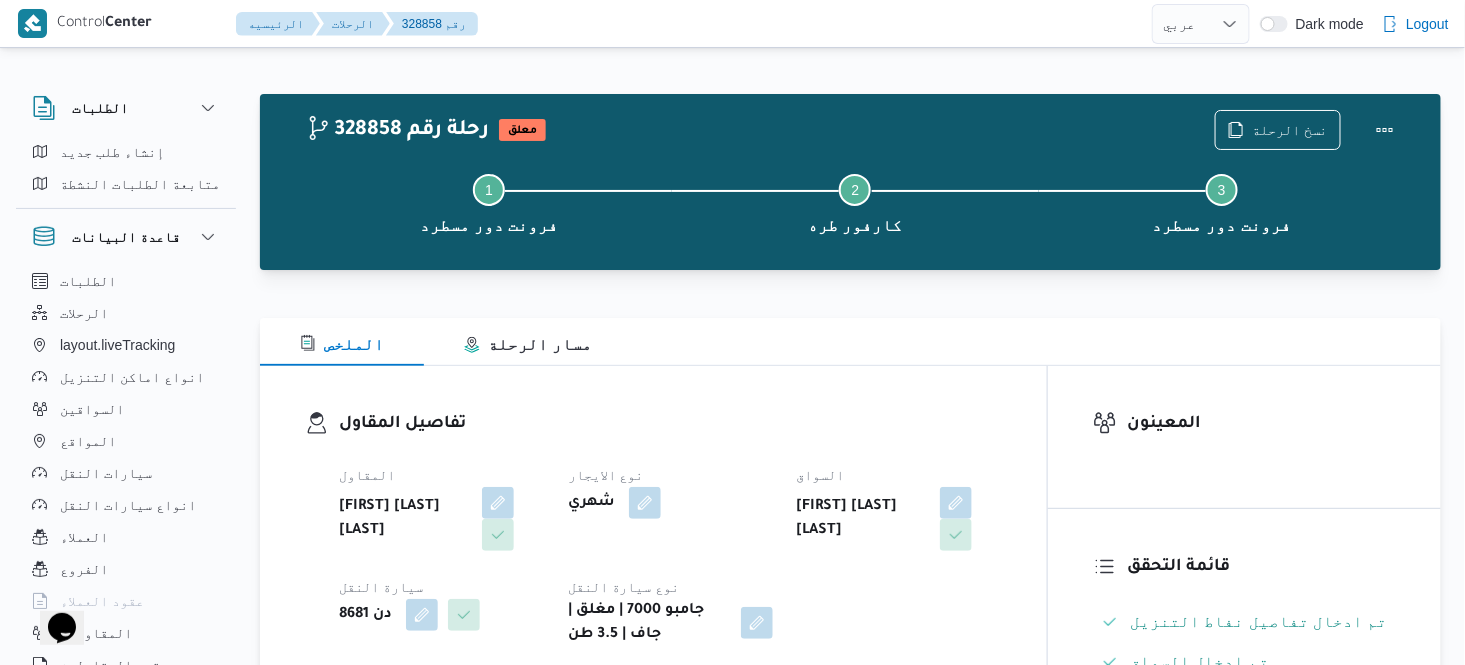 click on "الملخص مسار الرحلة" at bounding box center [850, 342] 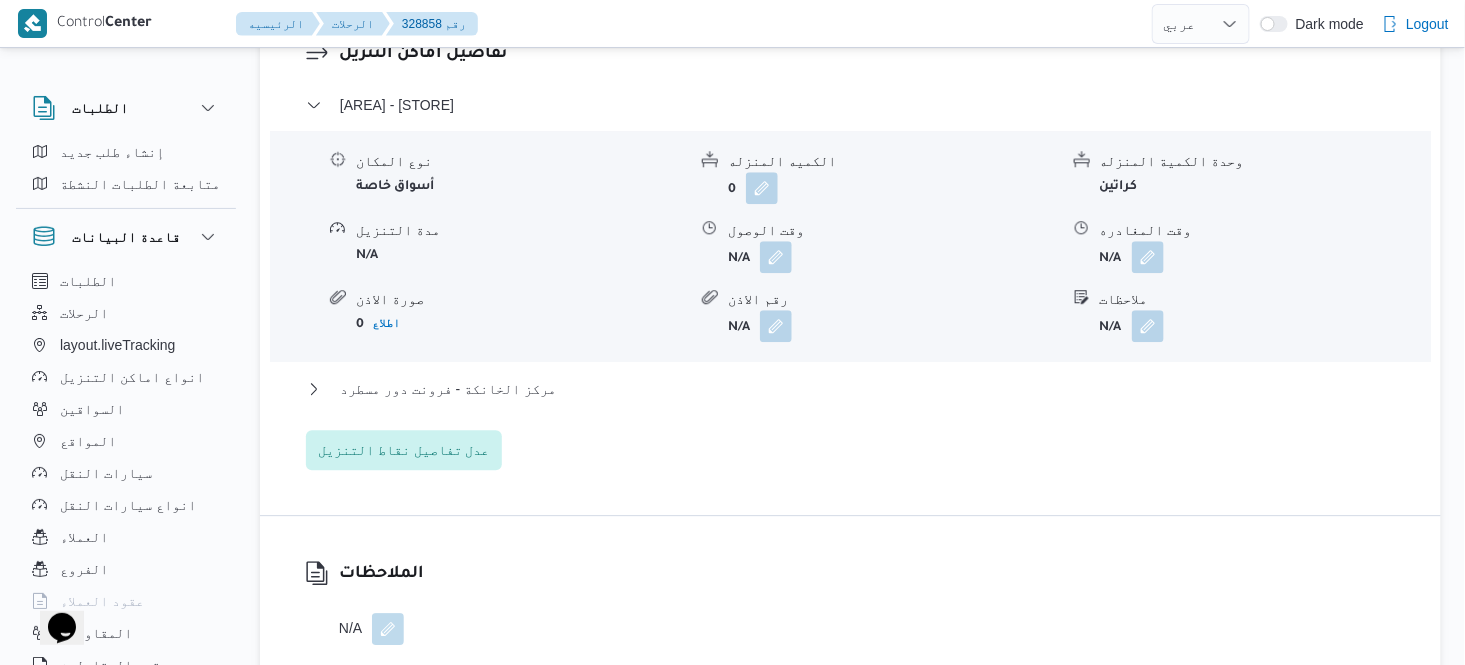 scroll, scrollTop: 1733, scrollLeft: 0, axis: vertical 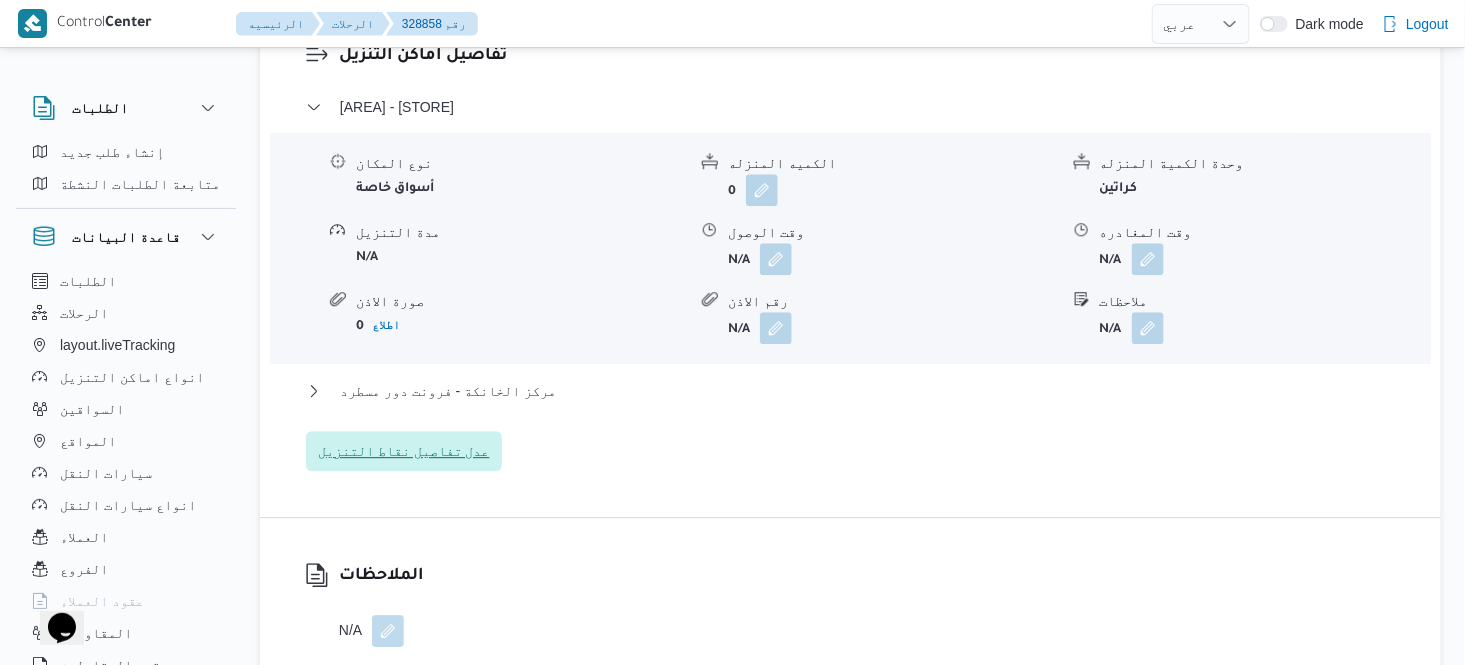 click on "عدل تفاصيل نقاط التنزيل" at bounding box center (404, 451) 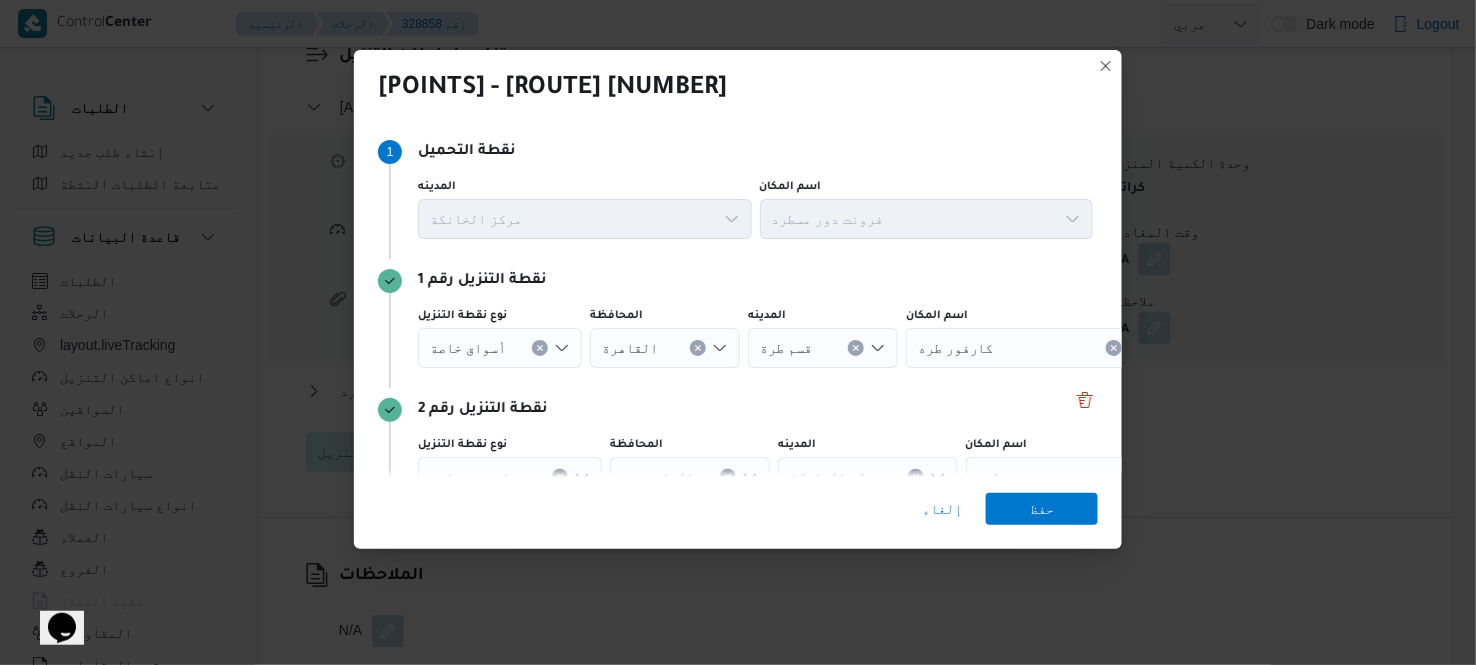 click on "كارفور طره" at bounding box center [956, 347] 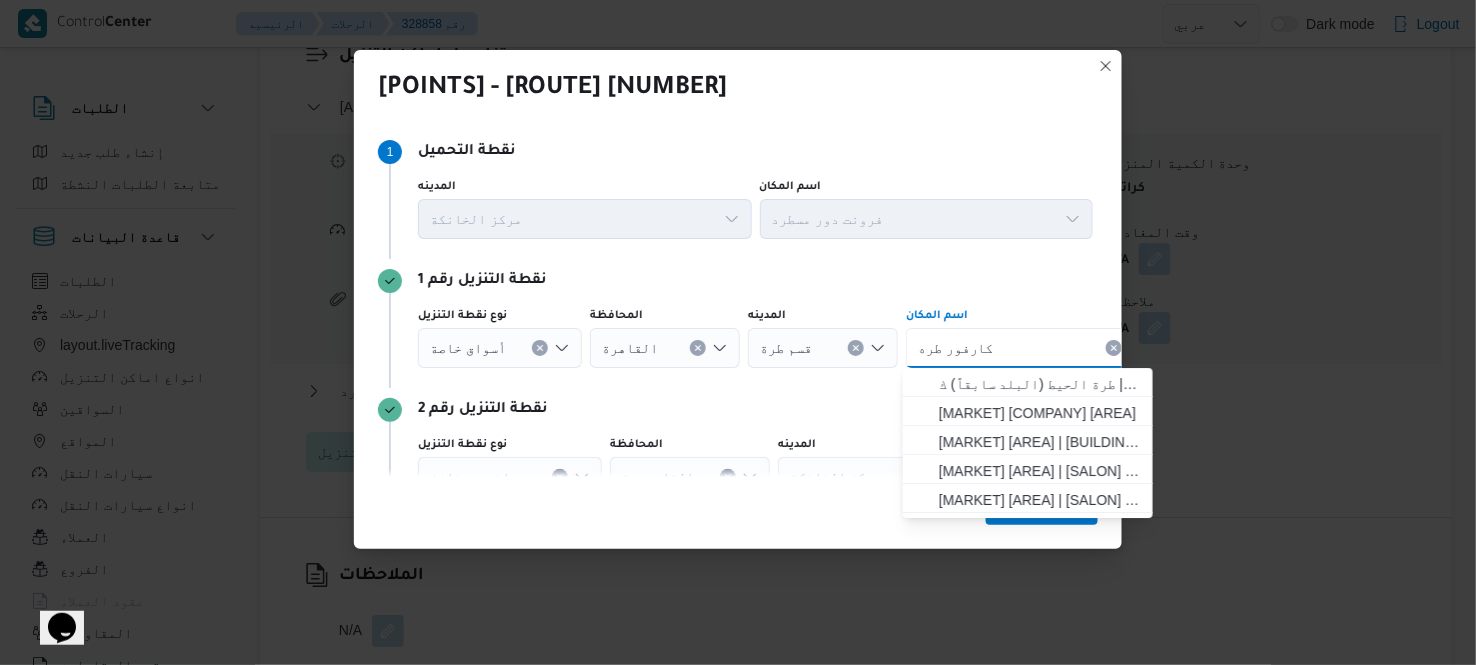 click 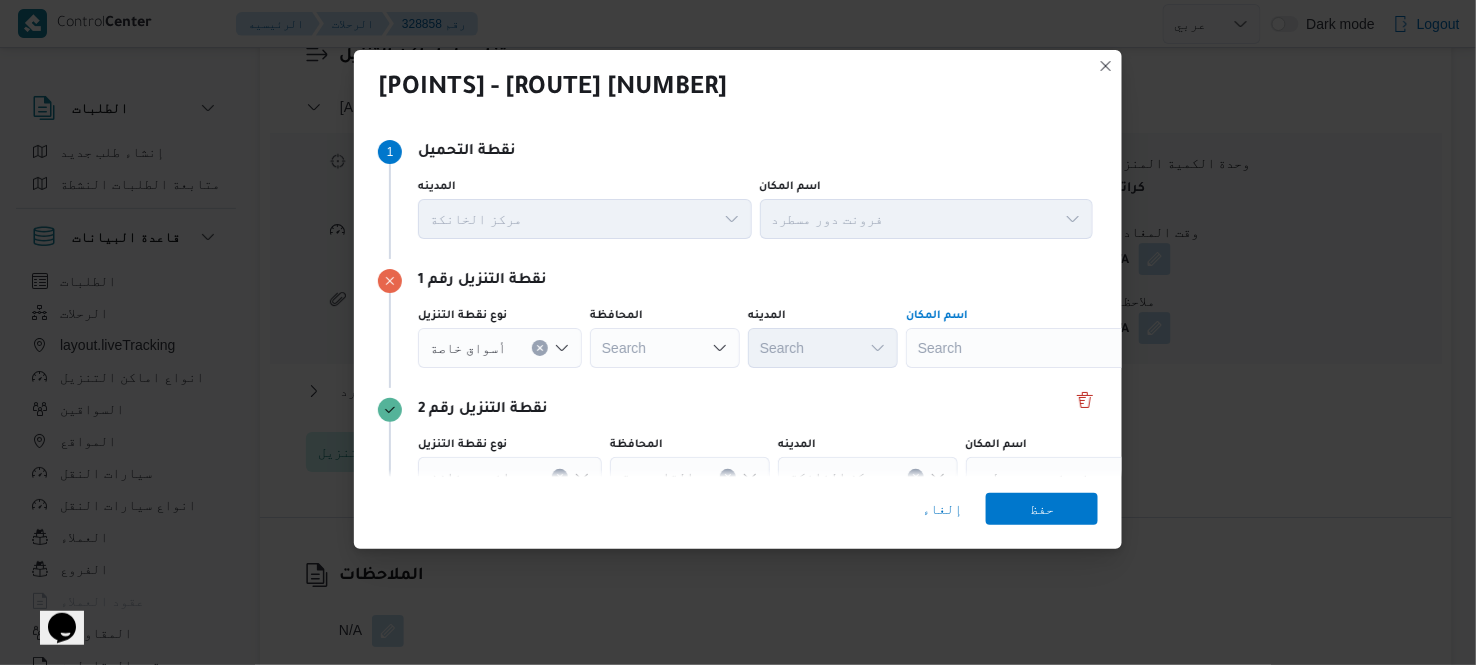 click on "Search" at bounding box center (1031, 348) 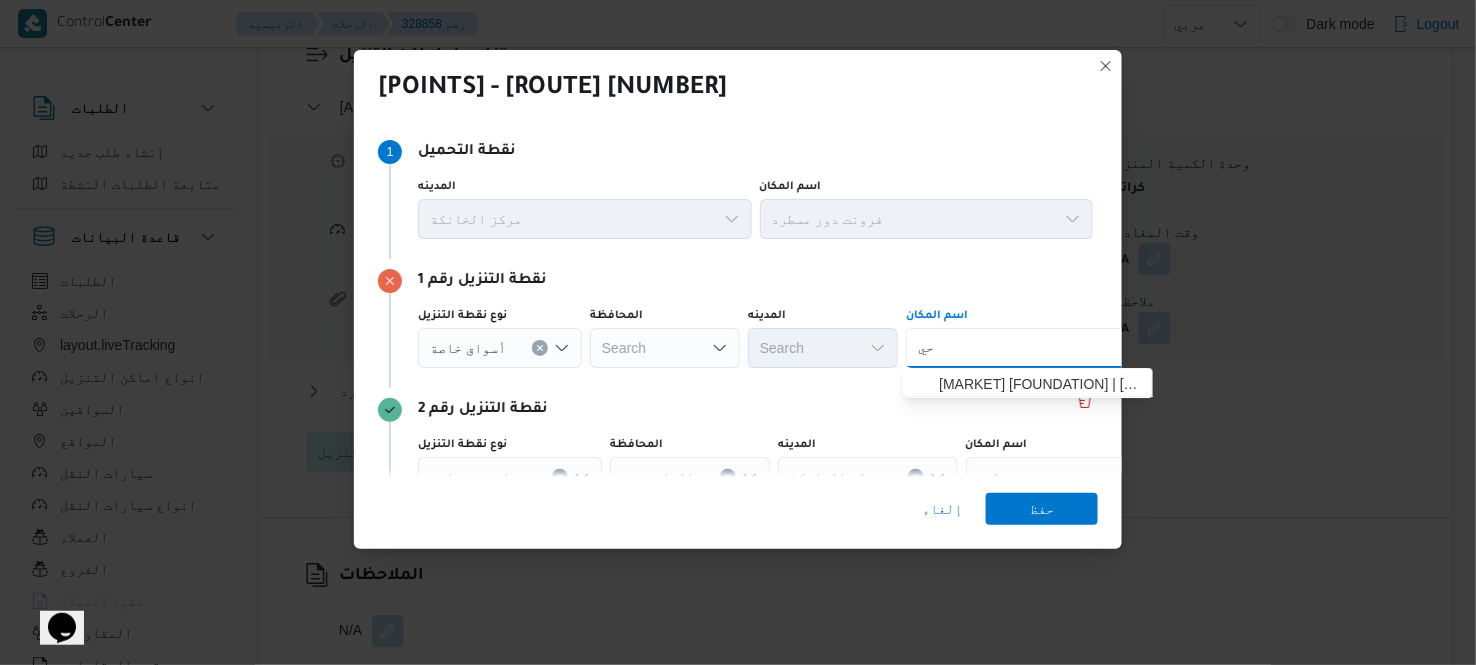 type on "ح" 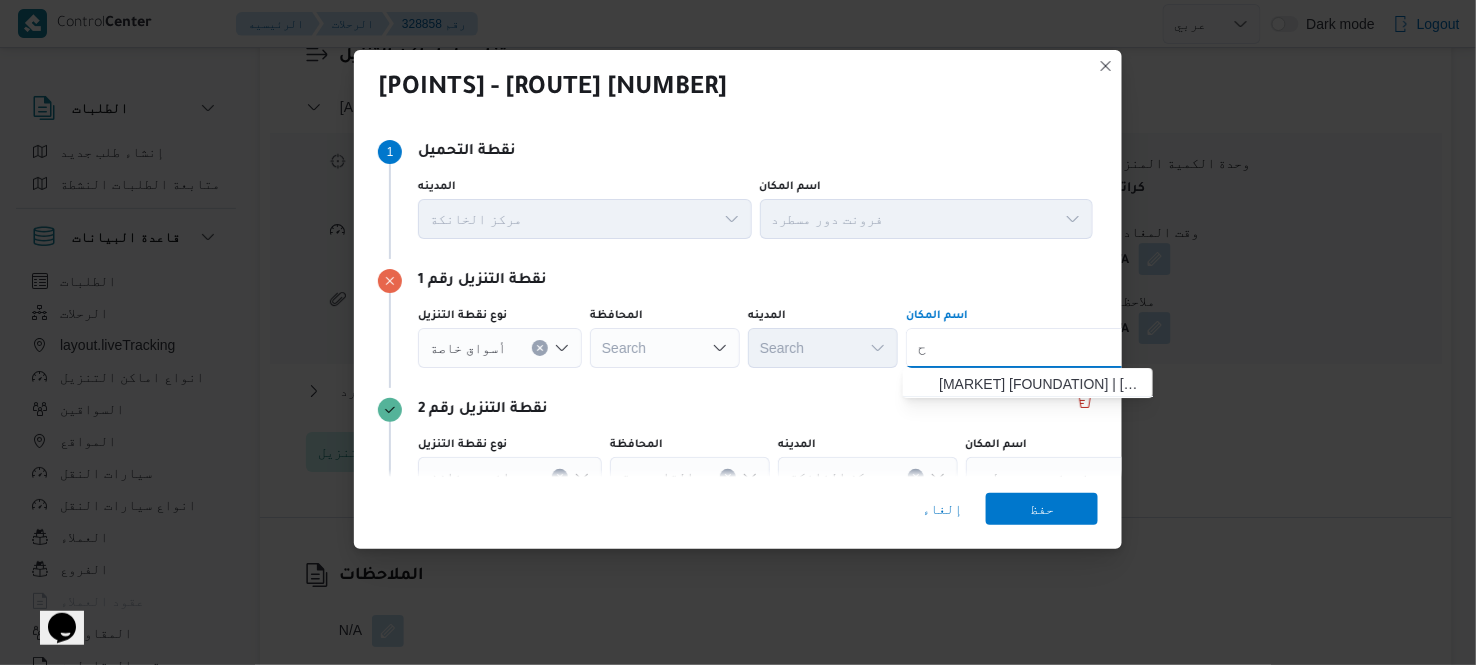 type 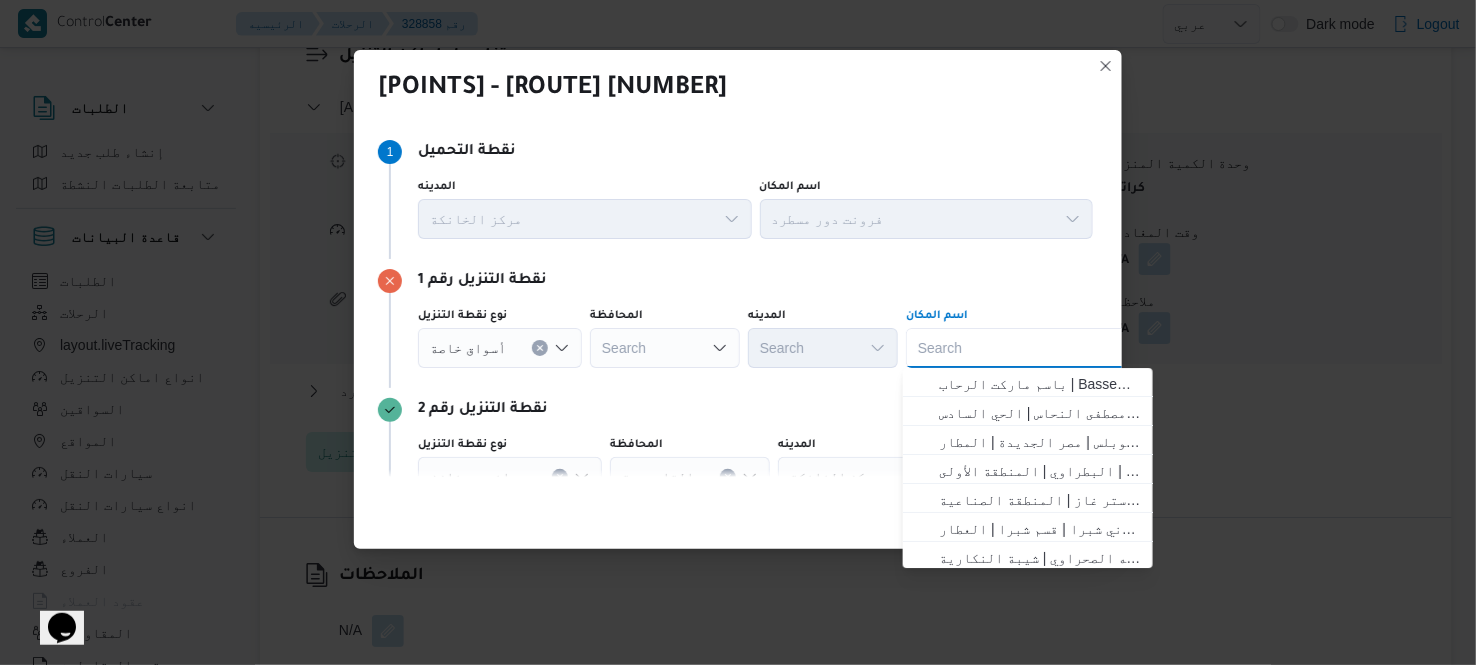 click 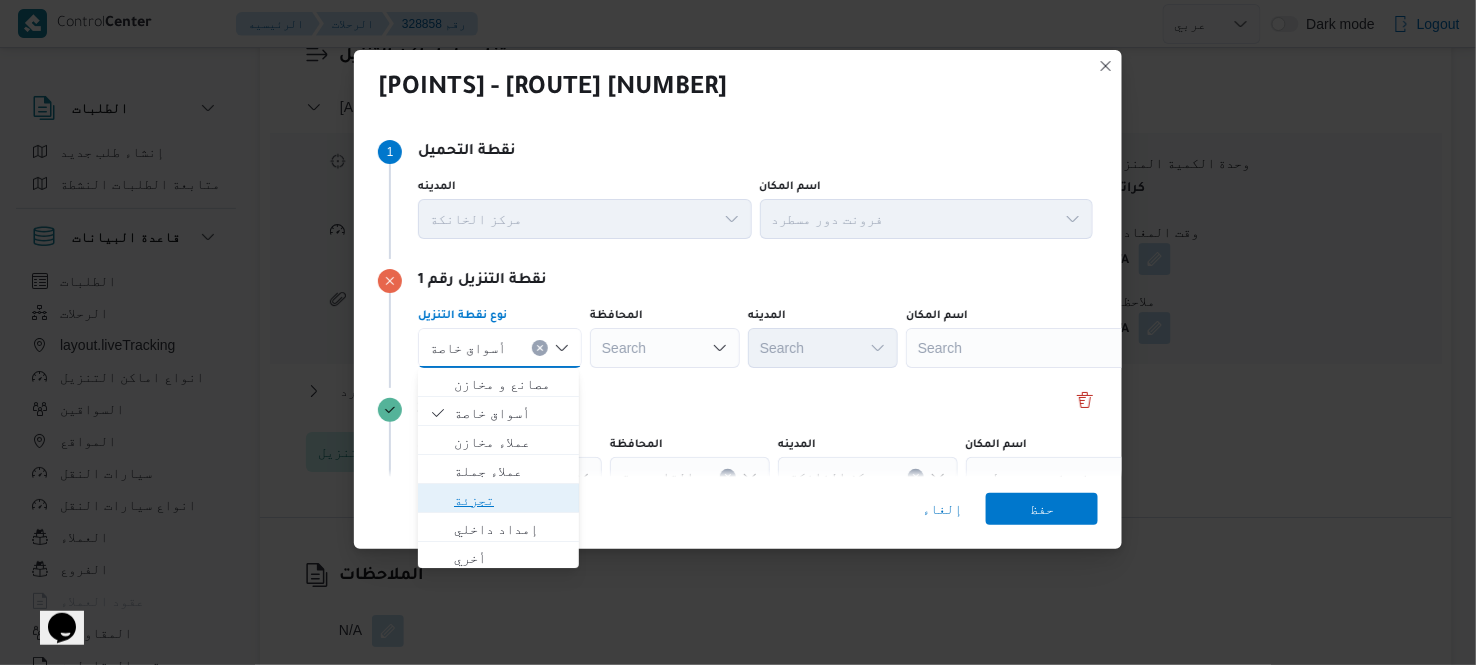 click on "تجزئة" at bounding box center [510, 500] 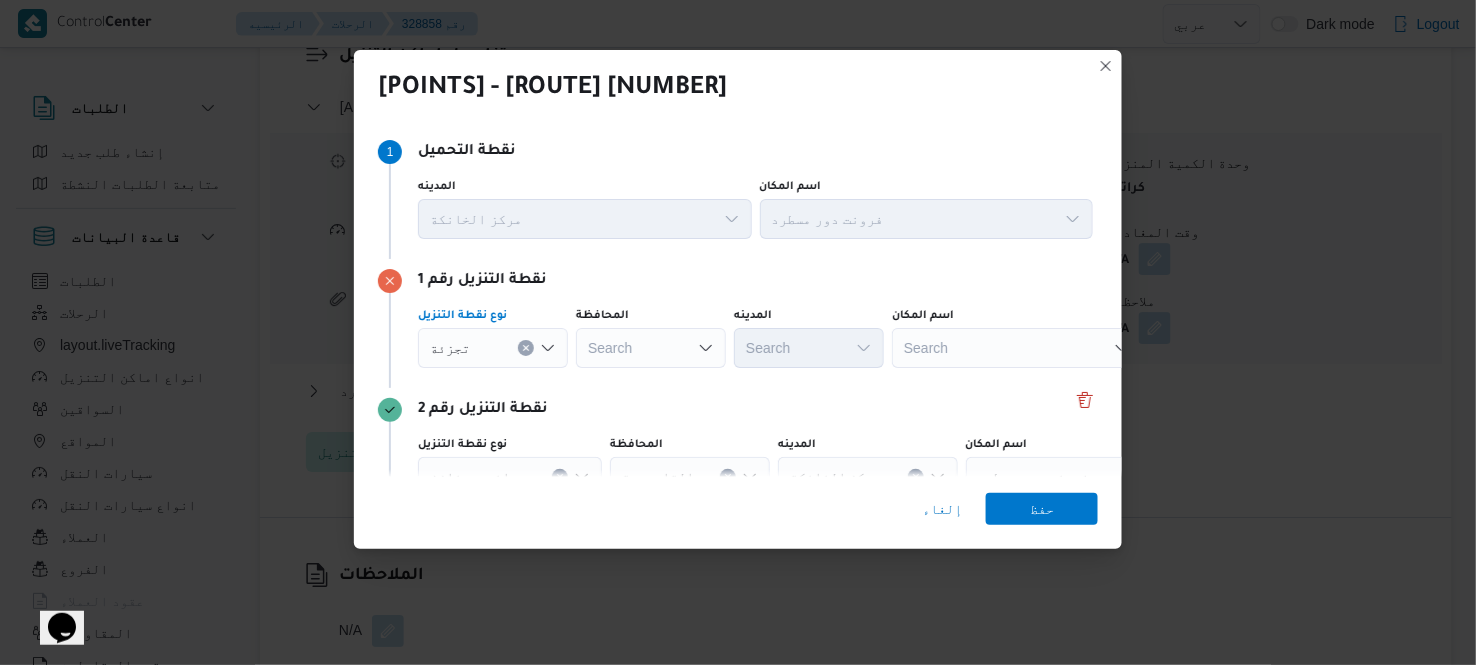 click on "Search" at bounding box center (651, 348) 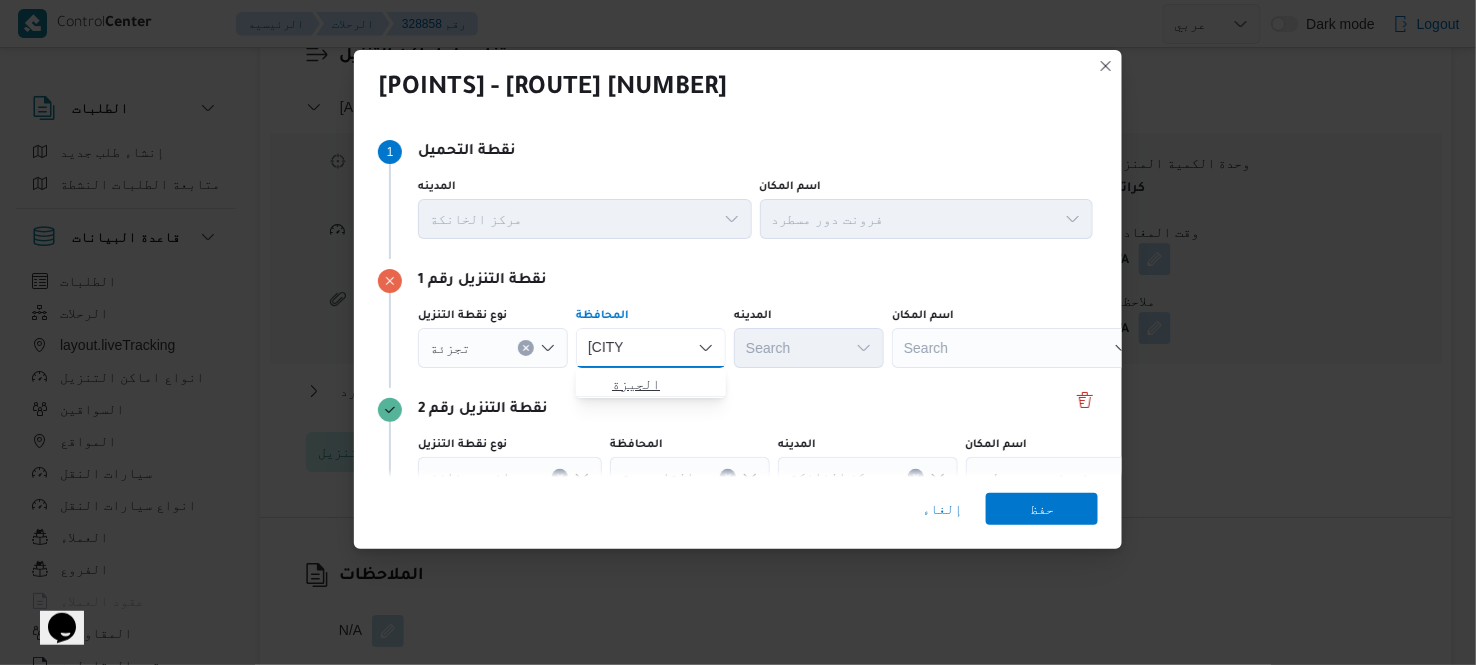 type on "[CITY]" 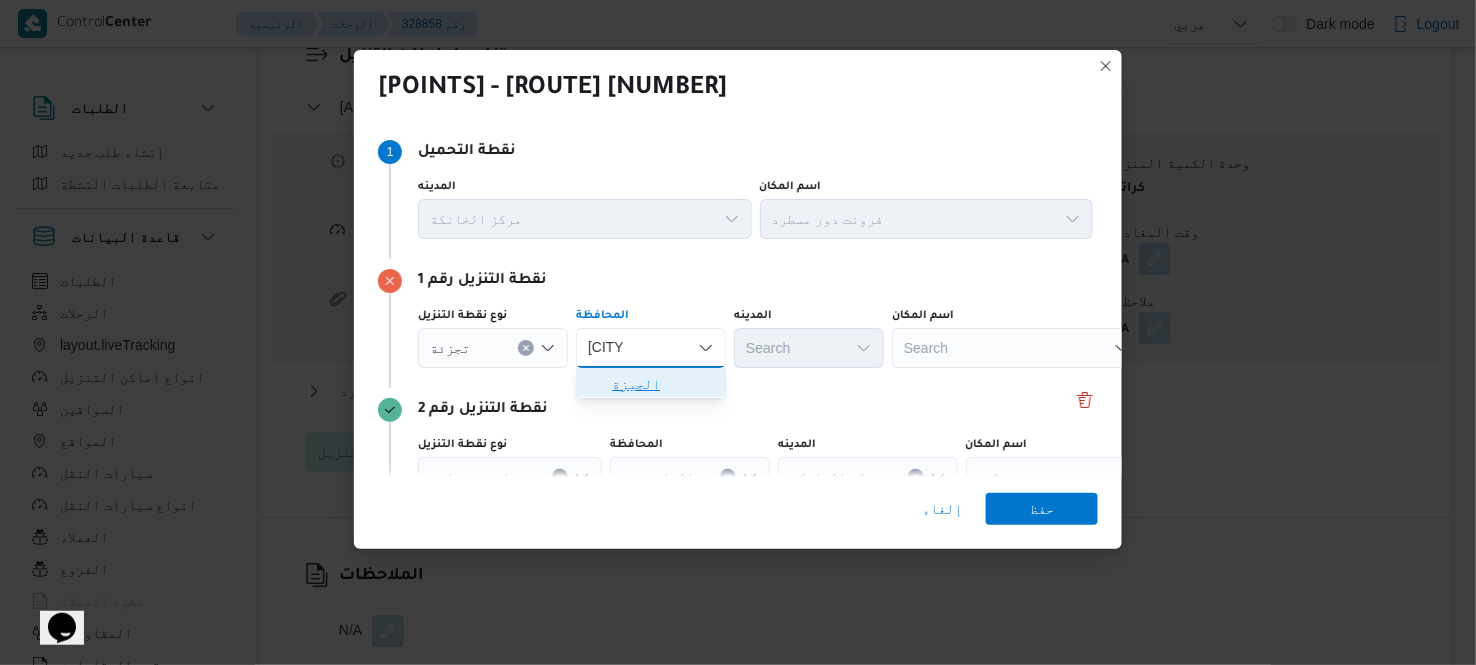 click on "الجيزة" at bounding box center (663, 384) 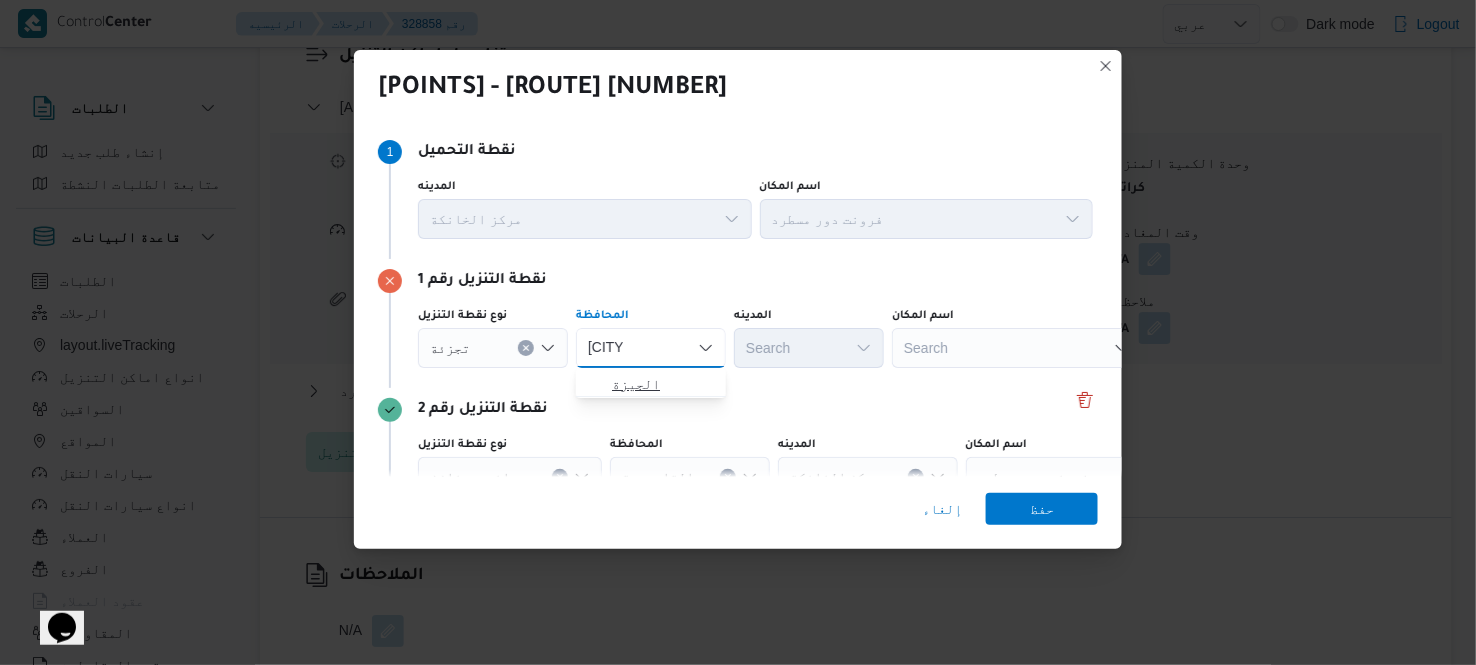 type 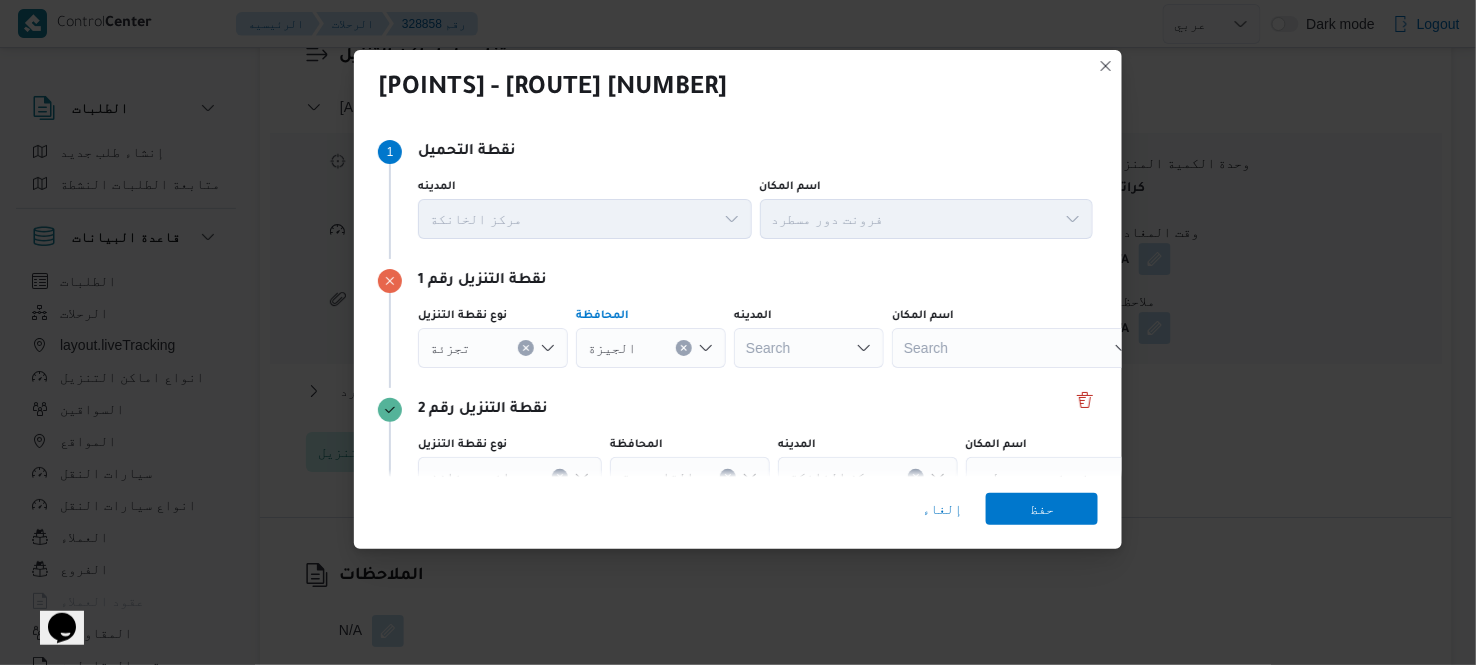 click on "Search" at bounding box center (809, 348) 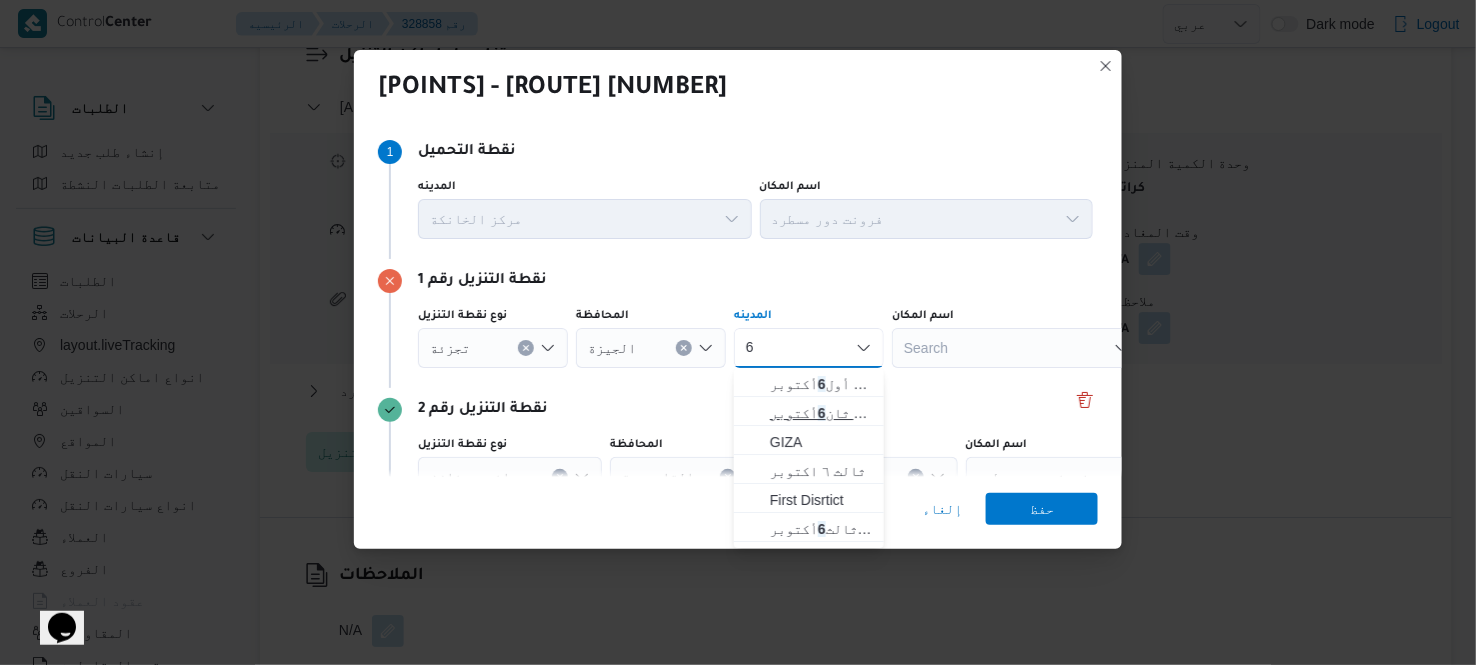type on "6" 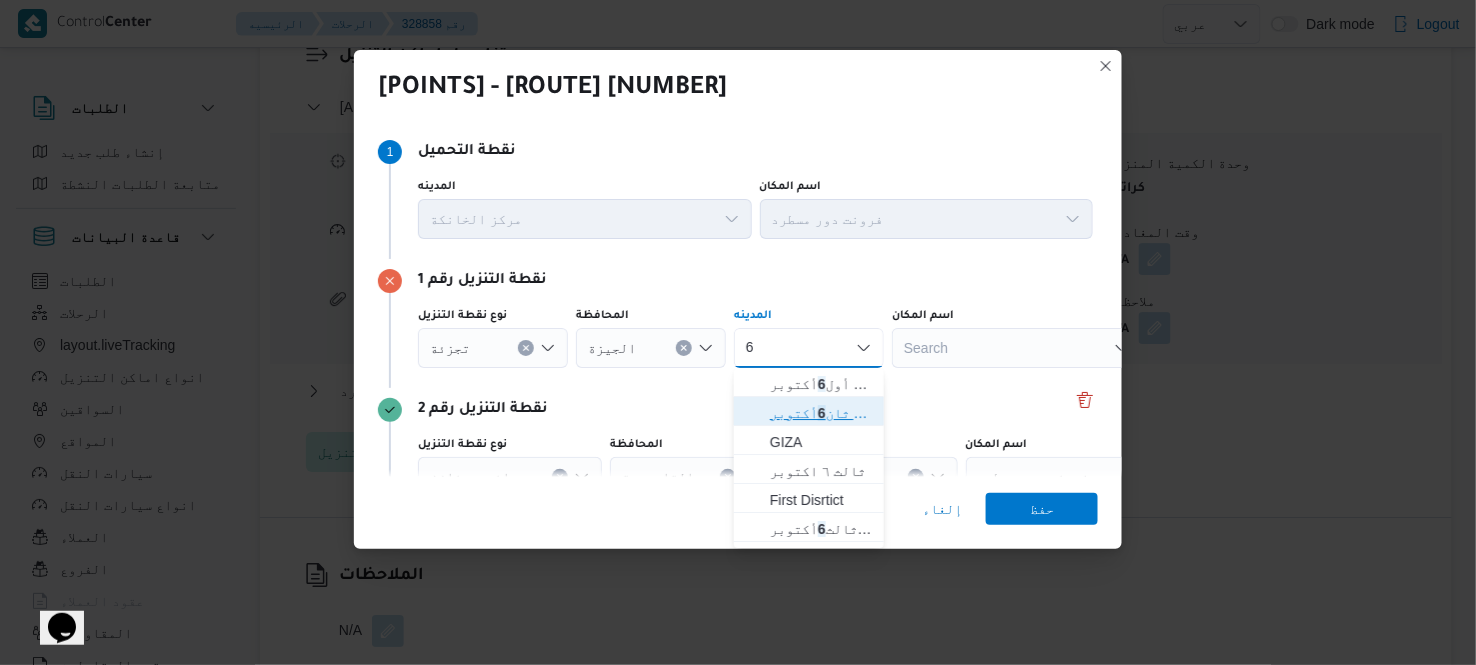 click on "[AREA] [NUMBER] [CITY]" at bounding box center (821, 413) 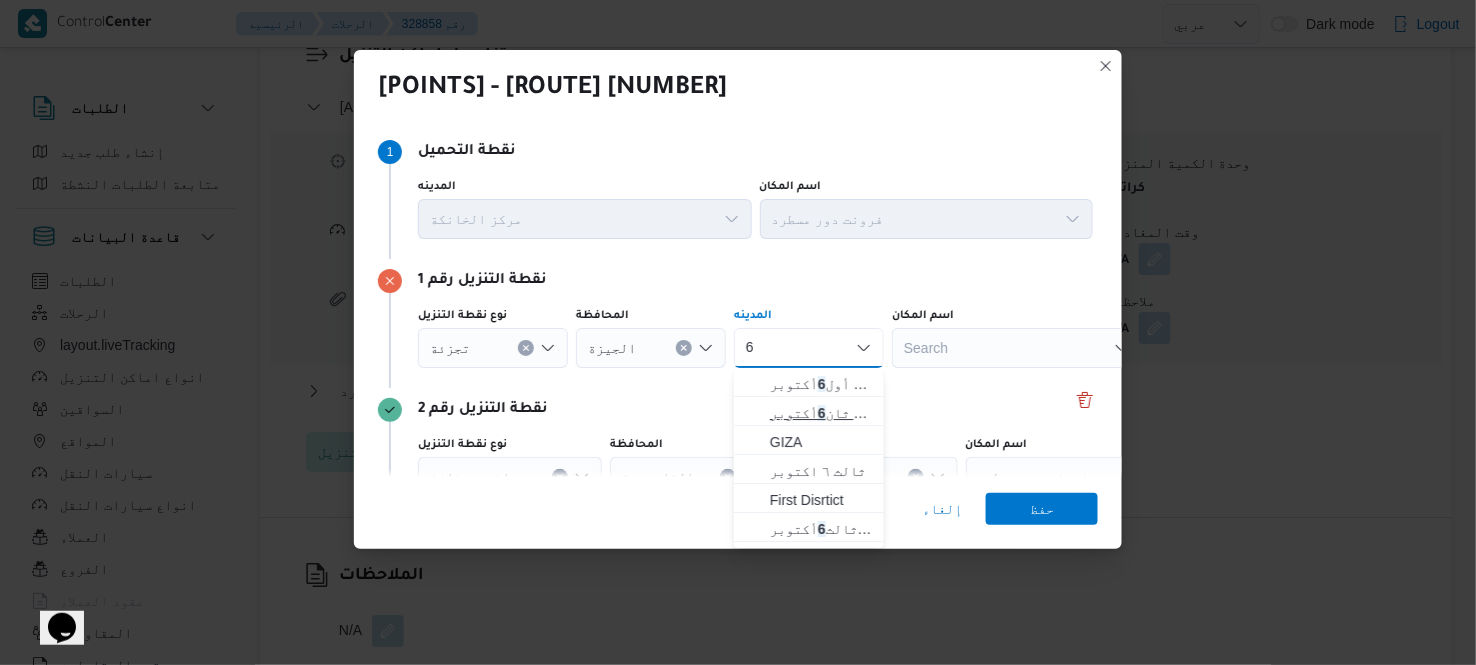 type 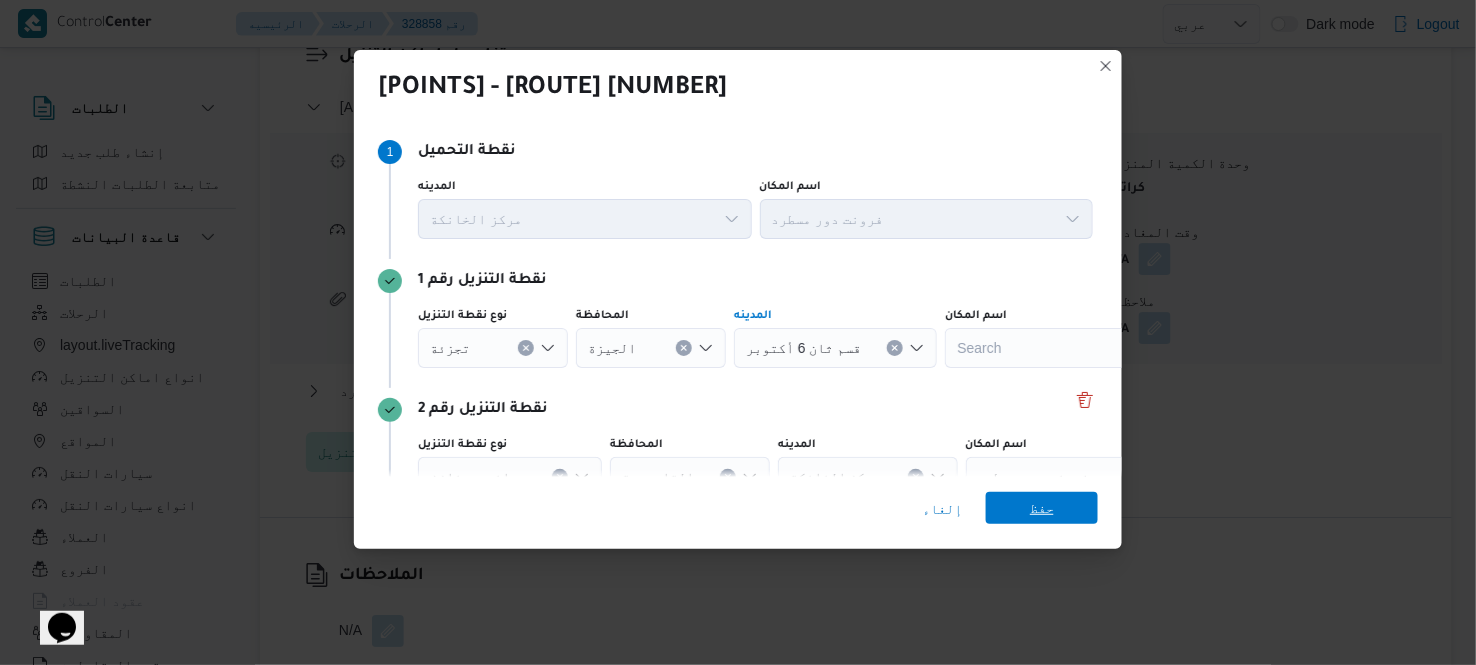 click on "حفظ" at bounding box center [1042, 508] 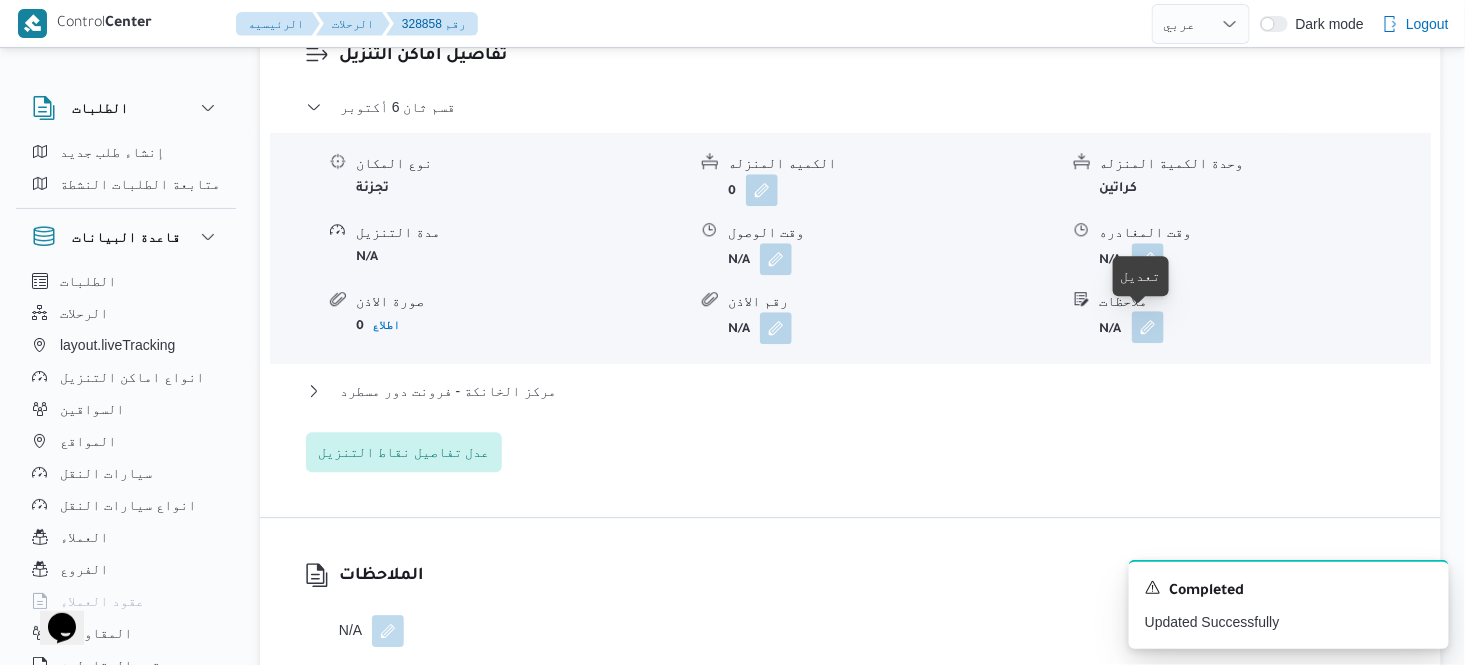 click at bounding box center [1148, 327] 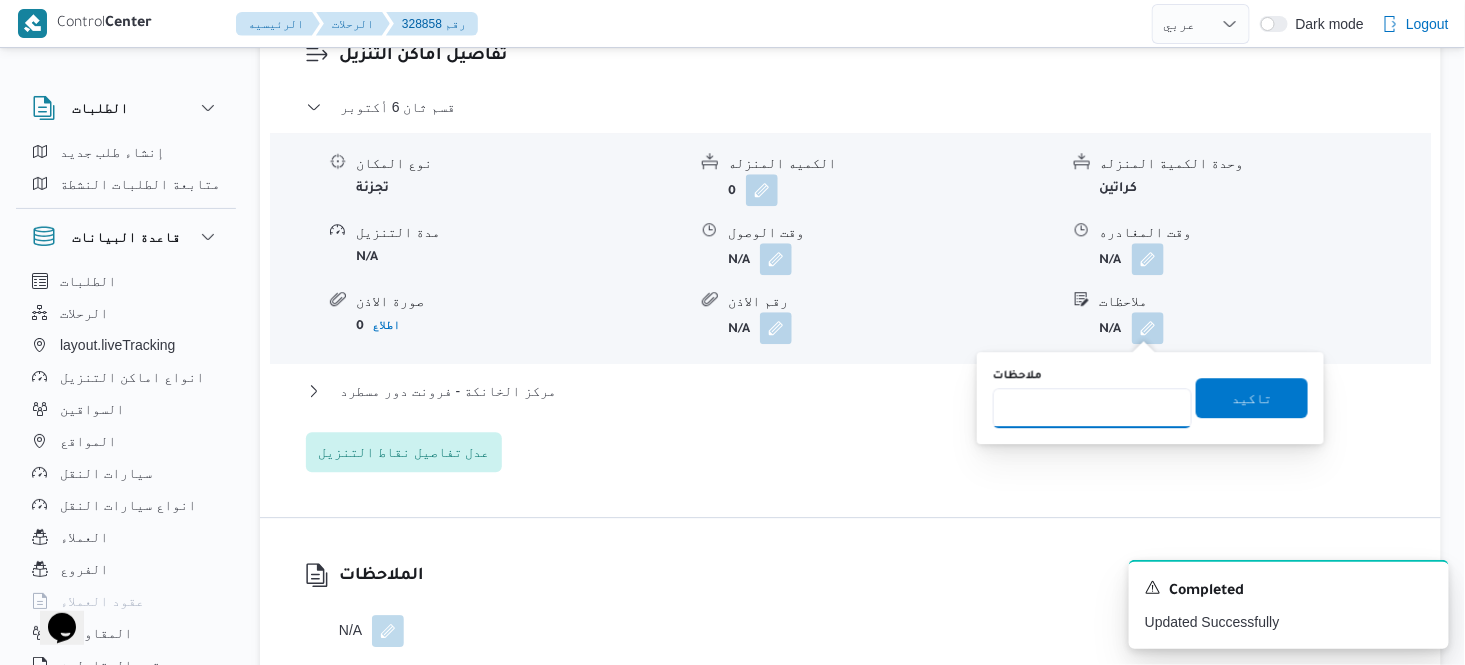 click on "ملاحظات" at bounding box center (1092, 408) 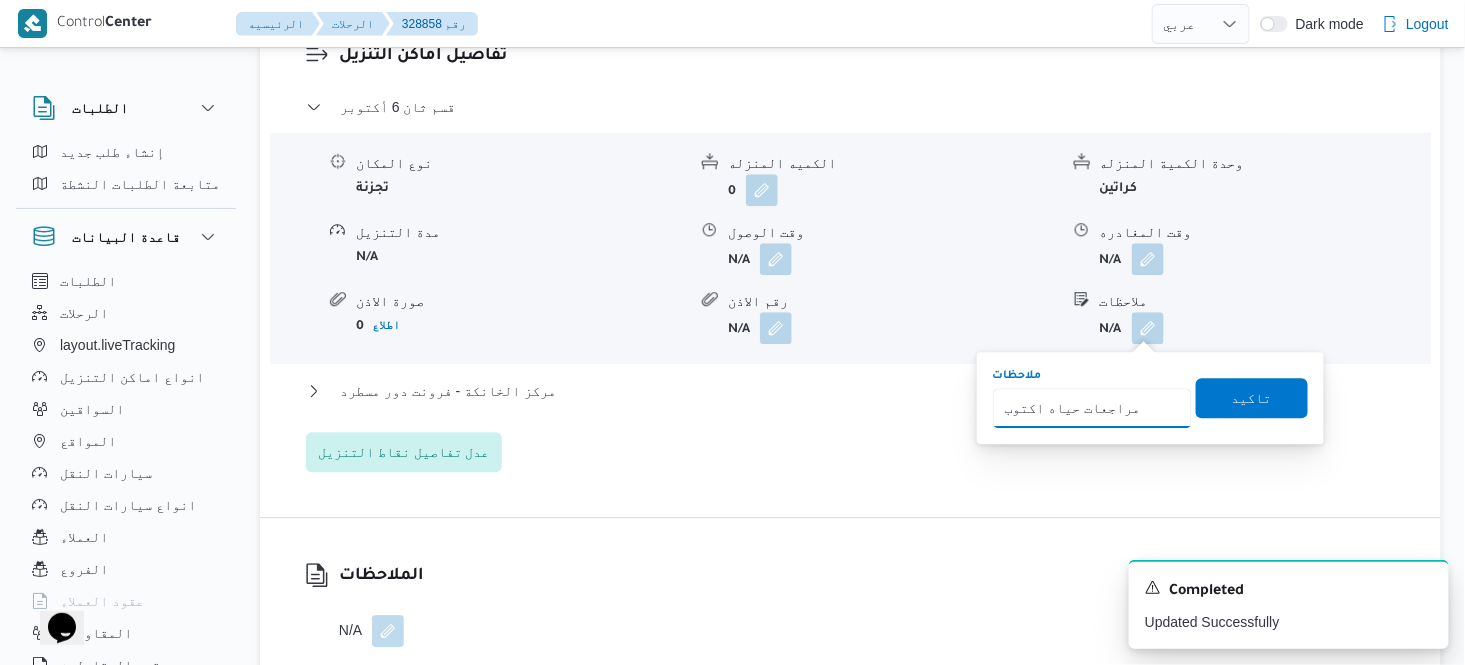 type on "مراجعات حياه اكتوبر" 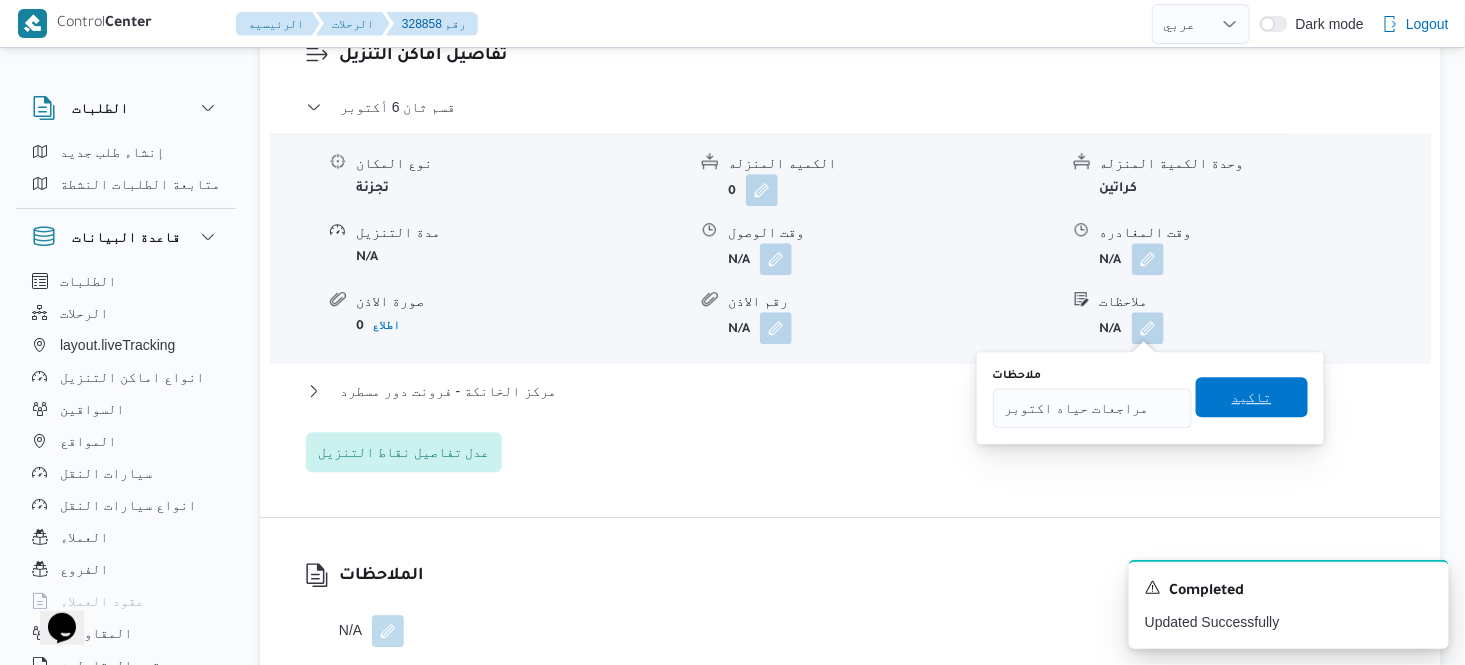 click on "تاكيد" at bounding box center (1252, 397) 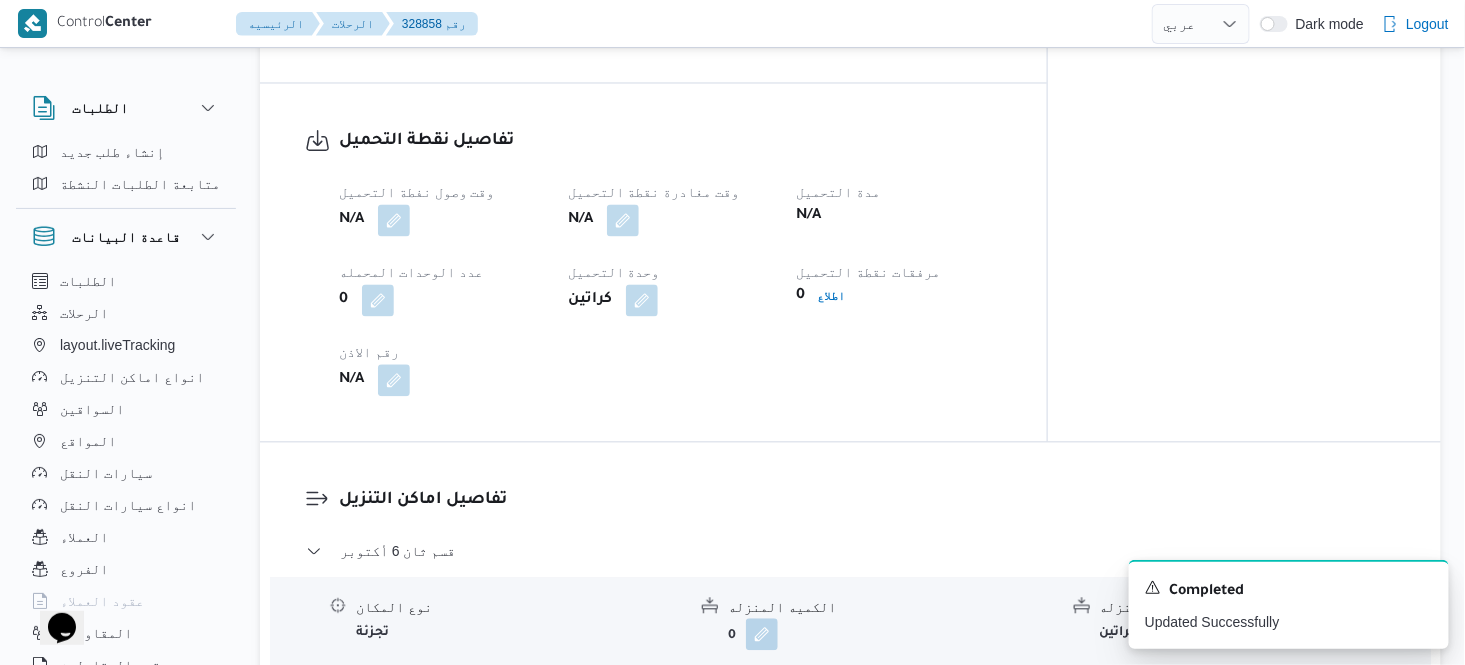 scroll, scrollTop: 1244, scrollLeft: 0, axis: vertical 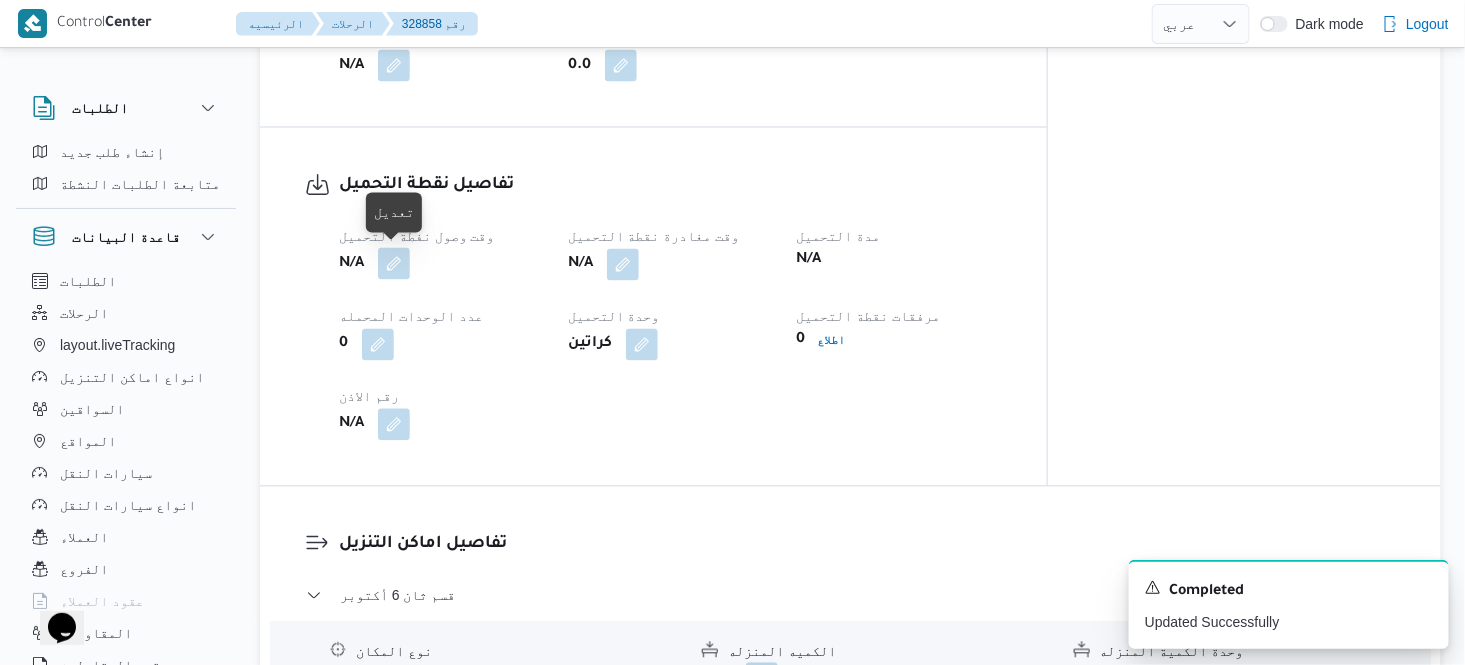 click at bounding box center (394, 264) 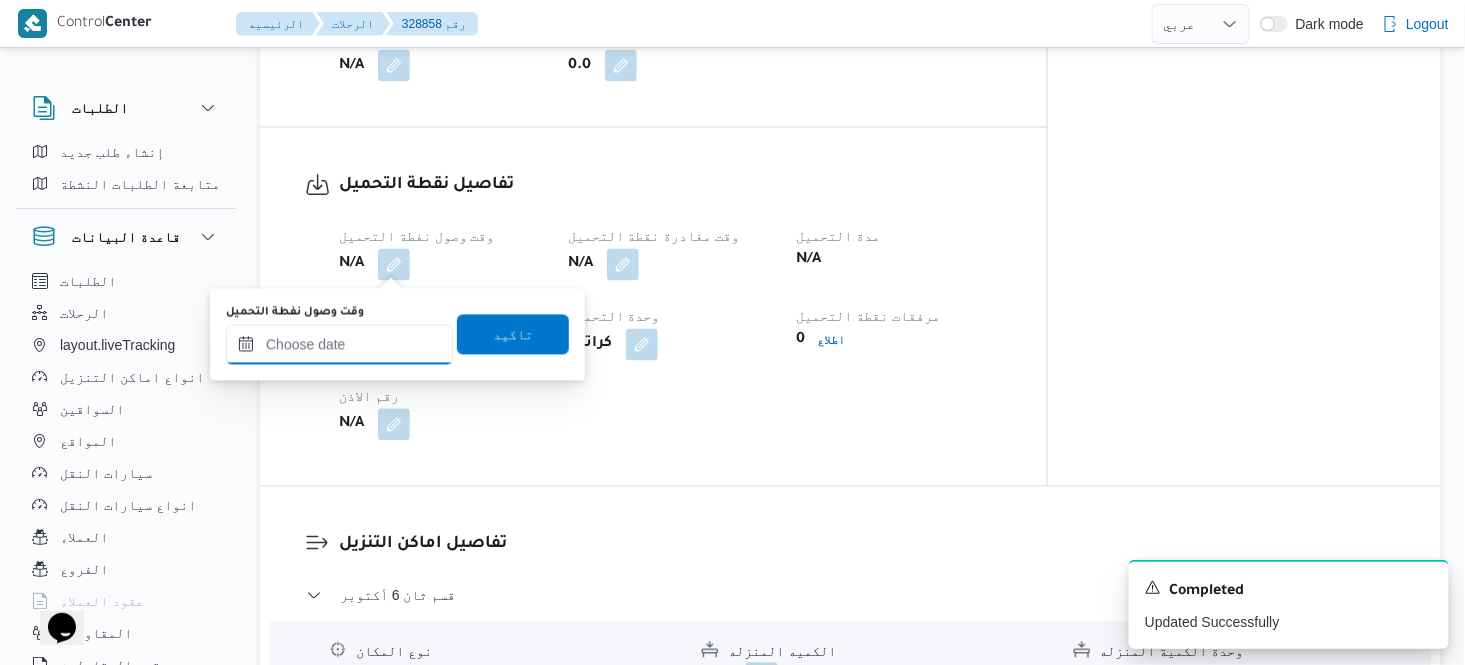 click on "وقت وصول نفطة التحميل" at bounding box center [339, 345] 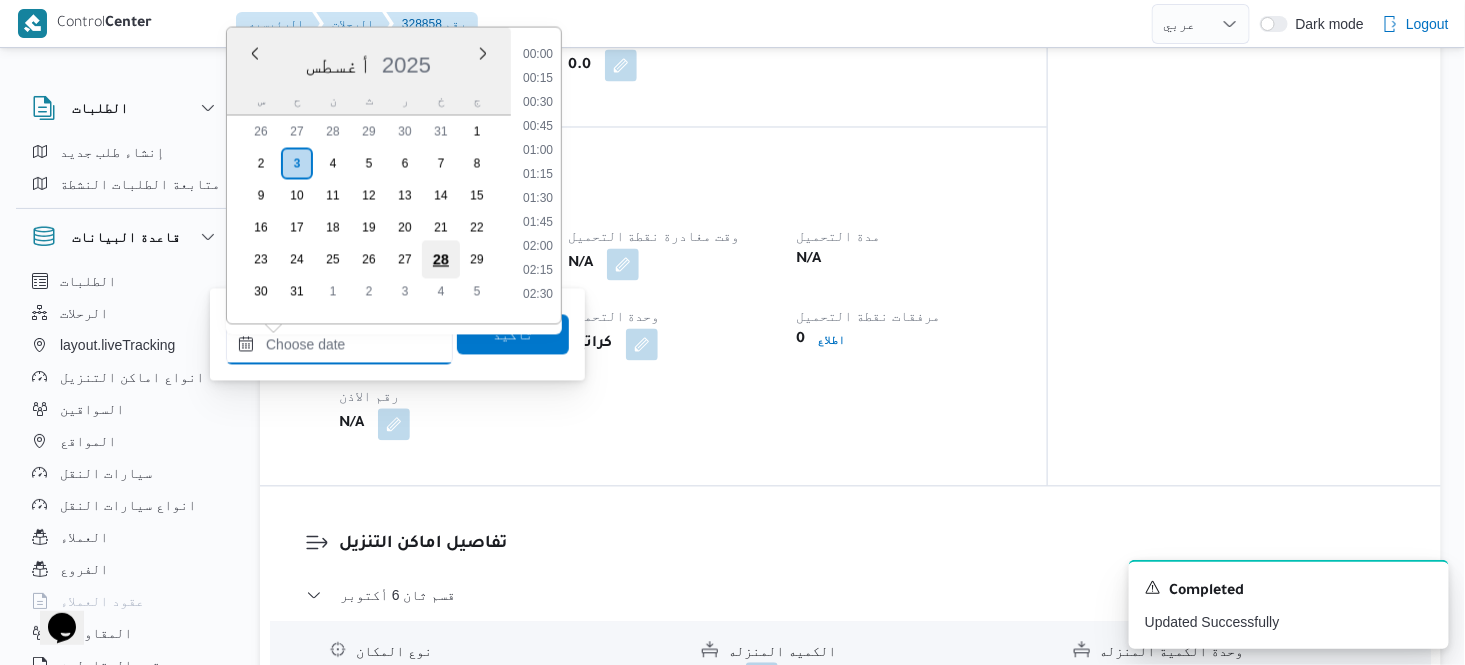 scroll, scrollTop: 802, scrollLeft: 0, axis: vertical 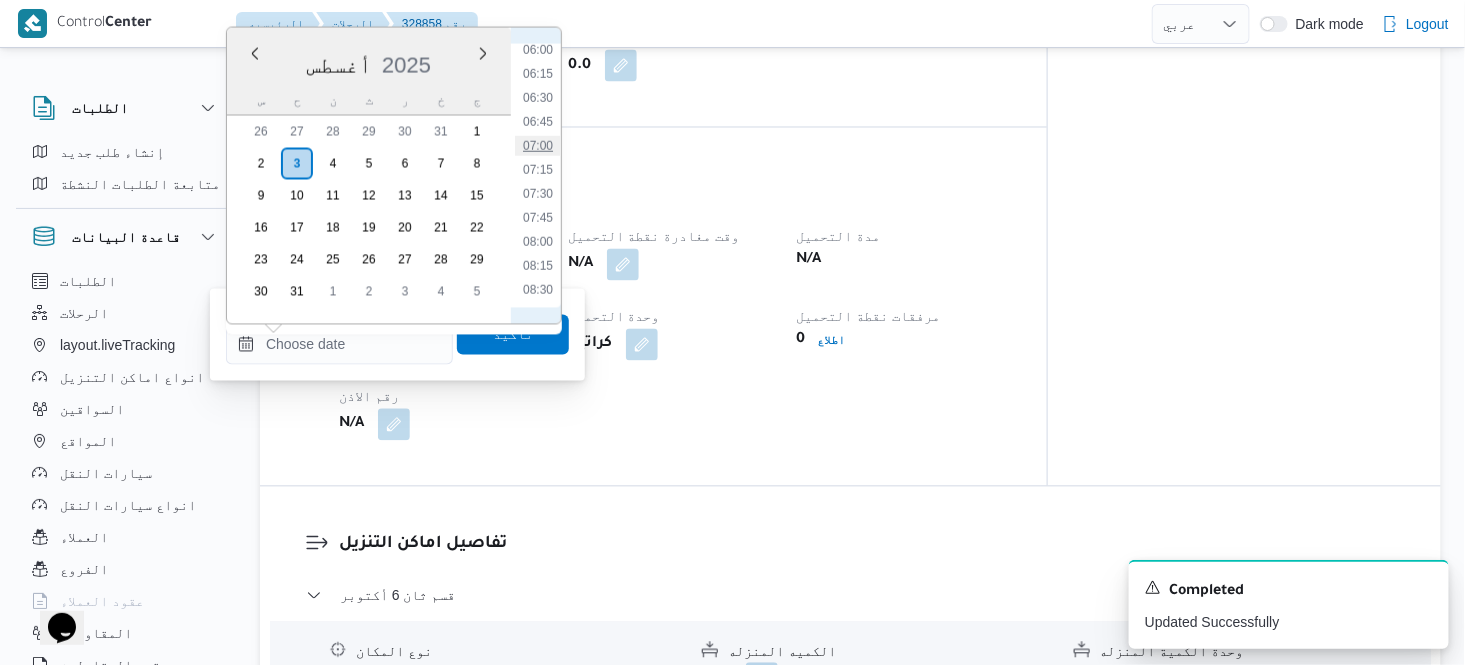 click on "07:00" at bounding box center (538, 146) 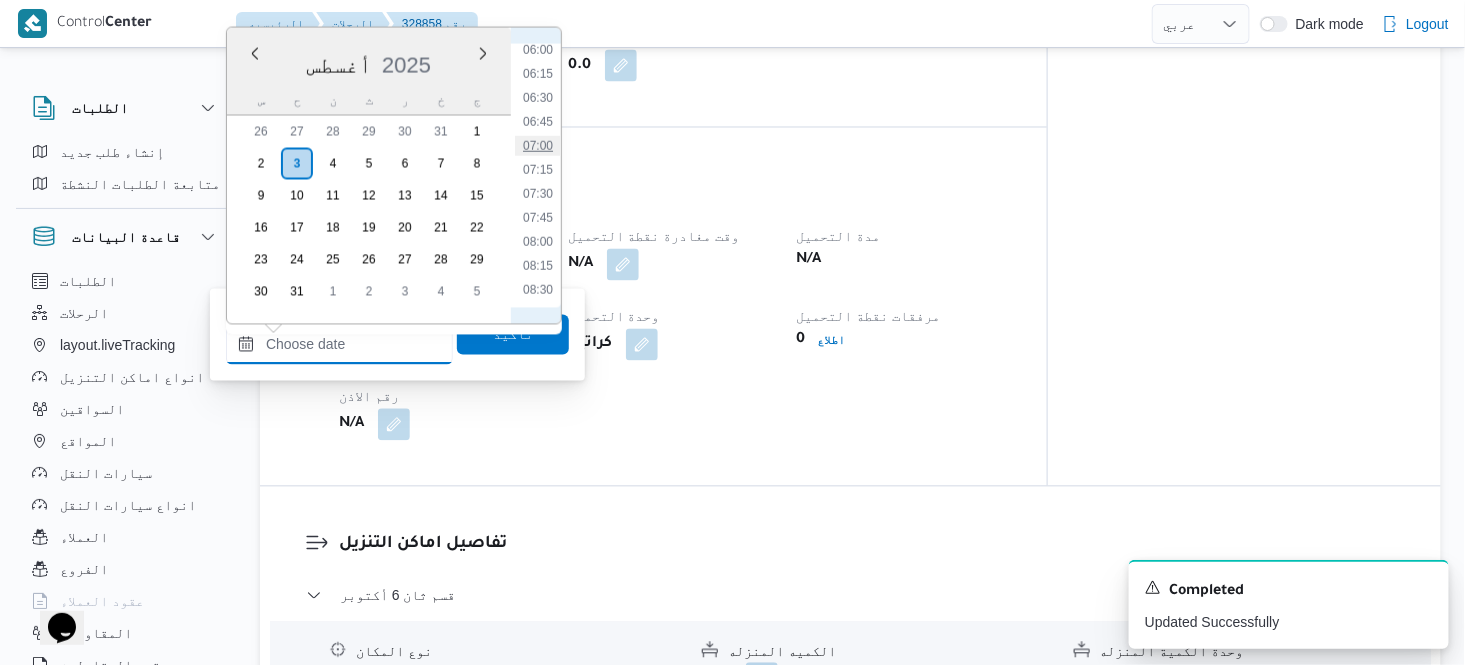 type on "[DATE] [TIME]" 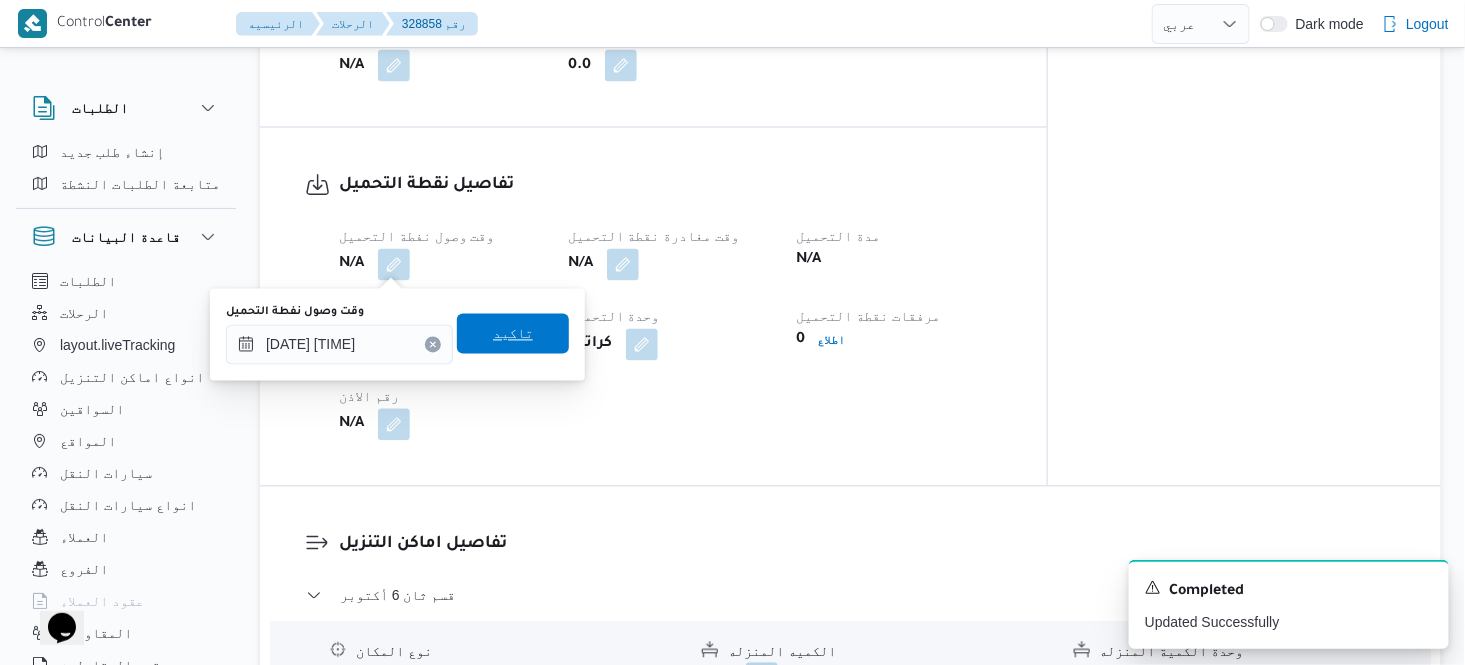 click on "تاكيد" at bounding box center [513, 334] 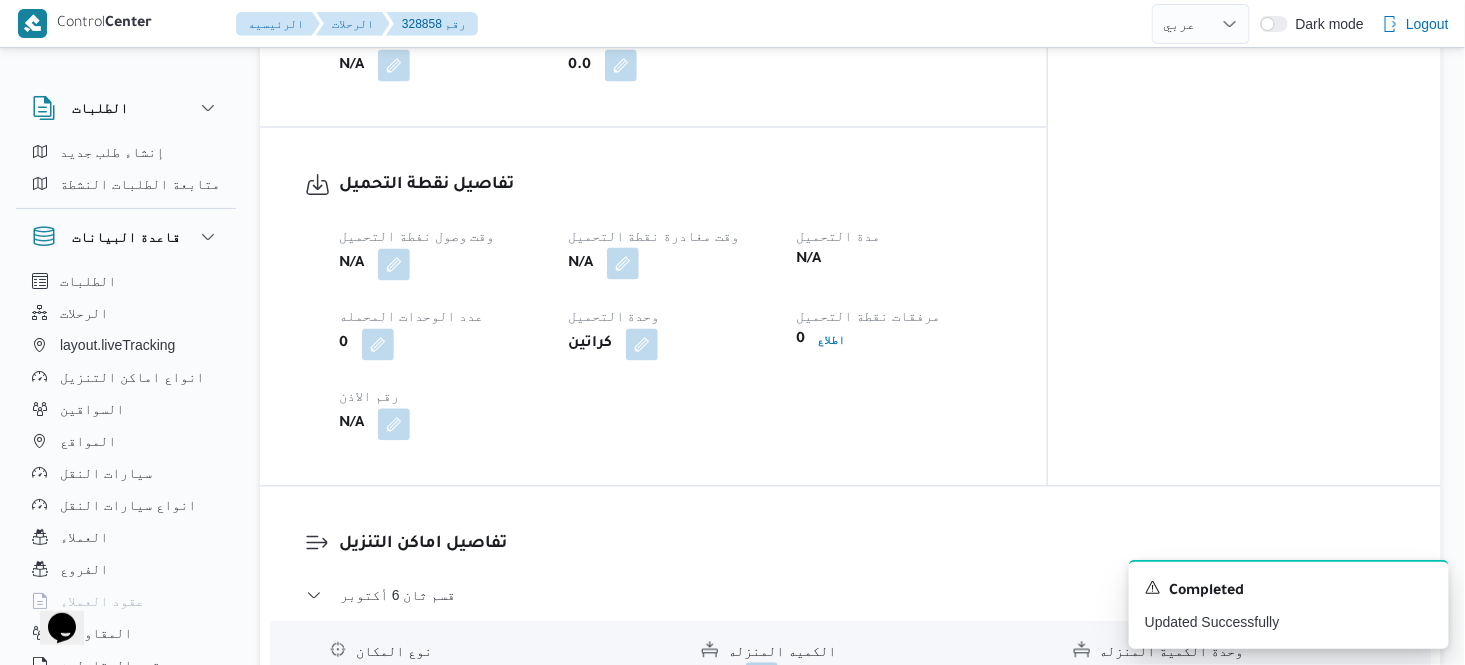 click at bounding box center (623, 264) 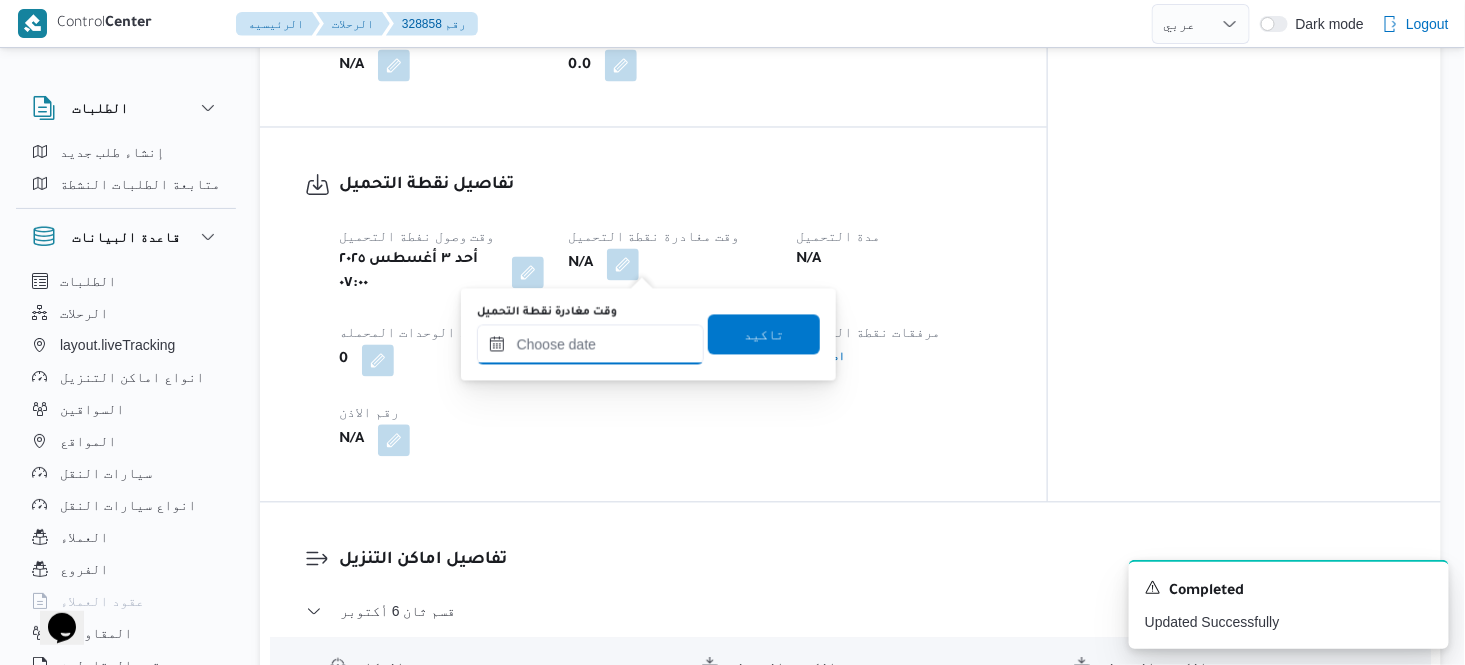 click on "وقت مغادرة نقطة التحميل" at bounding box center (590, 345) 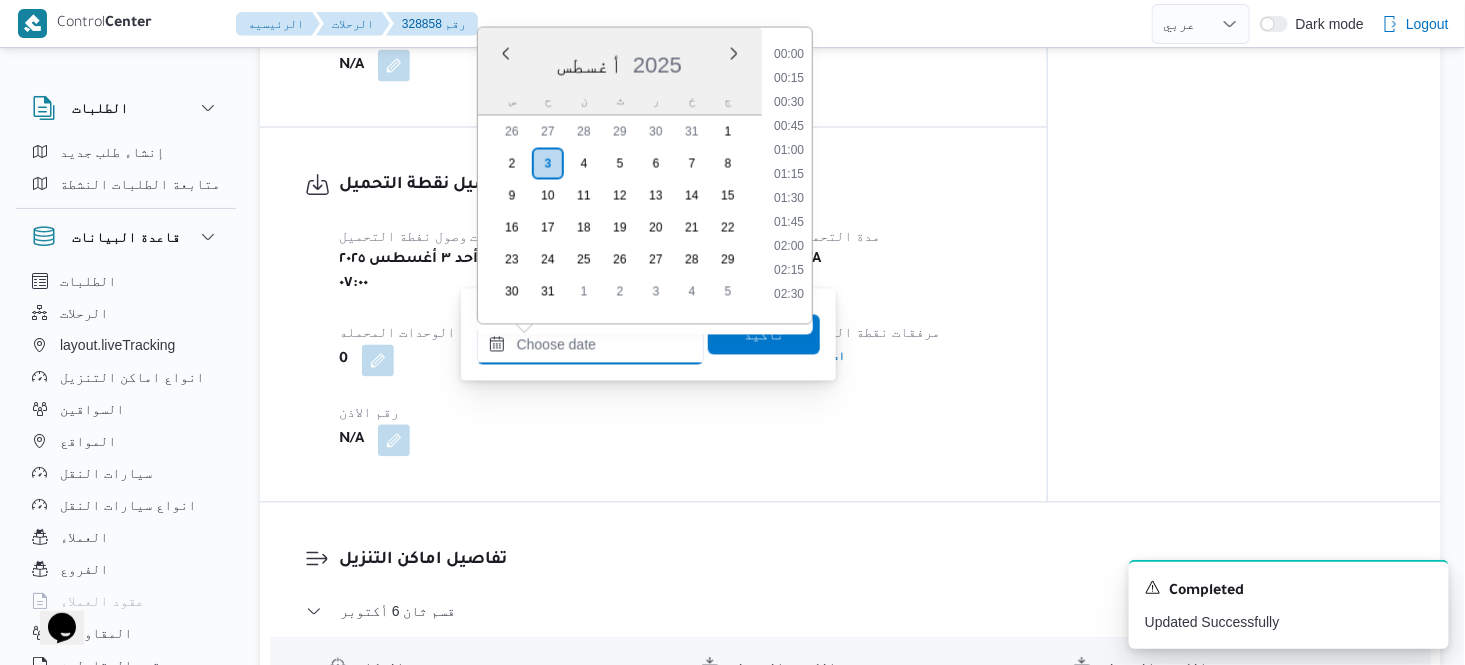 scroll, scrollTop: 802, scrollLeft: 0, axis: vertical 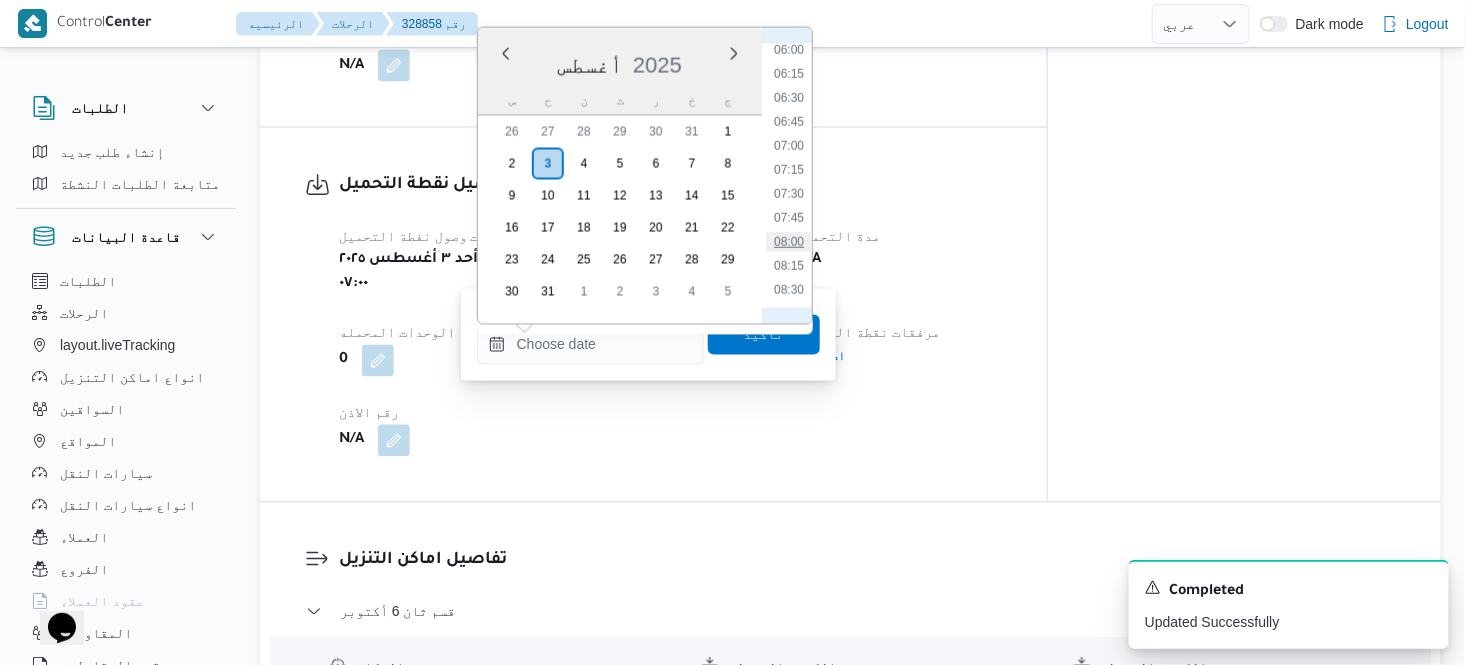 click on "08:00" at bounding box center [789, 242] 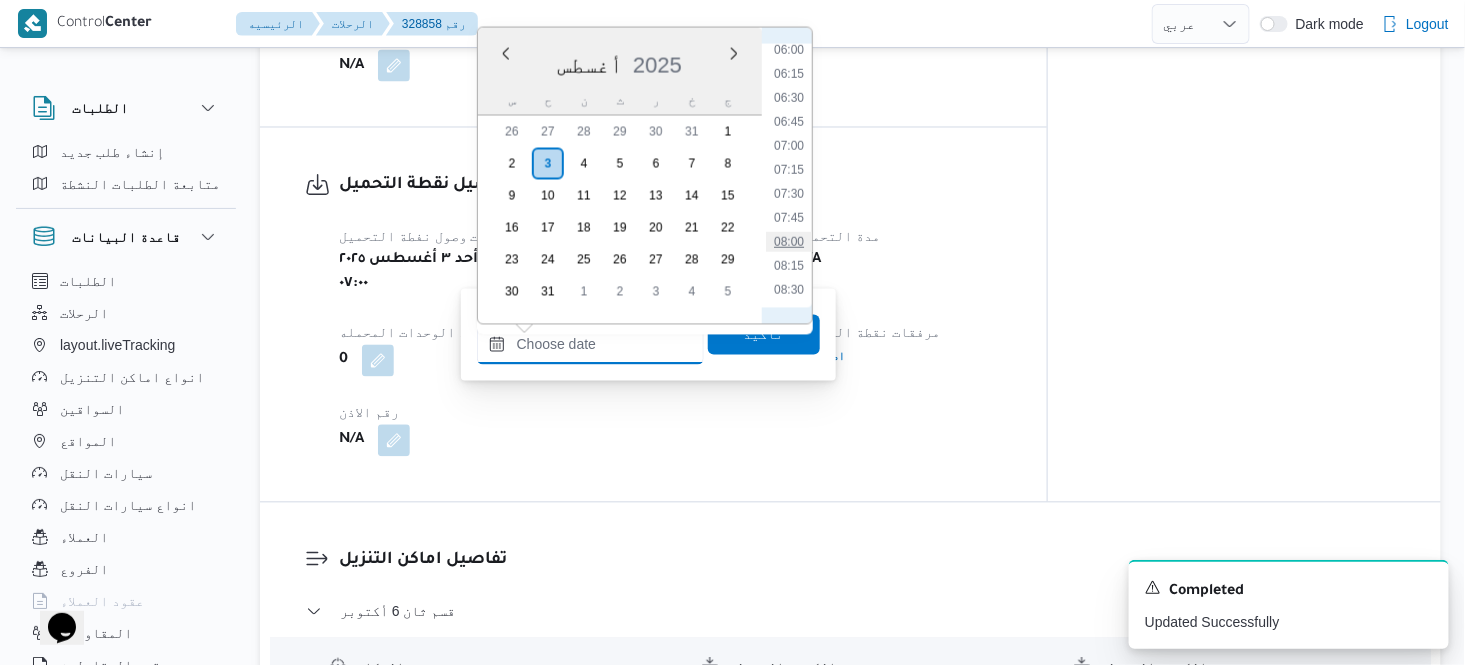 type on "[DATE] [TIME]" 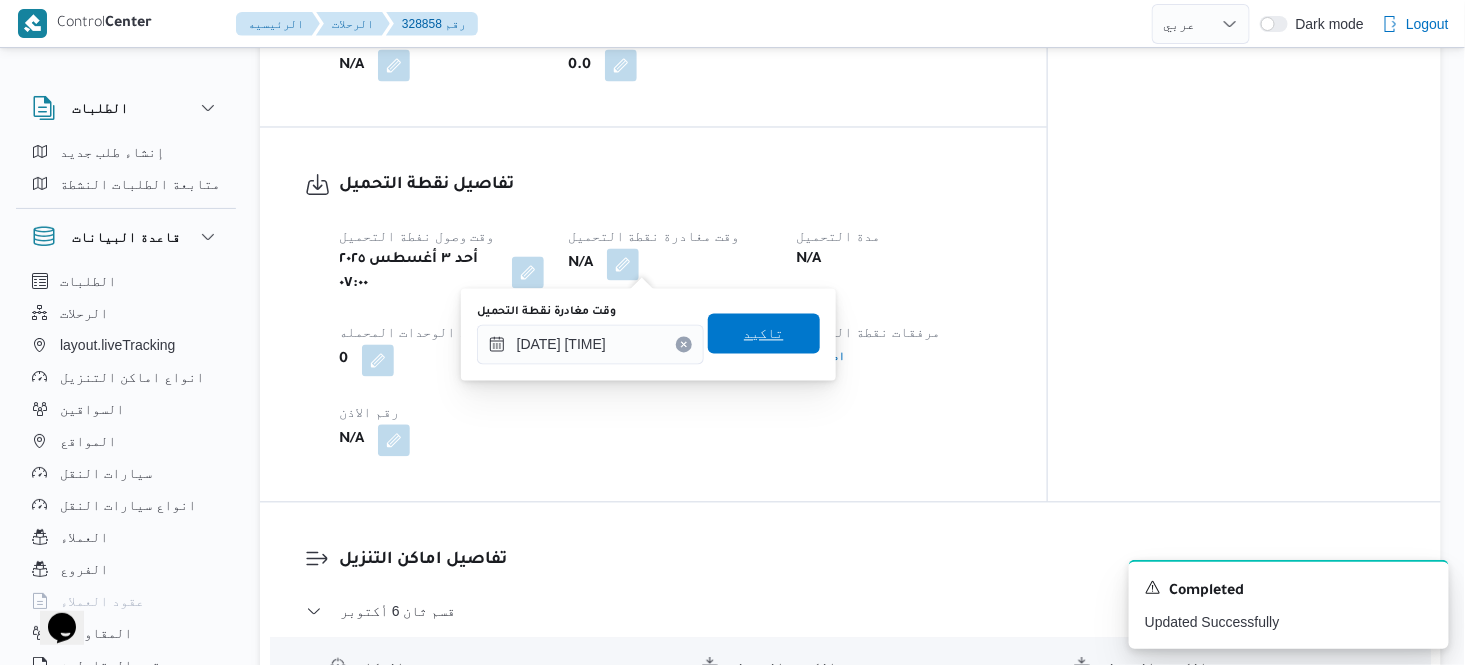 click on "تاكيد" at bounding box center (764, 334) 